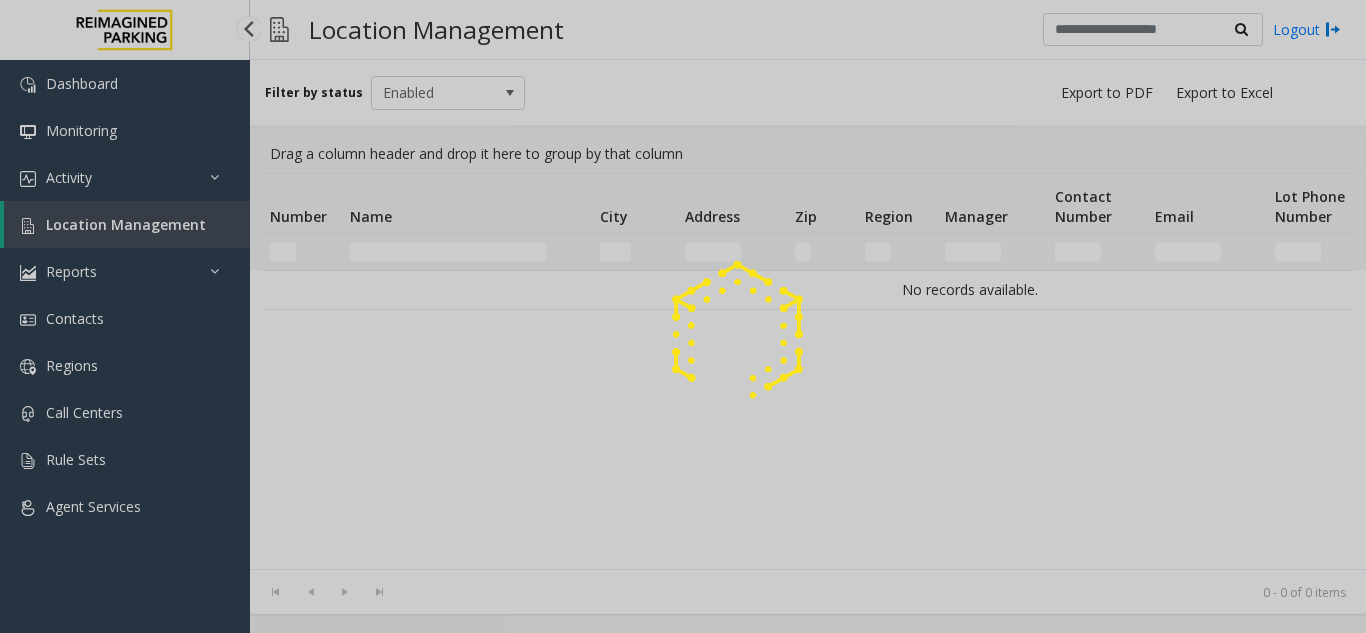 scroll, scrollTop: 0, scrollLeft: 0, axis: both 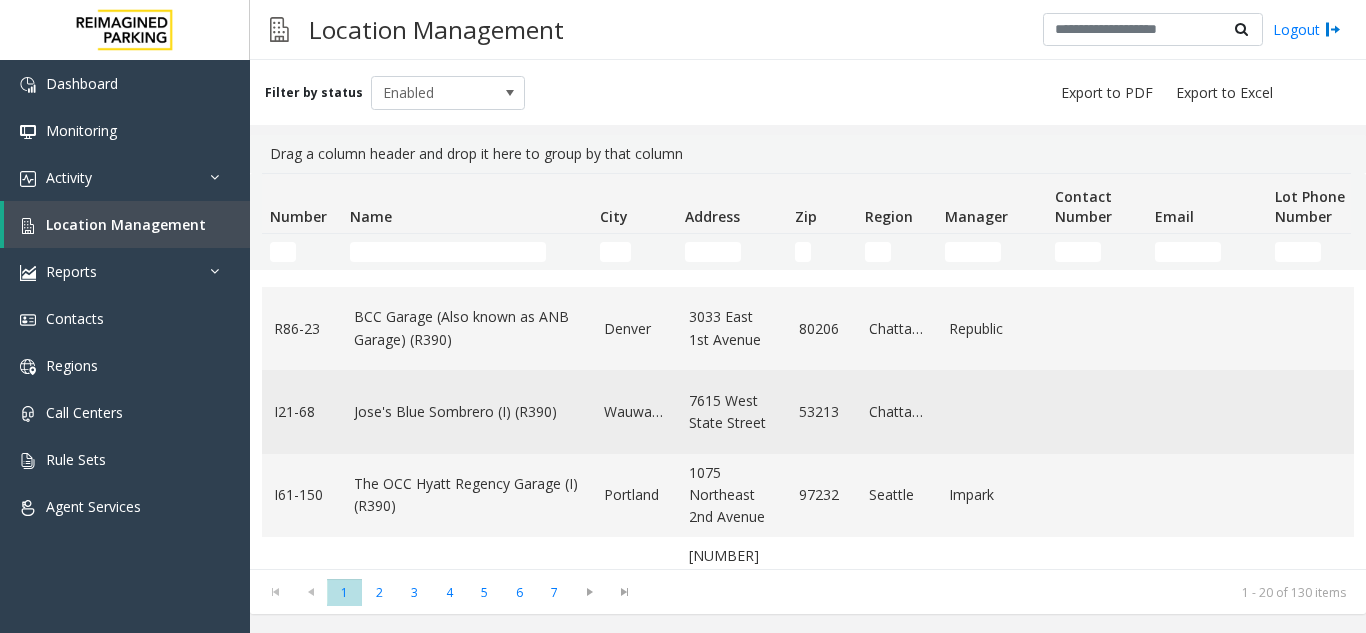 click on "Jose's Blue Sombrero (I) (R390)" 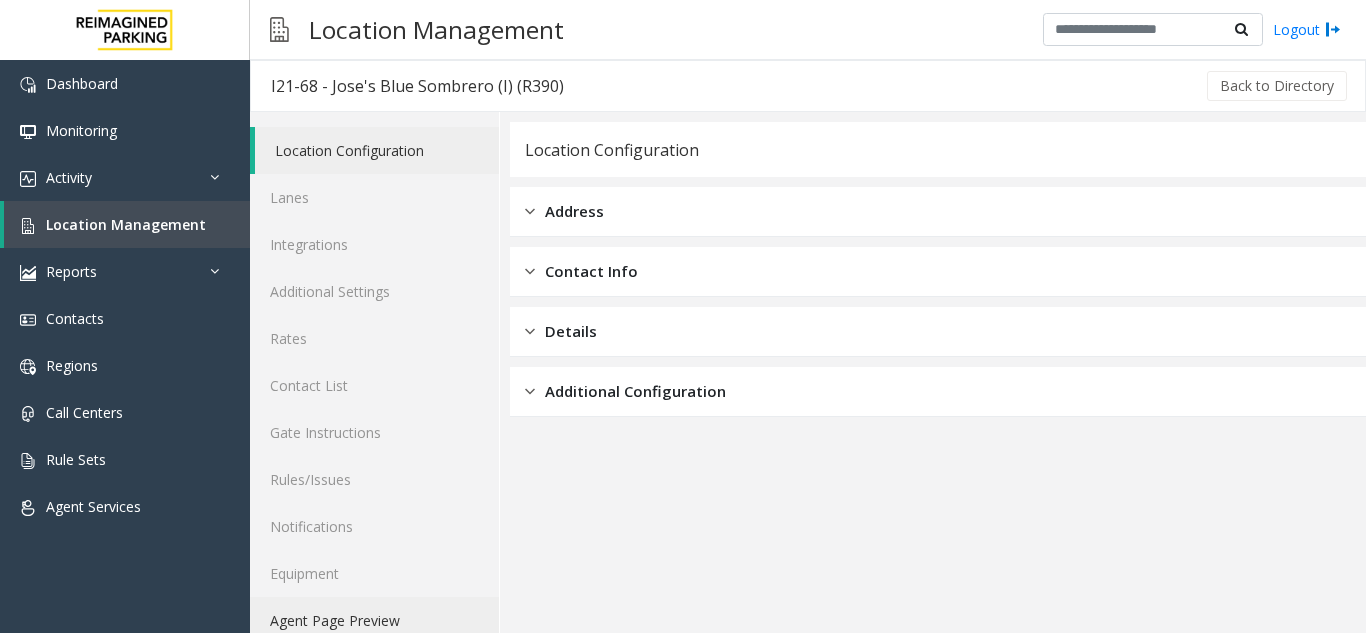 click on "Agent Page Preview" 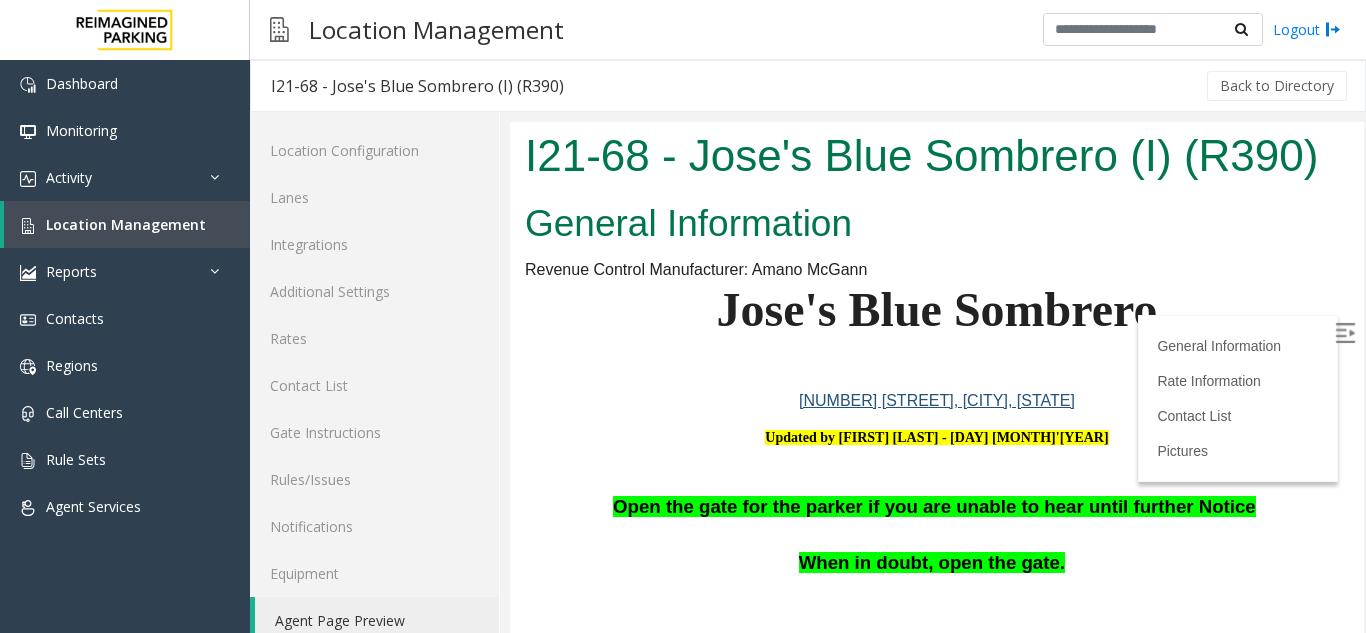 scroll, scrollTop: 0, scrollLeft: 0, axis: both 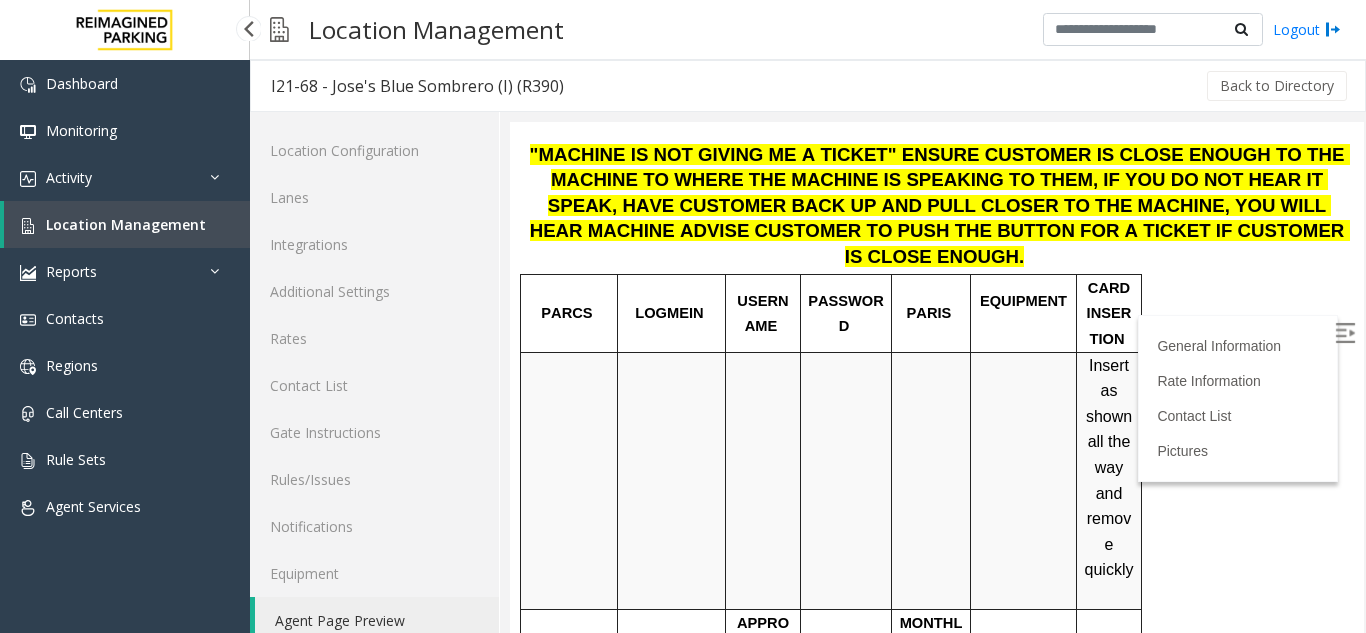 click on "Location Management" at bounding box center (127, 224) 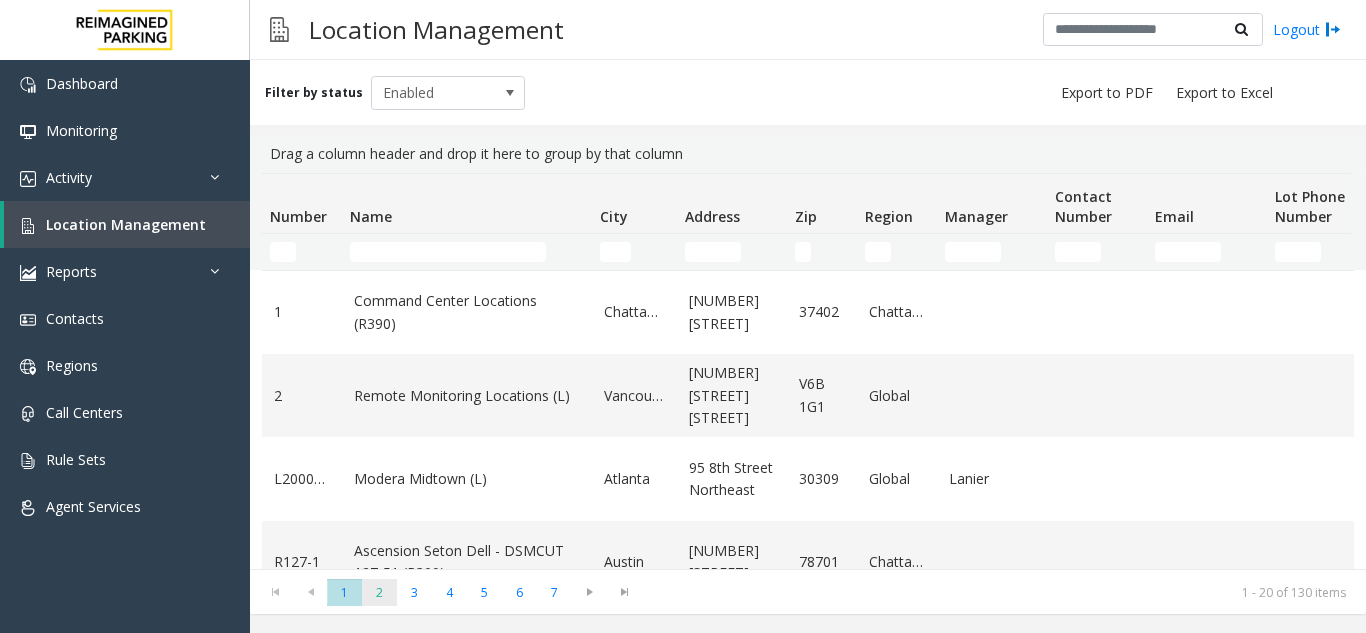 click on "2" 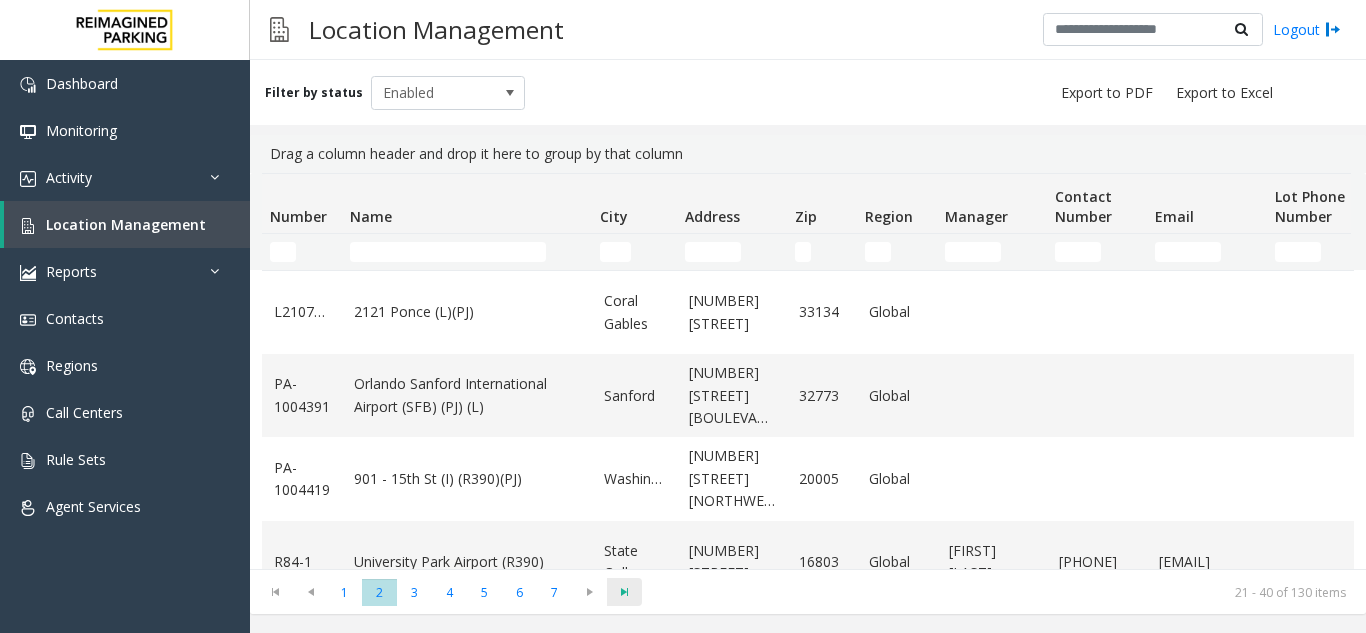 click 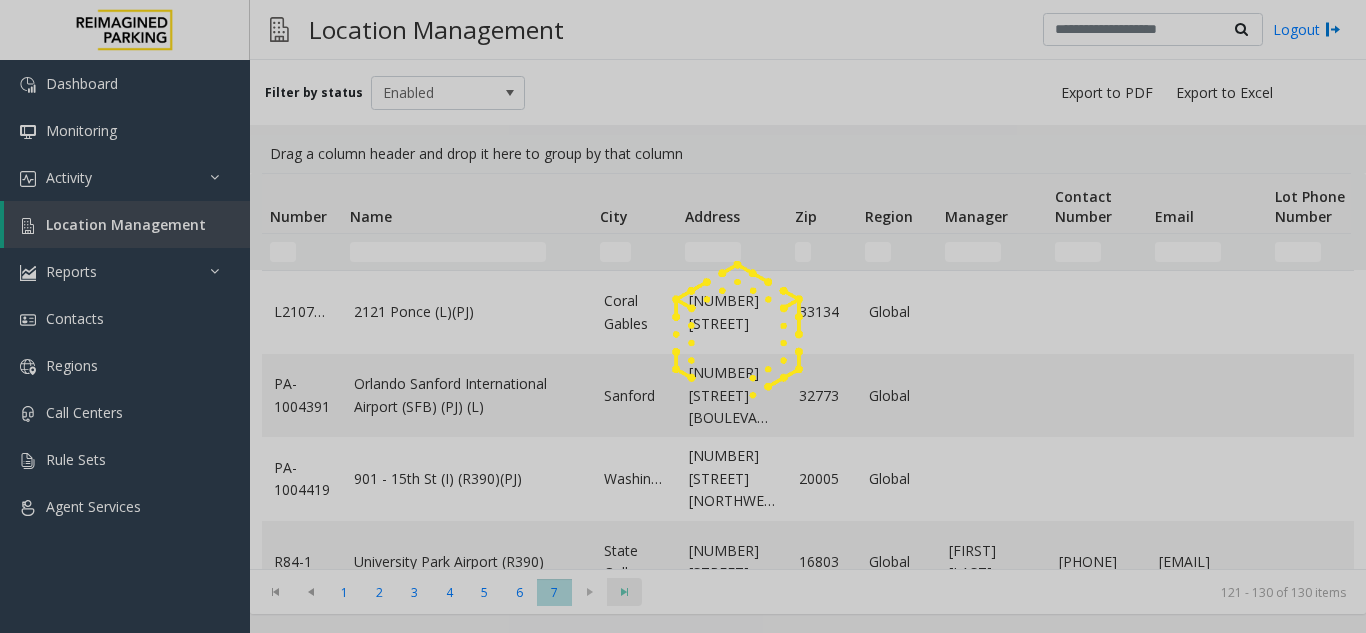 click 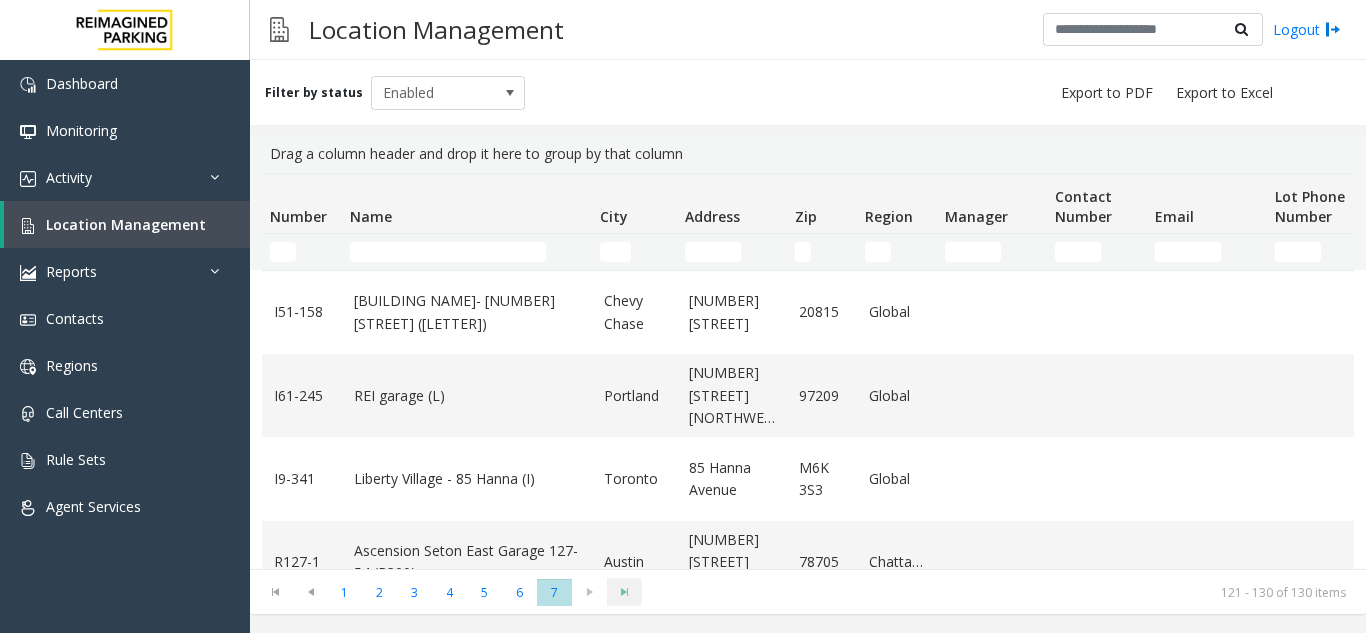 click 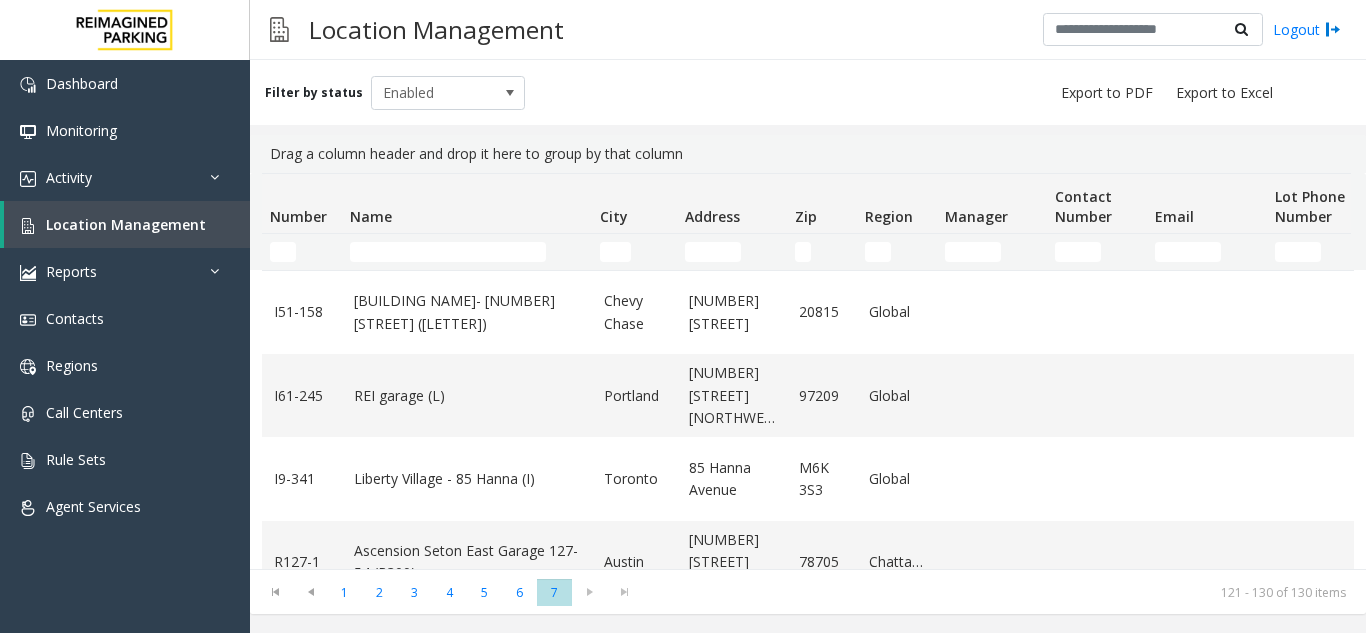 click 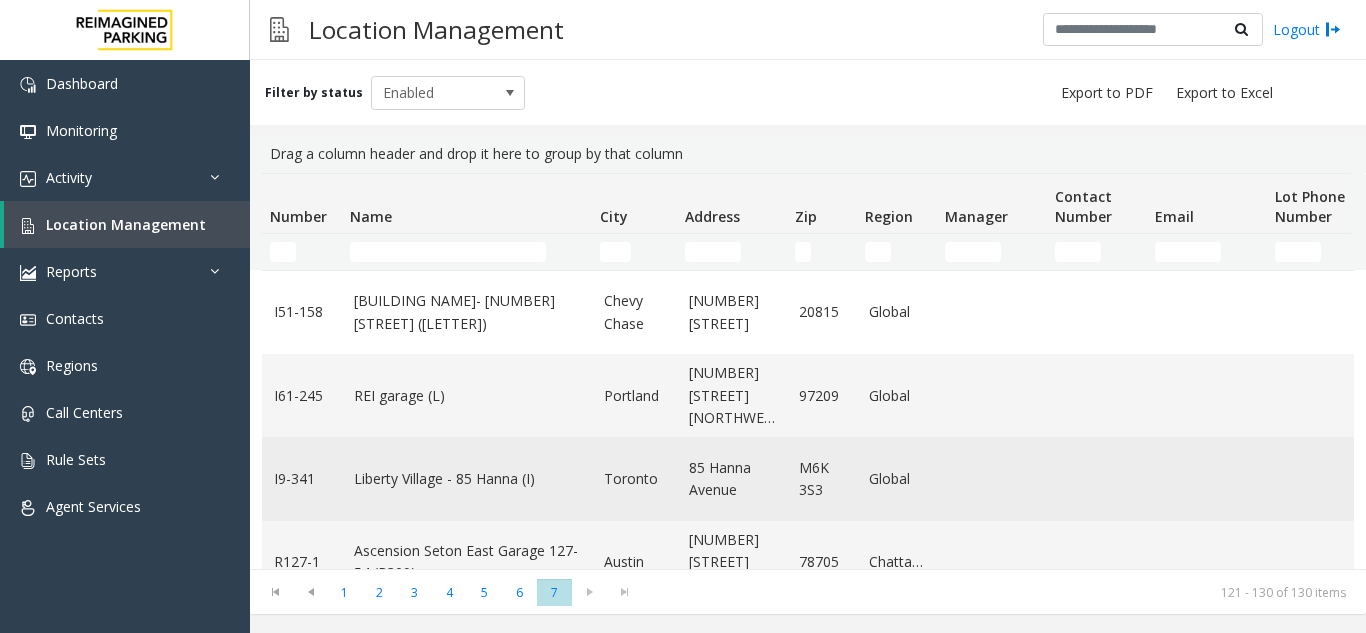 click on "Liberty Village - 85 Hanna (I)" 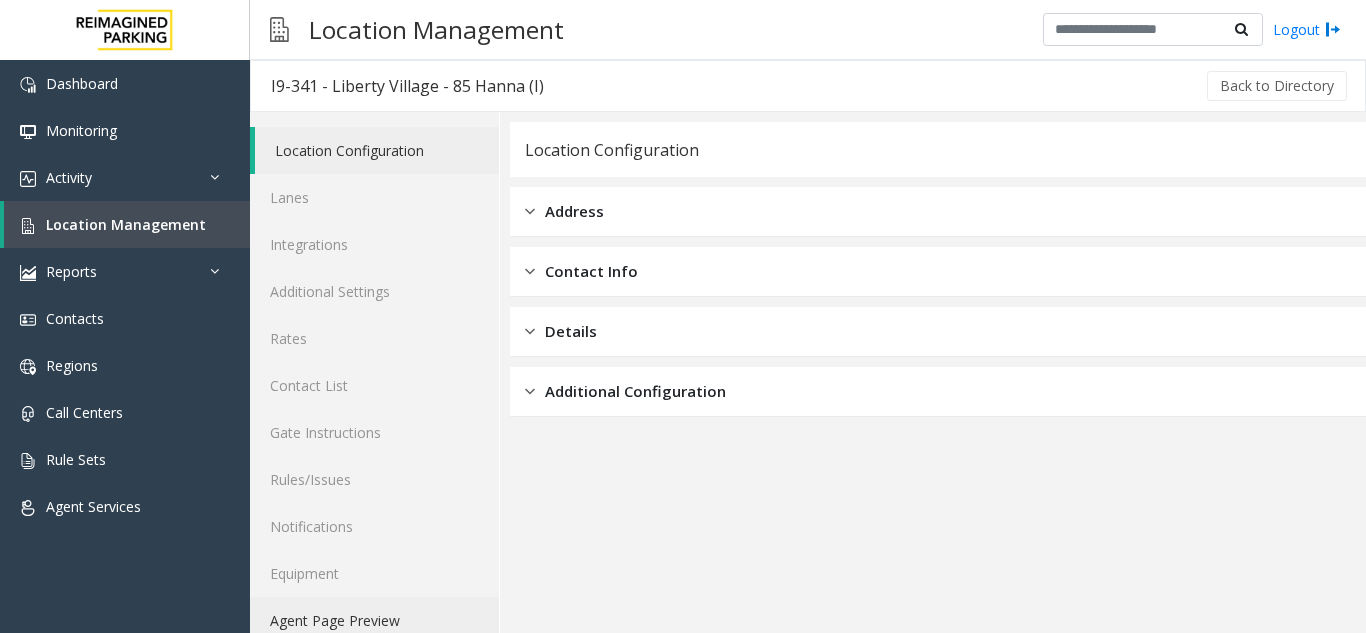click on "Agent Page Preview" 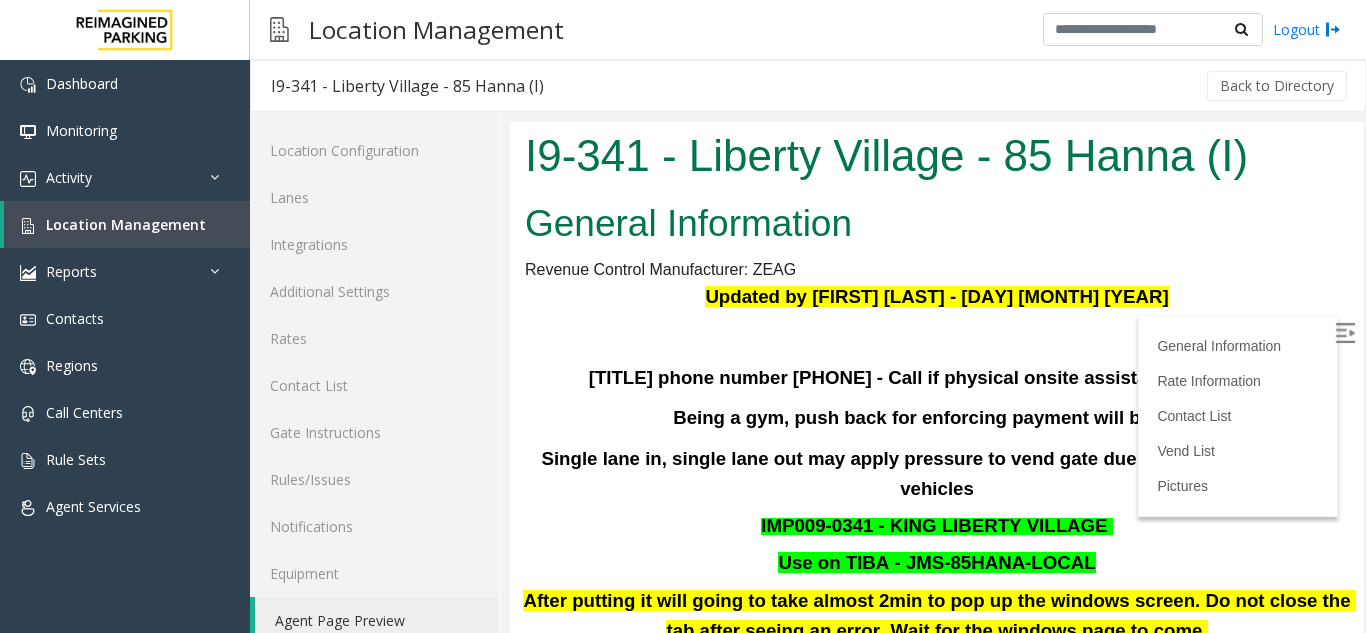 scroll, scrollTop: 100, scrollLeft: 0, axis: vertical 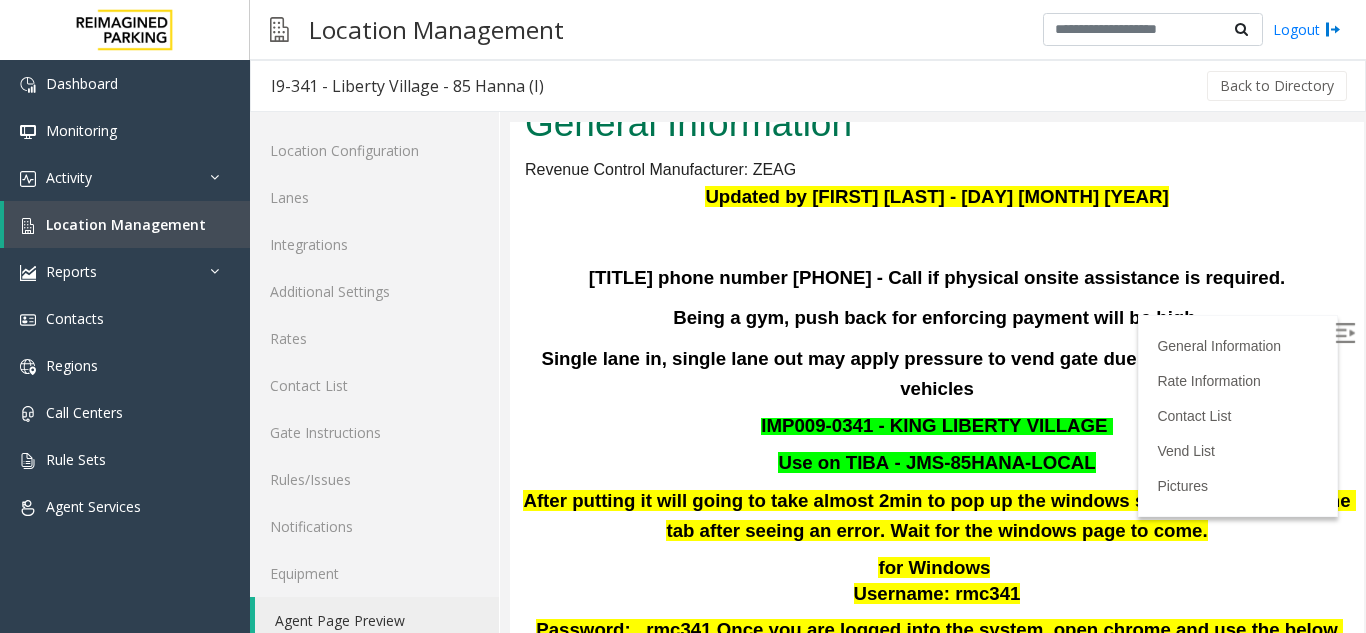 click at bounding box center [1345, 333] 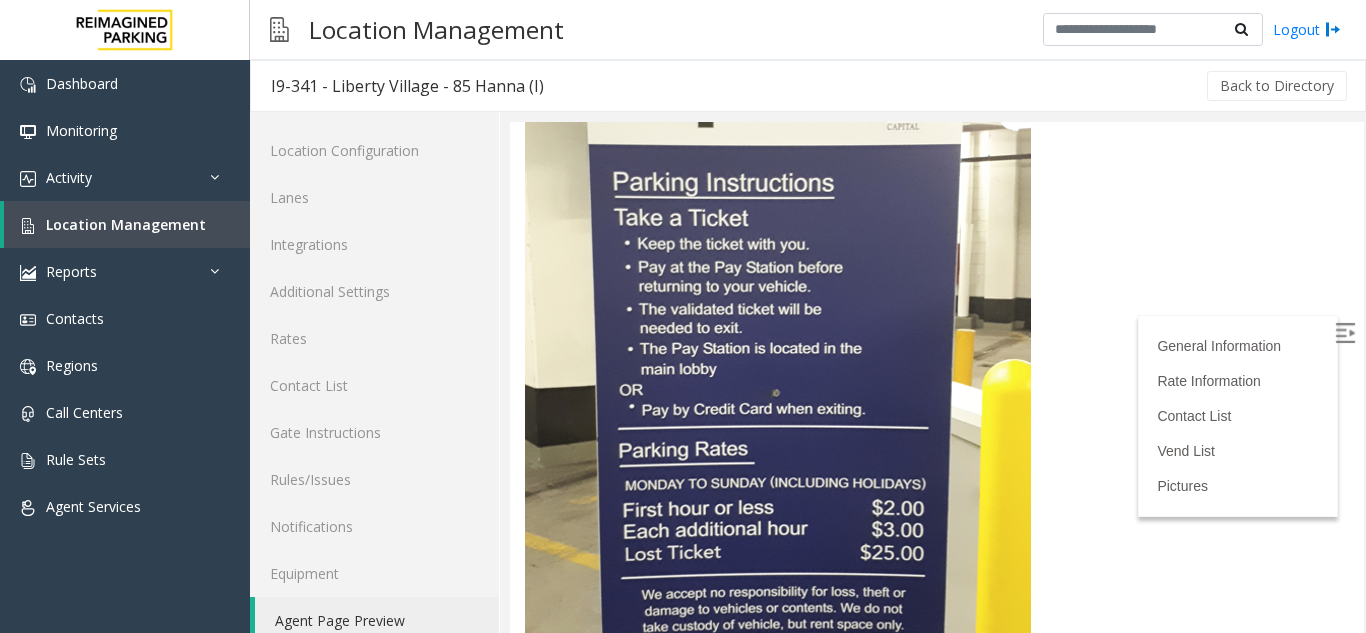 scroll, scrollTop: 3900, scrollLeft: 0, axis: vertical 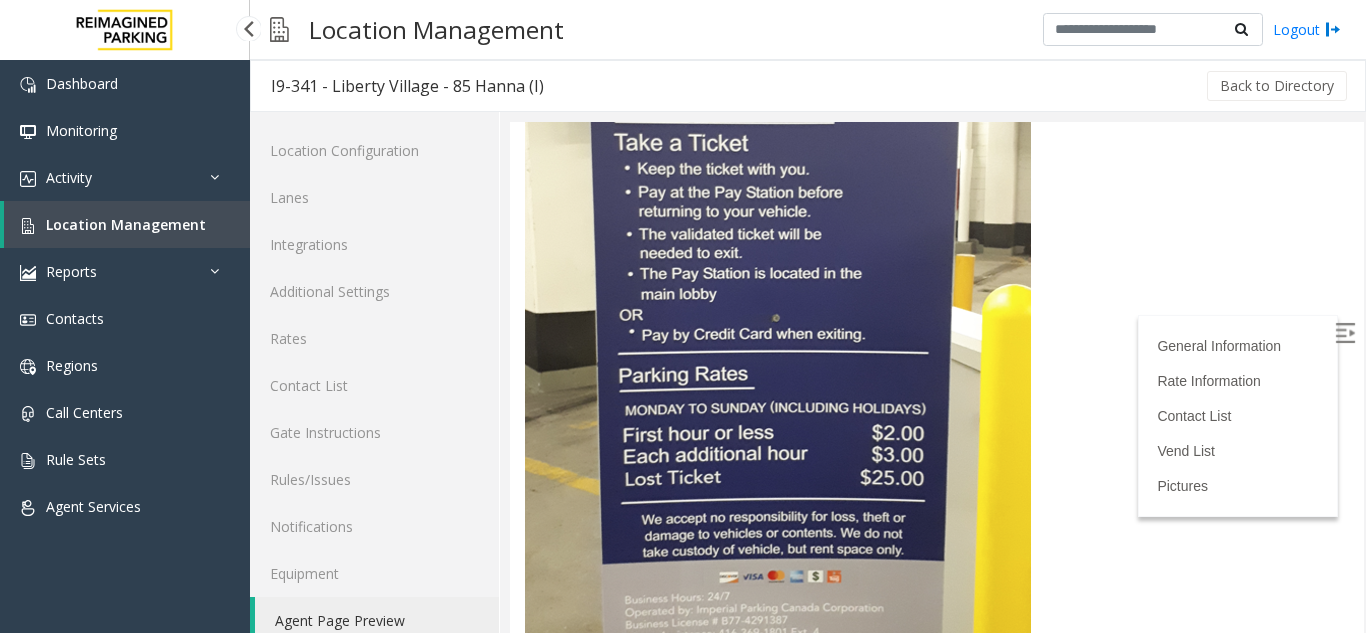 click on "Location Management" at bounding box center (126, 224) 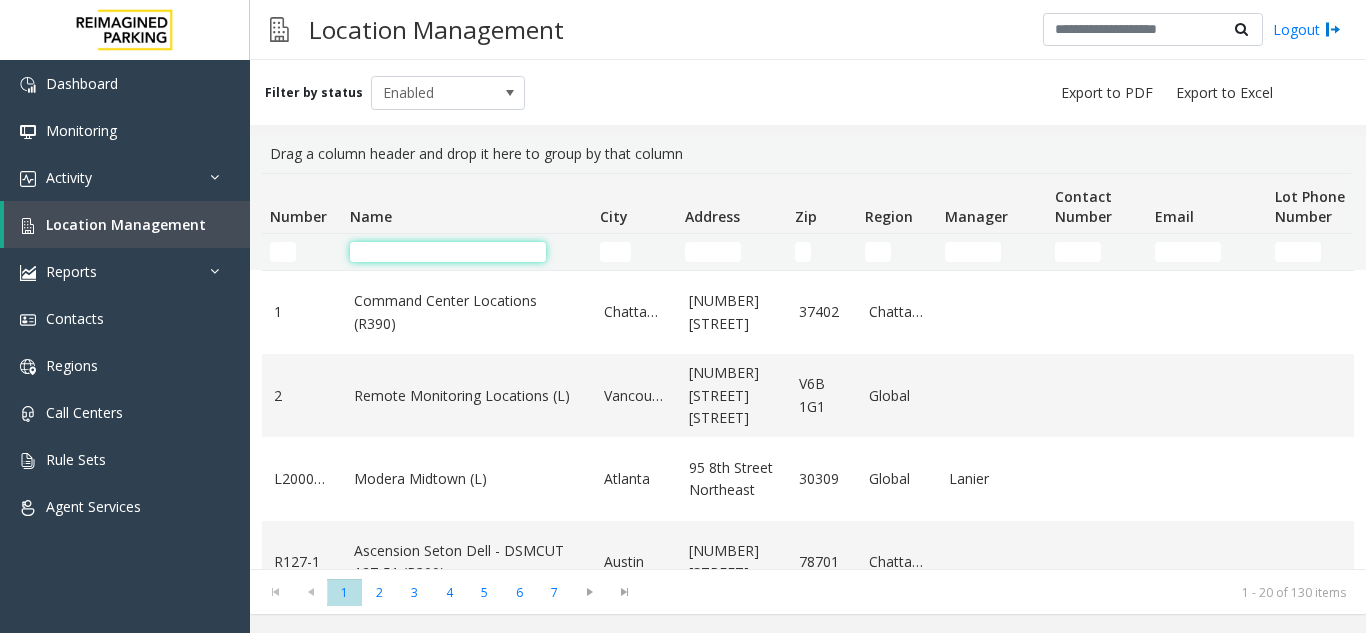 click 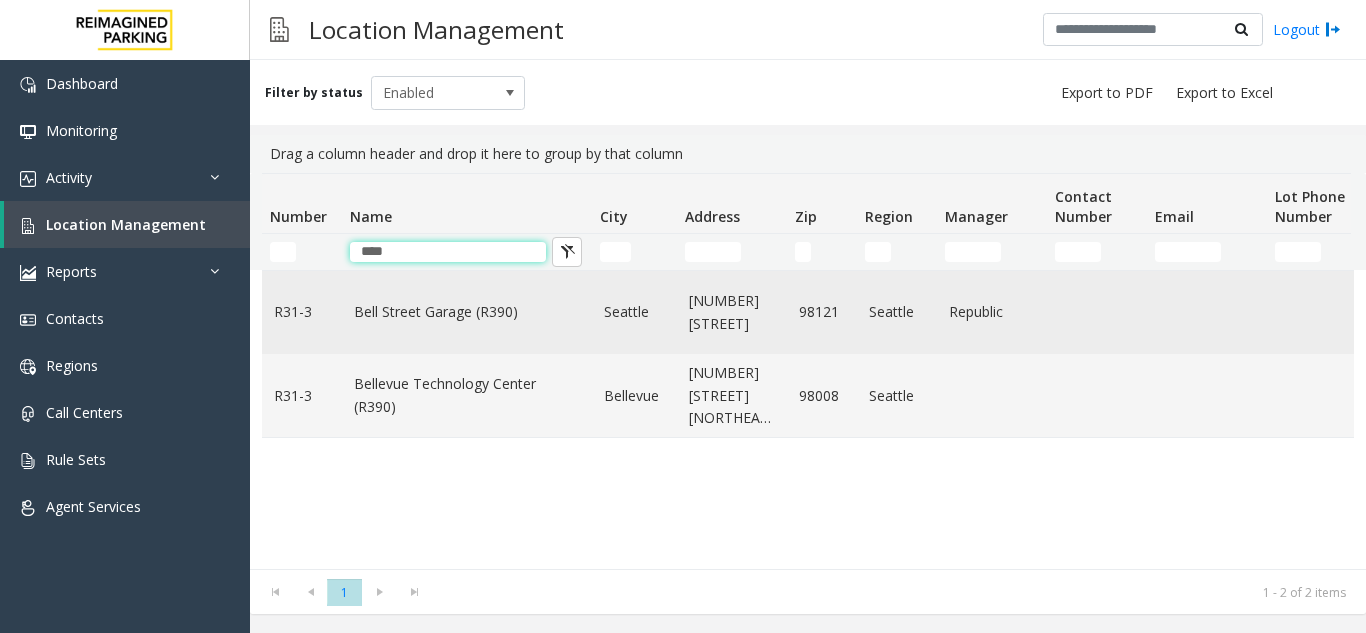type on "****" 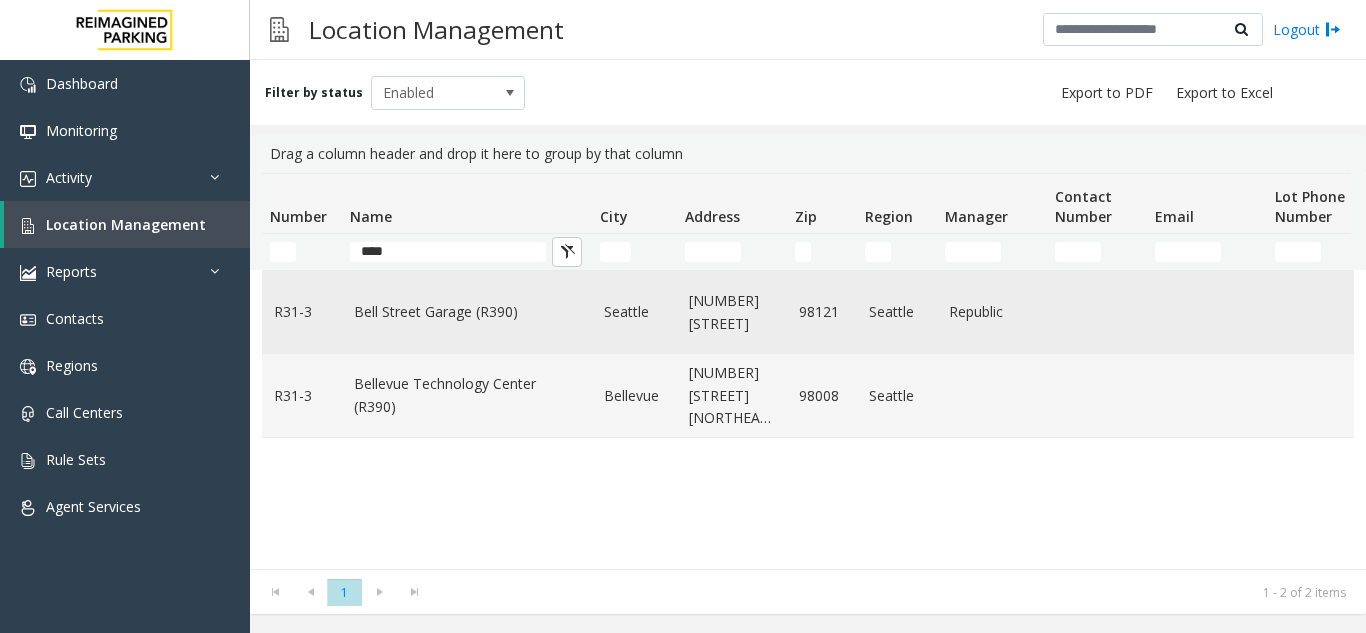 click on "Bell Street Garage (R390)" 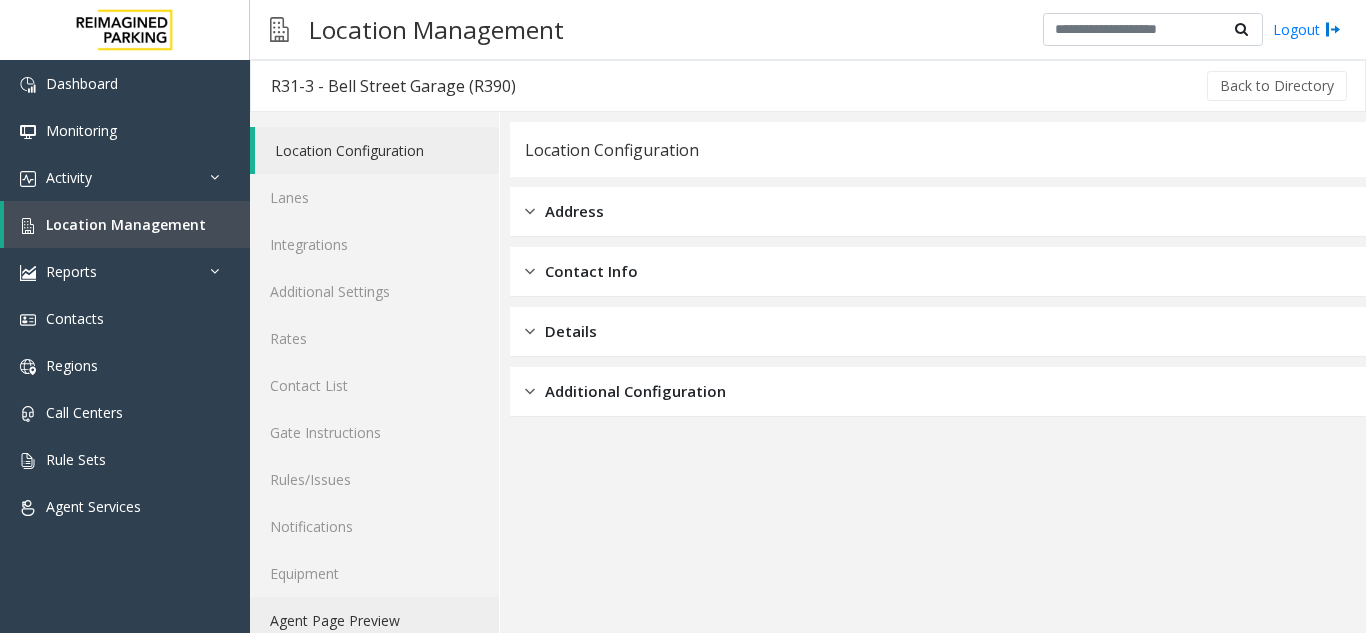 click on "Agent Page Preview" 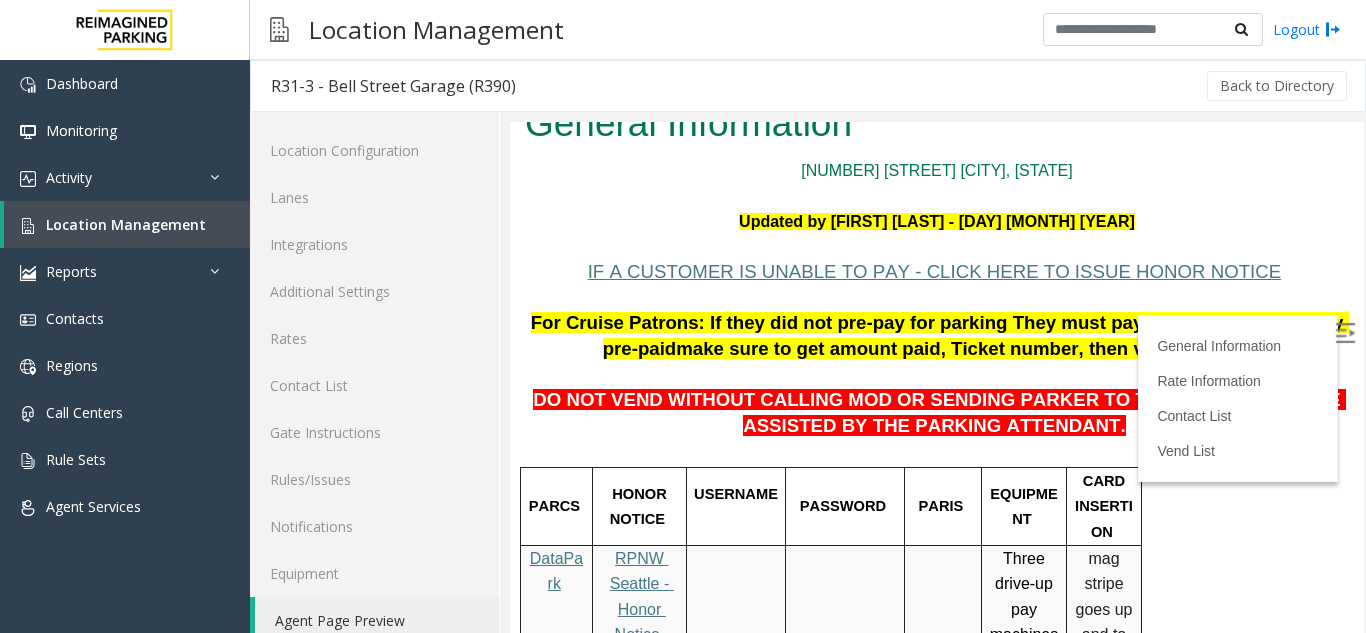 scroll, scrollTop: 200, scrollLeft: 0, axis: vertical 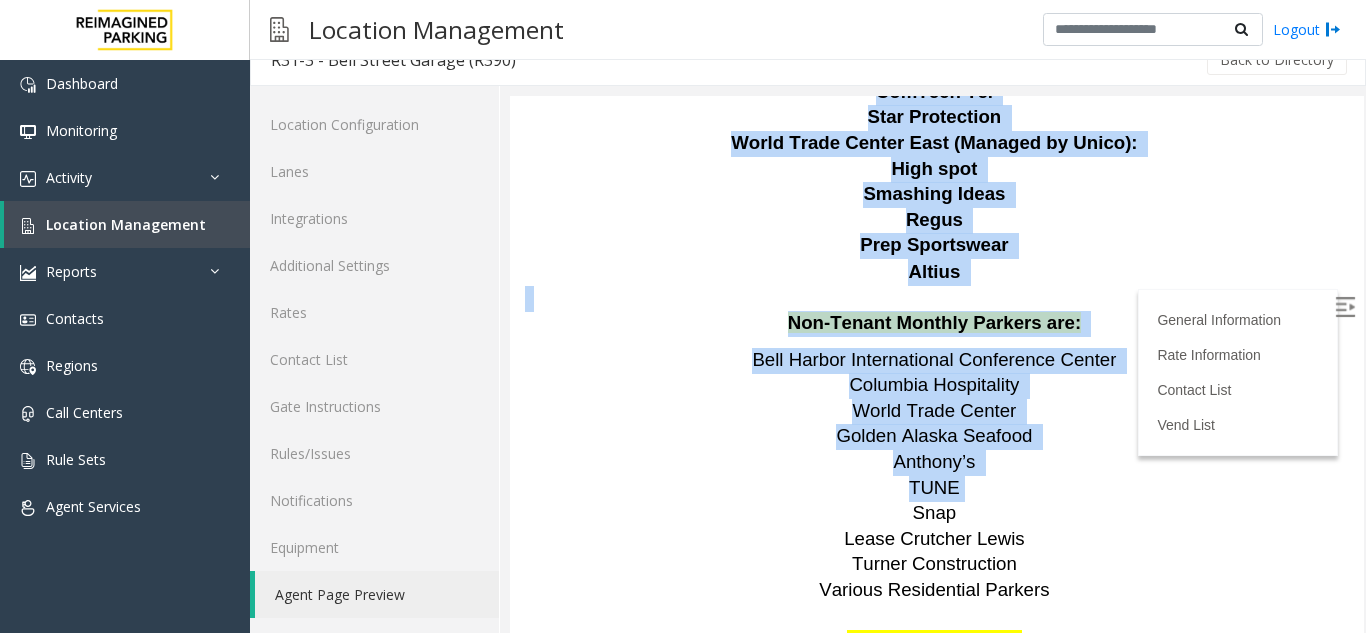drag, startPoint x: 979, startPoint y: 413, endPoint x: 952, endPoint y: 432, distance: 33.01515 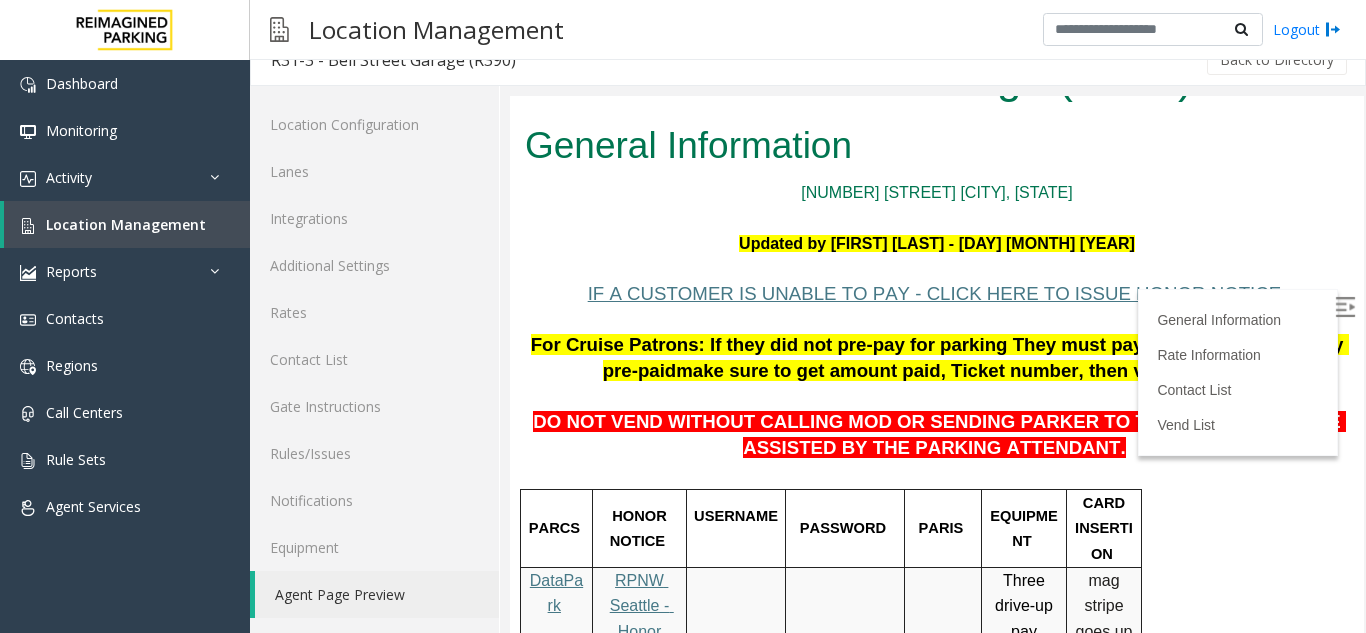 scroll, scrollTop: 0, scrollLeft: 0, axis: both 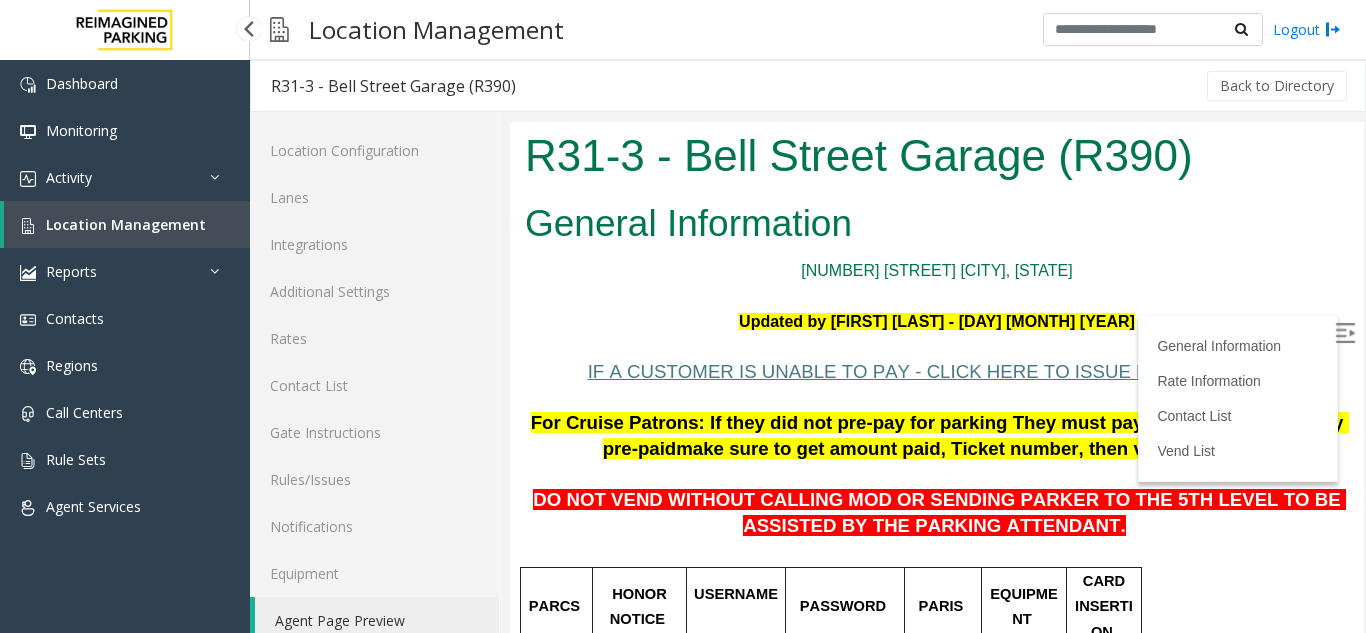 click on "Location Management" at bounding box center [126, 224] 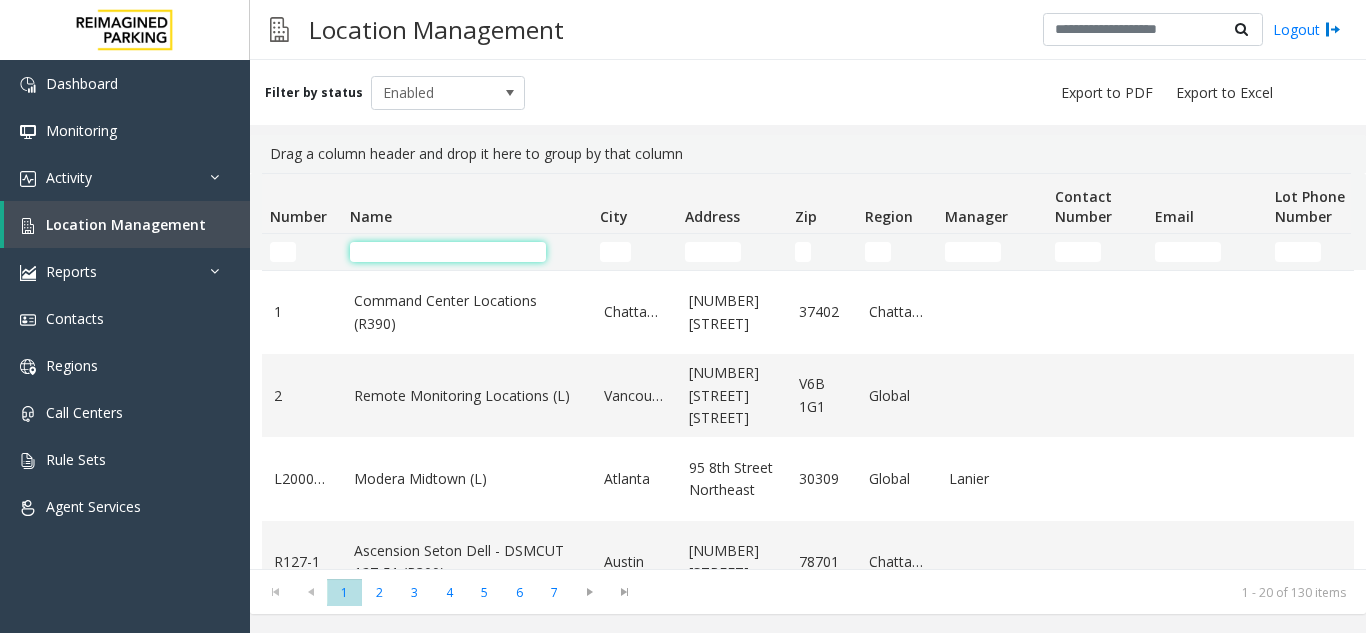 click 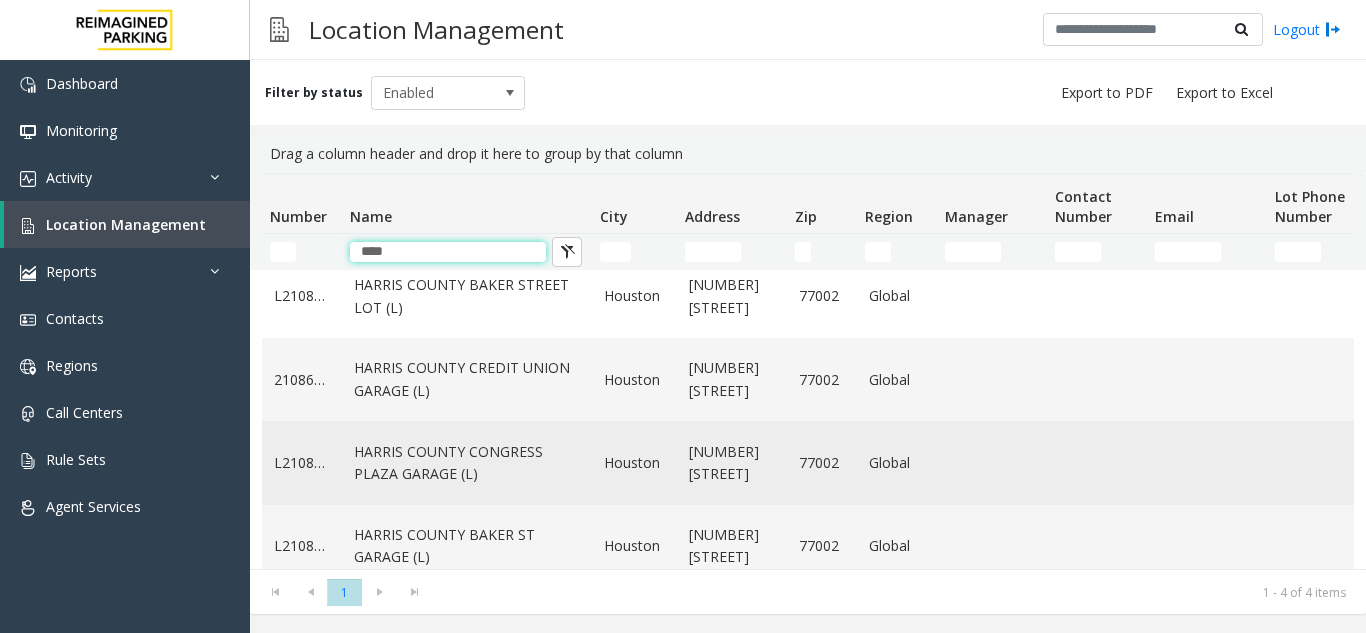scroll, scrollTop: 0, scrollLeft: 0, axis: both 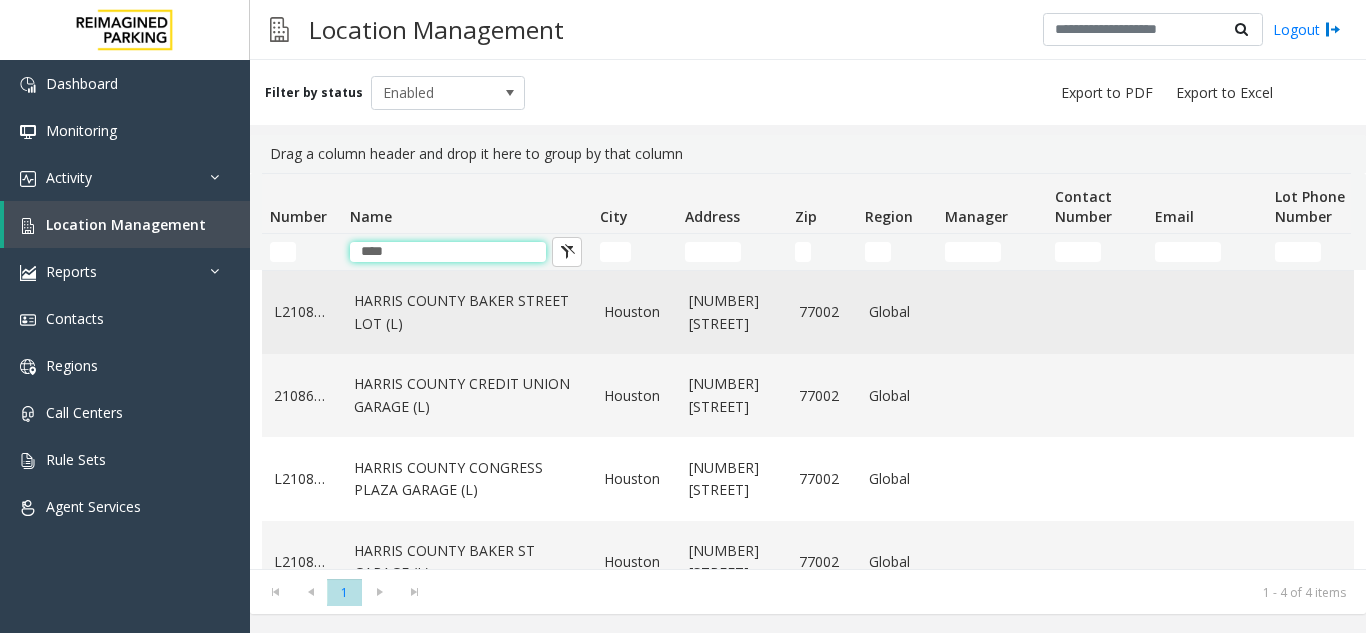 type on "****" 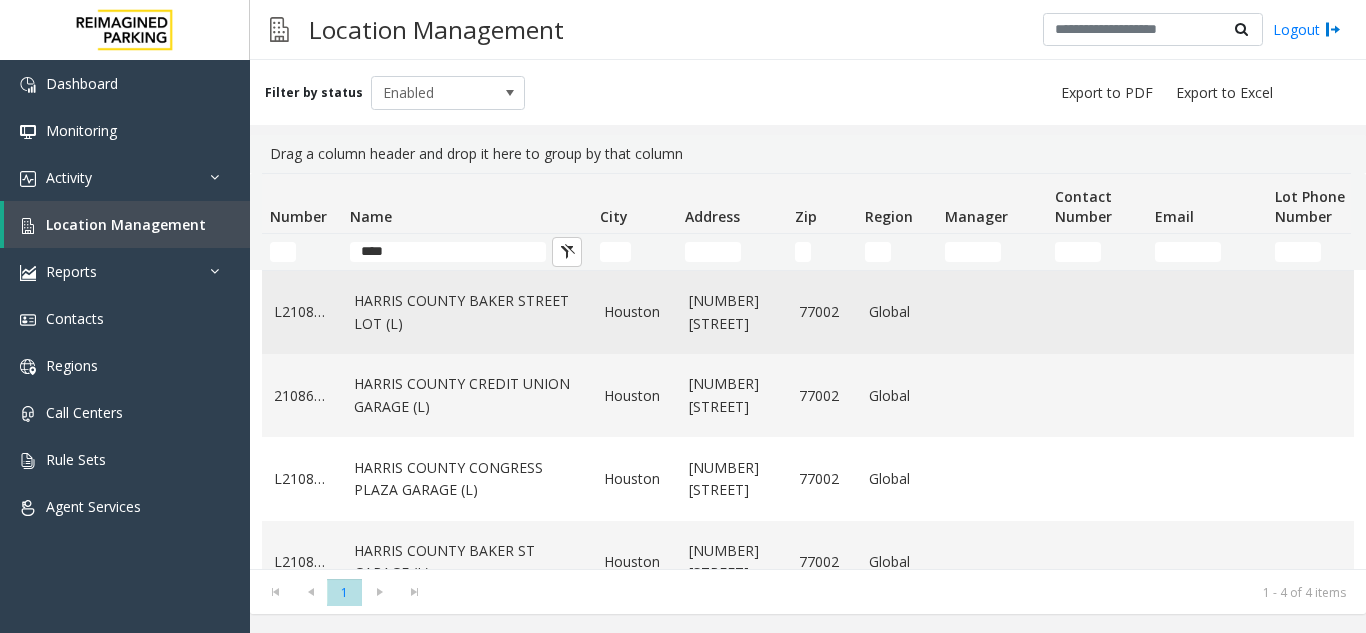click on "HARRIS COUNTY BAKER STREET LOT (L)" 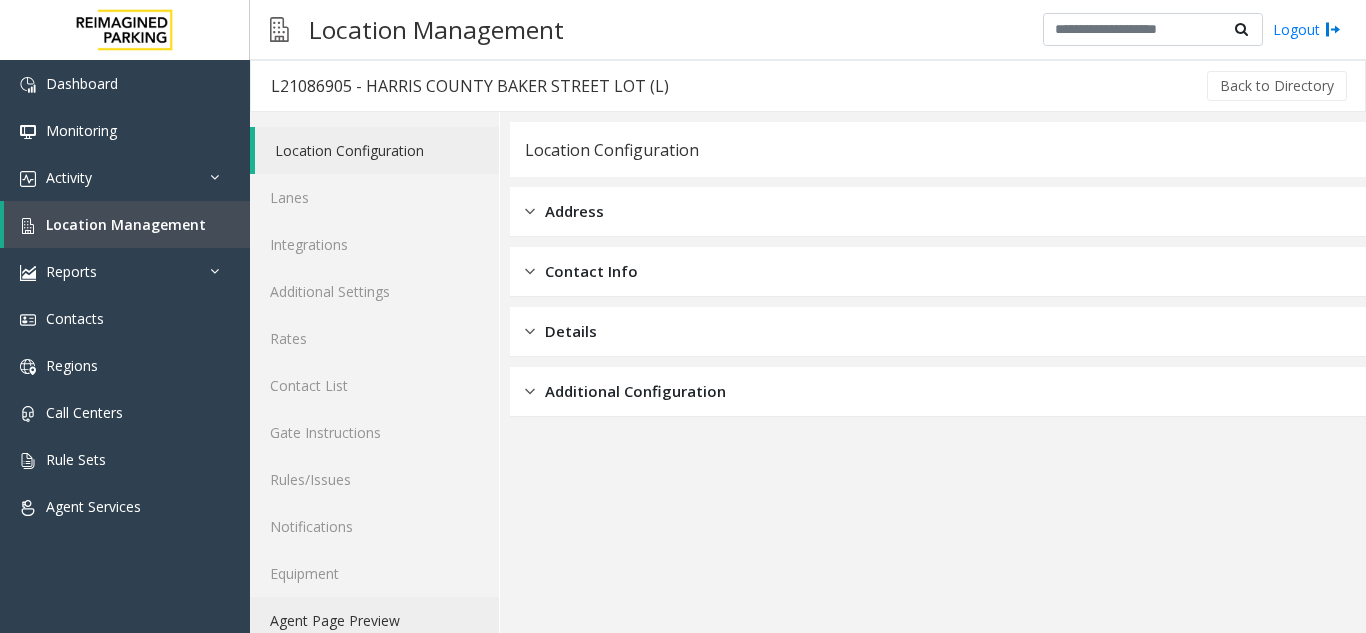click on "Agent Page Preview" 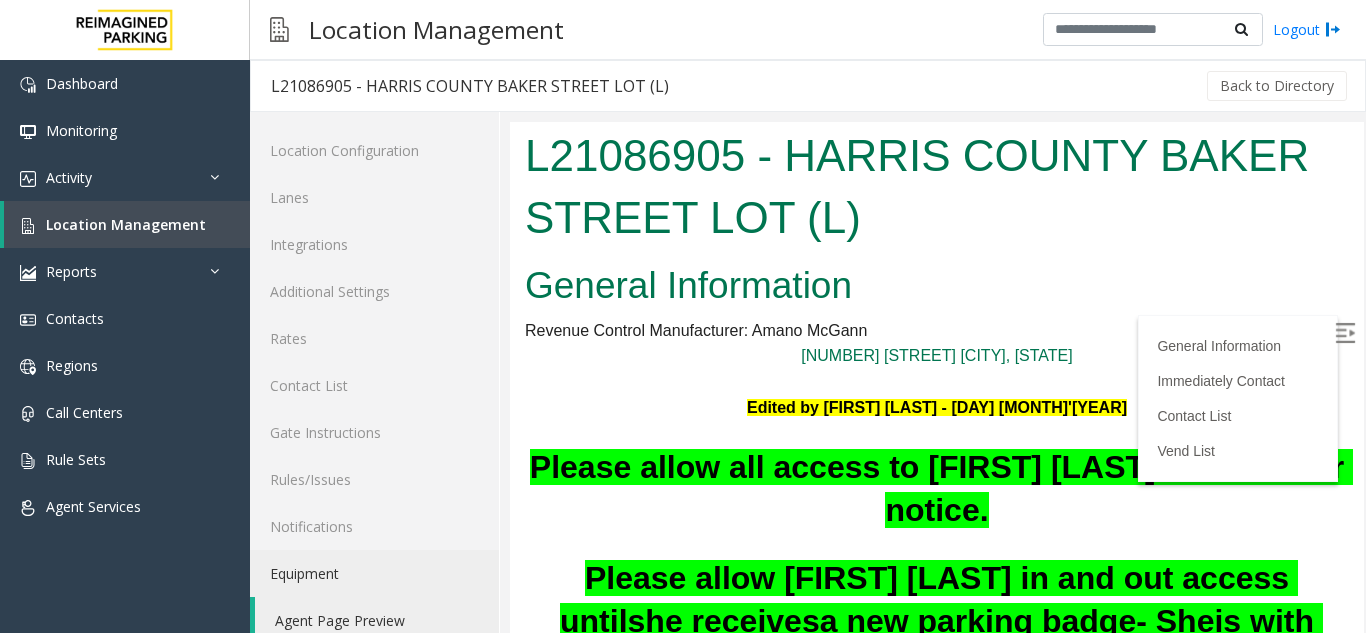 scroll, scrollTop: 0, scrollLeft: 0, axis: both 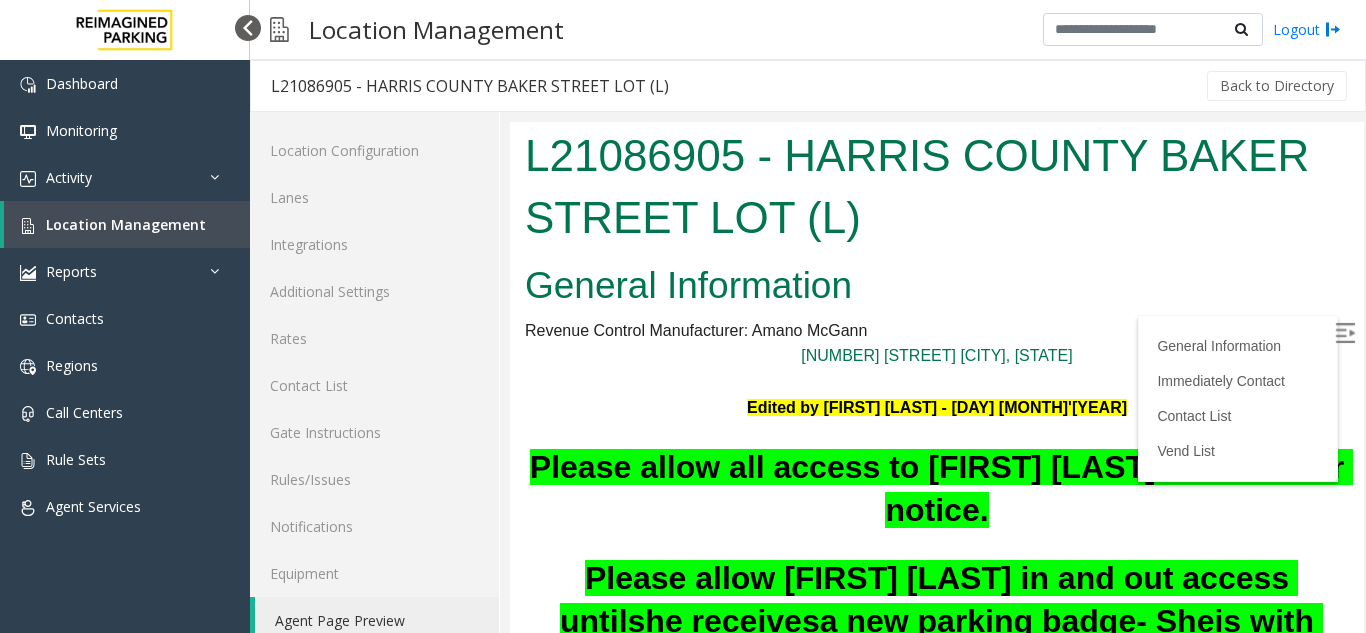 click at bounding box center (248, 28) 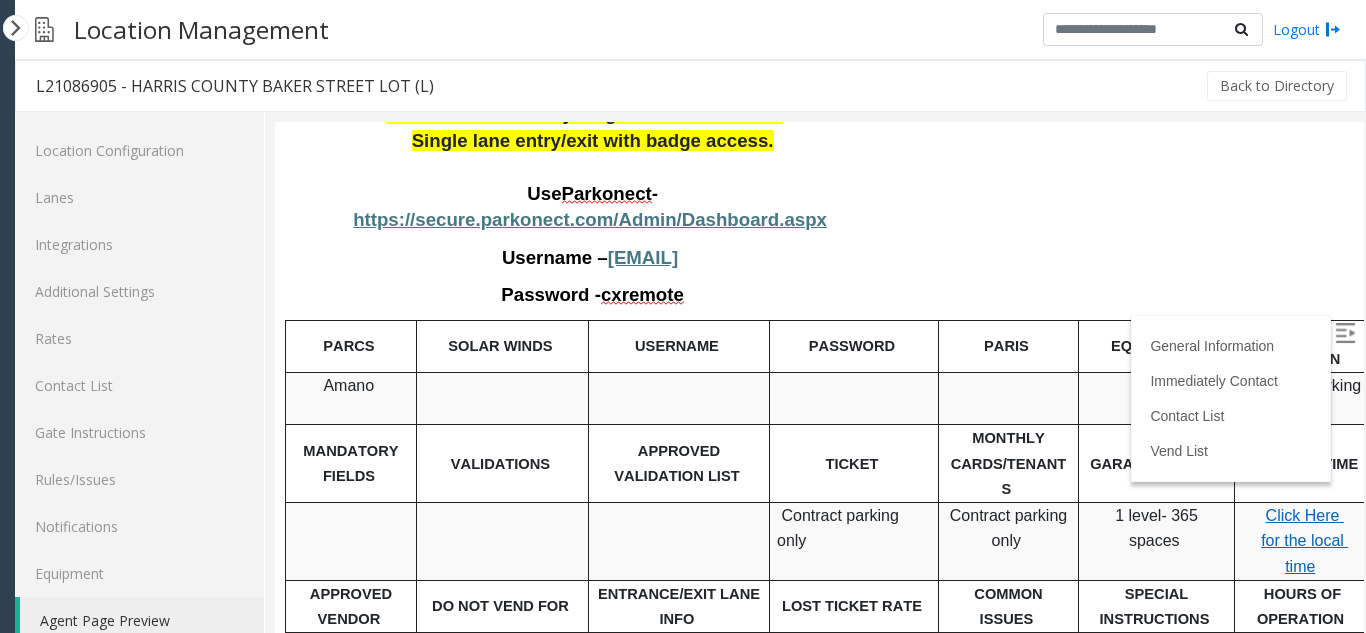 scroll, scrollTop: 1500, scrollLeft: 0, axis: vertical 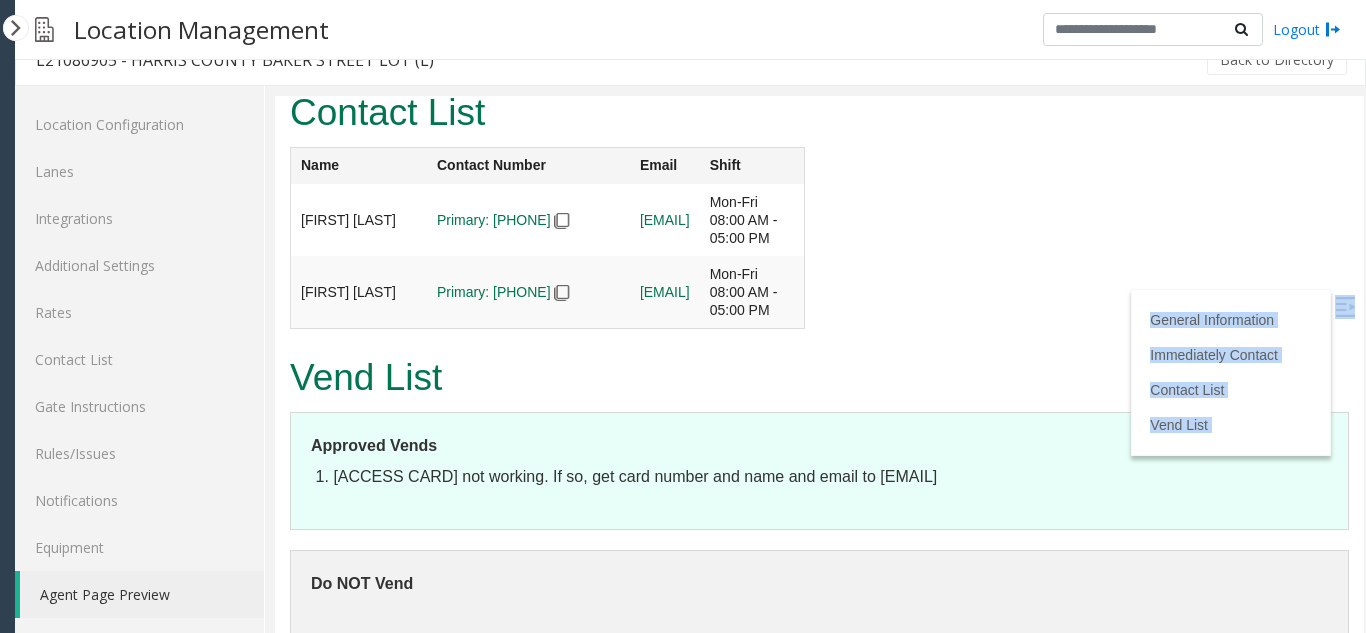 click on "[L NUMBER] - [HARRIS COUNTY] [BAKER STREET LOT] ([LETTER])
[GENERAL INFORMATION]
[REVENUE CONTROL MANUFACTURER]: [BRAND]
[NUMBER] [STREET] [CITY], [STATE] Edited by [FIRST] [LAST] - [DAY] [MONTH]'[YEAR] Please allow all access to [FIRST] [LAST] until further notice. Please allow [FIRST] [LAST] in and out access until  she receives  a new parking badge - She  is with [TDCJ].     Do no vend for  [FIRST] [LAST]. She is no longer employed by [COMPANY]. Do no vend for  [FIRST] [LAST]   For  [INDIVIDUAL] monthly parkers, make sure to ask about the error which machine is showing.  If it is a  “pass back   violation ”,  please email  [EMAIL] at end of day so that access may be corrected and vend the gate for in and out for that day.    [TDCJ] and/or [TEXAS DEPARTMENT OF CRIMINAL JUSTICE]  ONLY [PARKONECT] please do not vend the gates and instruct them to park at a paid lot. not,  they may park elsewhere.    do not gate." at bounding box center [819, -1927] 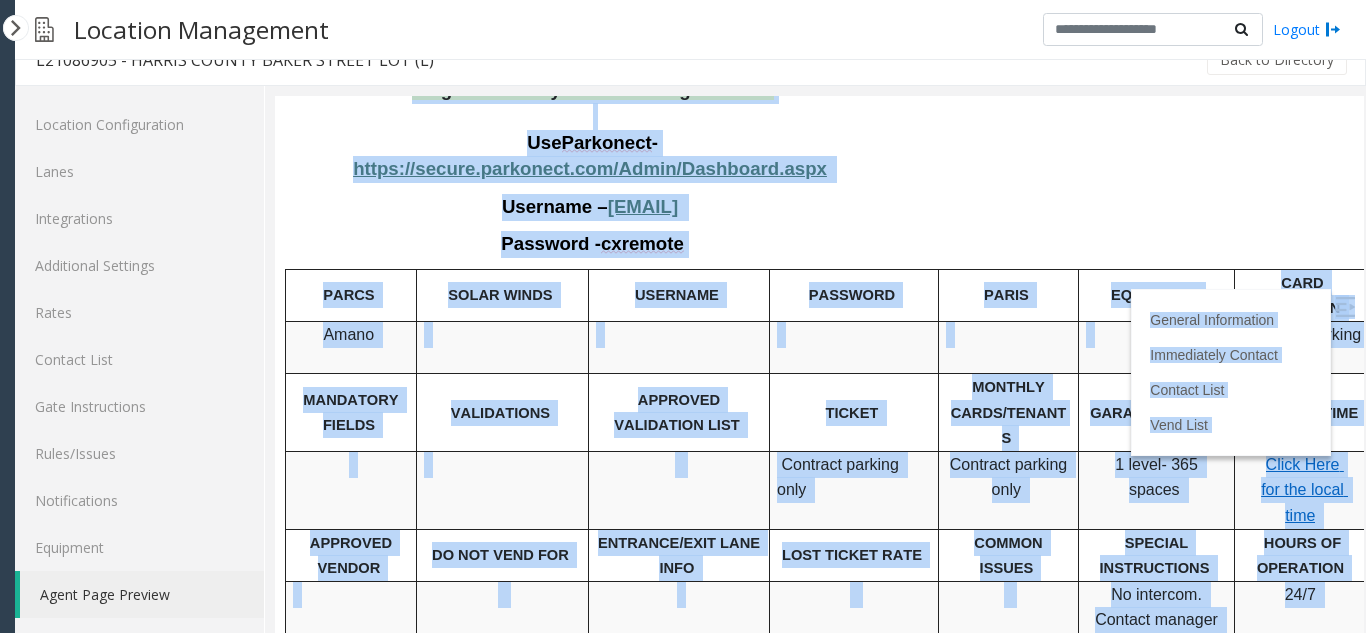 scroll, scrollTop: 1491, scrollLeft: 0, axis: vertical 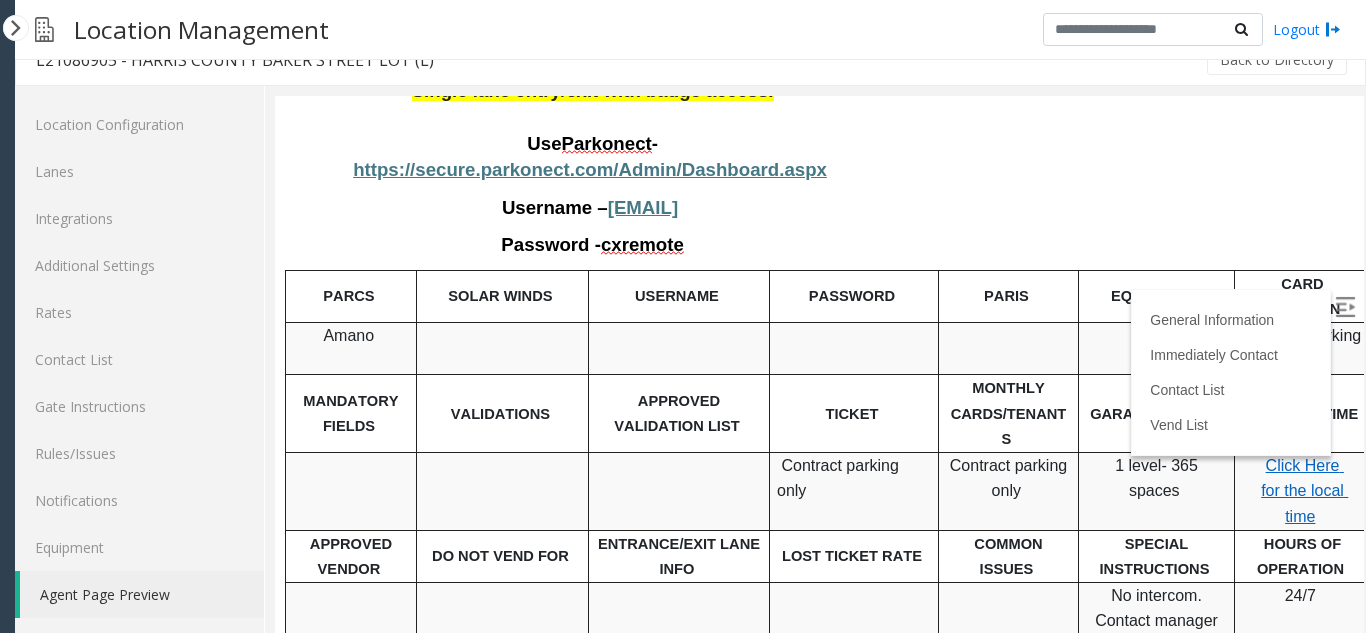 click on "[L NUMBER] - [HARRIS COUNTY] [BAKER STREET LOT] ([LETTER])
[GENERAL INFORMATION]
[REVENUE CONTROL MANUFACTURER]: [BRAND]
[NUMBER] [STREET] [CITY], [STATE] Edited by [FIRST] [LAST] - [DAY] [MONTH]'[YEAR] Please allow all access to [FIRST] [LAST] until further notice. Please allow [FIRST] [LAST] in and out access until  she receives  a new parking badge - She  is with [TDCJ].     Do no vend for  [FIRST] [LAST]. She is no longer employed by [COMPANY]. Do no vend for  [FIRST] [LAST]   For  [INDIVIDUAL] monthly parkers, make sure to ask about the error which machine is showing.  If it is a  “pass back   violation ”,  please email  [EMAIL] at end of day so that access may be corrected and vend the gate for in and out for that day.    [TDCJ] and/or [TEXAS DEPARTMENT OF CRIMINAL JUSTICE]  ONLY [PARKONECT] please do not vend the gates and instruct them to park at a paid lot. not,  they may park elsewhere.    do not gate." at bounding box center (819, -1127) 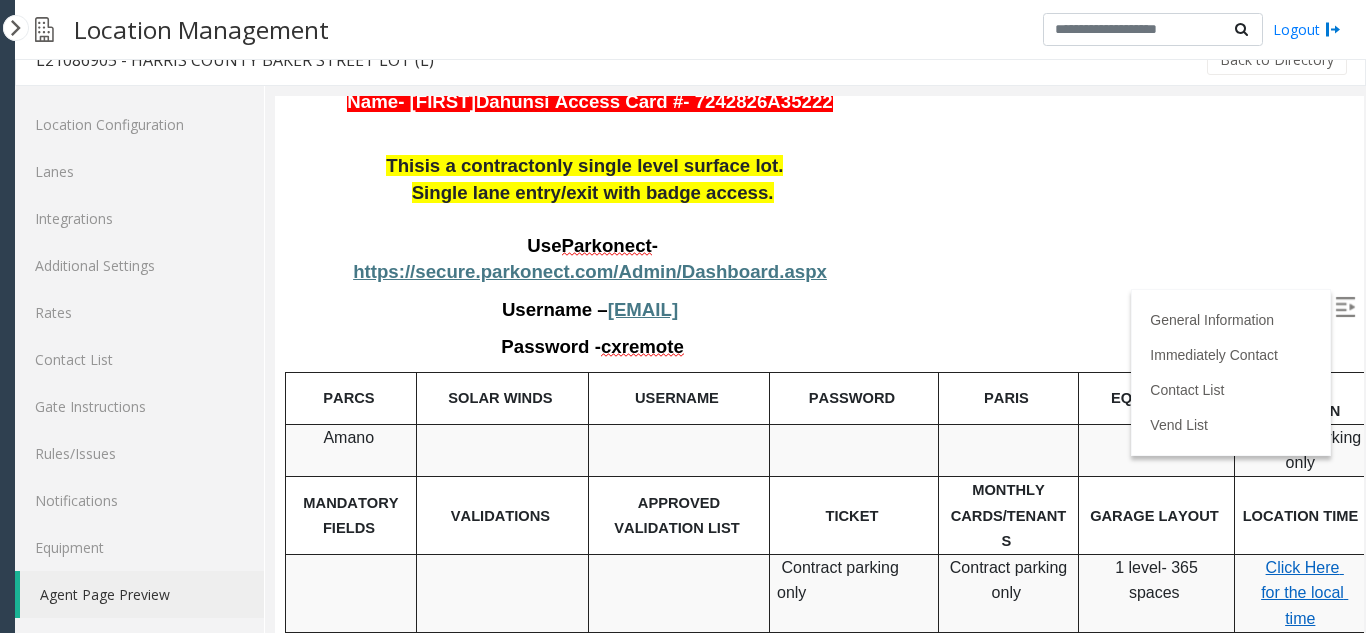 scroll, scrollTop: 1391, scrollLeft: 0, axis: vertical 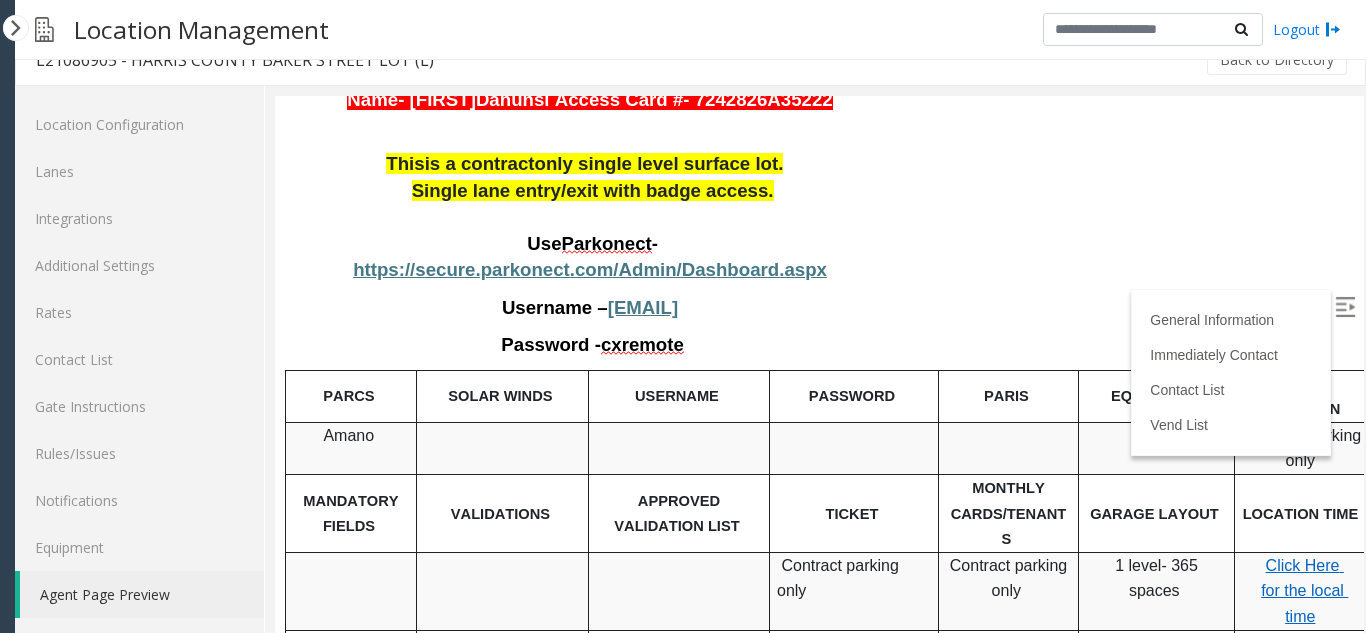 click on "Click Here for the local time" at bounding box center [1304, 591] 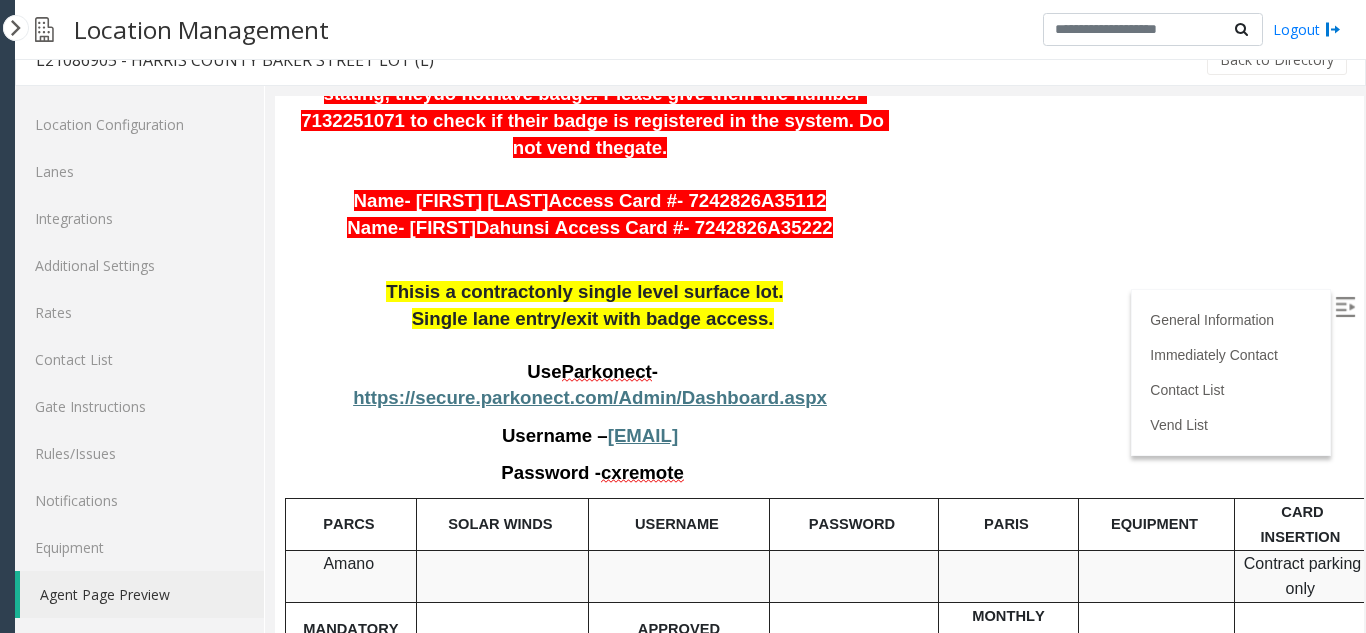 scroll, scrollTop: 1091, scrollLeft: 0, axis: vertical 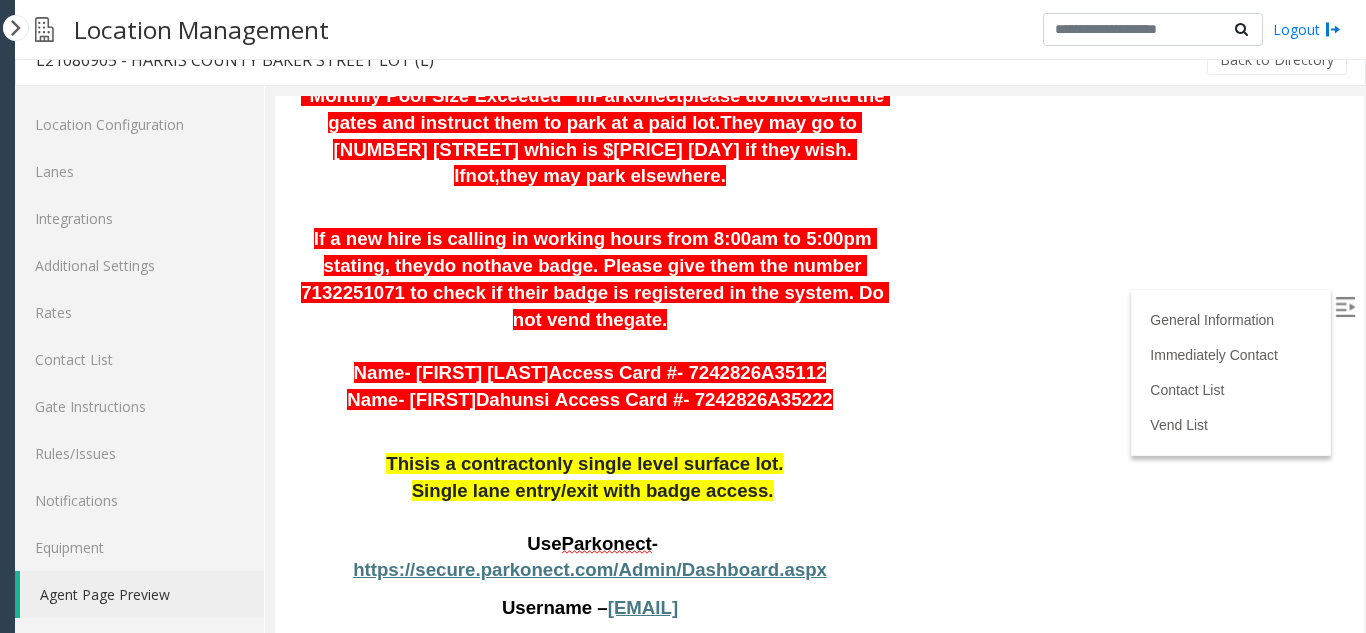 click on "have badge. Please give them the number 7132251071 to check if their badge is registered in the system. Do not vend the" at bounding box center [595, 292] 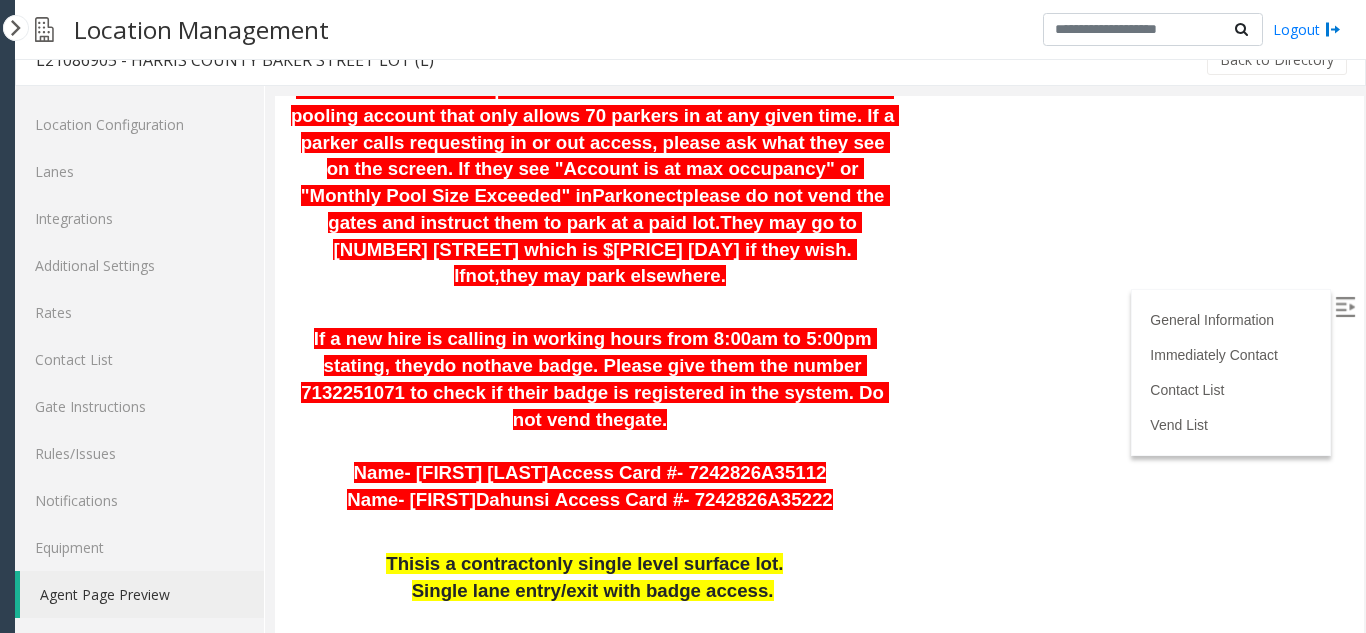 scroll, scrollTop: 891, scrollLeft: 0, axis: vertical 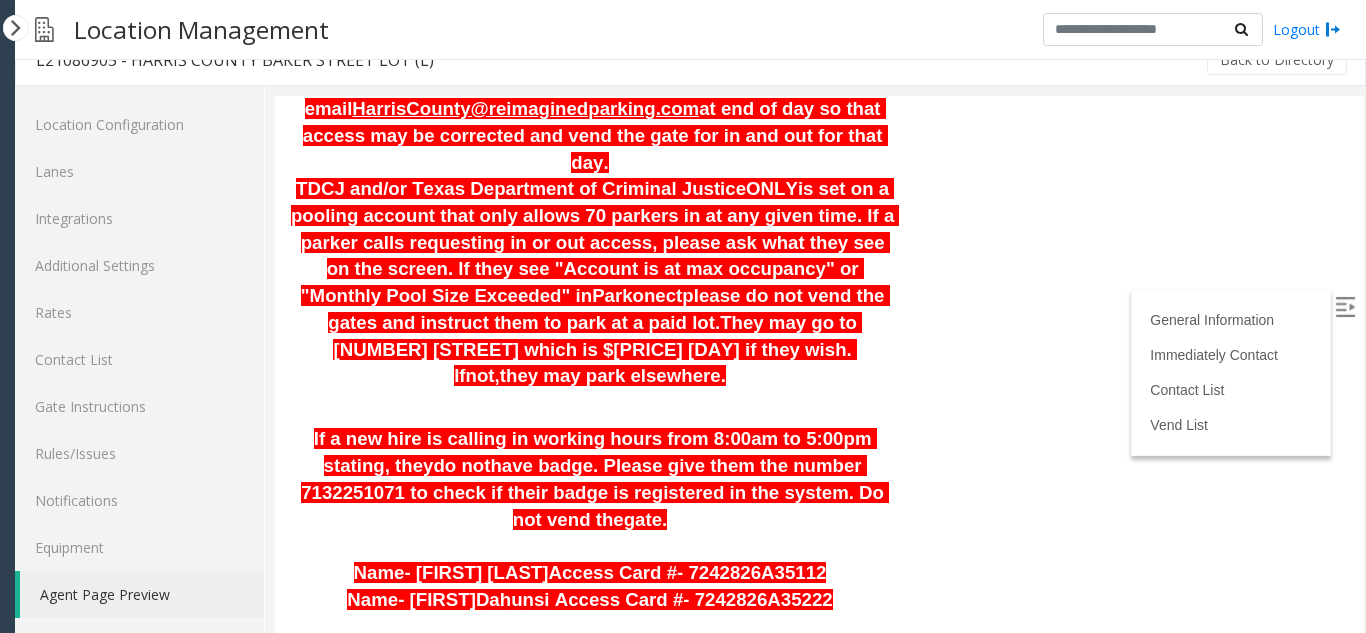 click on "[L NUMBER] - [HARRIS COUNTY] [BAKER STREET LOT] ([LETTER])
[GENERAL INFORMATION]
[REVENUE CONTROL MANUFACTURER]: [BRAND]
[NUMBER] [STREET] [CITY], [STATE] Edited by [FIRST] [LAST] - [DAY] [MONTH]'[YEAR] Please allow all access to [FIRST] [LAST] until further notice. Please allow [FIRST] [LAST] in and out access until  she receives  a new parking badge - She  is with [TDCJ].     Do no vend for  [FIRST] [LAST]. She is no longer employed by [COMPANY]. Do no vend for  [FIRST] [LAST]   For  [INDIVIDUAL] monthly parkers, make sure to ask about the error which machine is showing.  If it is a  “pass back   violation ”,  please email  [EMAIL] at end of day so that access may be corrected and vend the gate for in and out for that day.    [TDCJ] and/or [TEXAS DEPARTMENT OF CRIMINAL JUSTICE]  ONLY [PARKONECT] please do not vend the gates and instruct them to park at a paid lot. not,  they may park elsewhere.    do not gate." at bounding box center (819, -527) 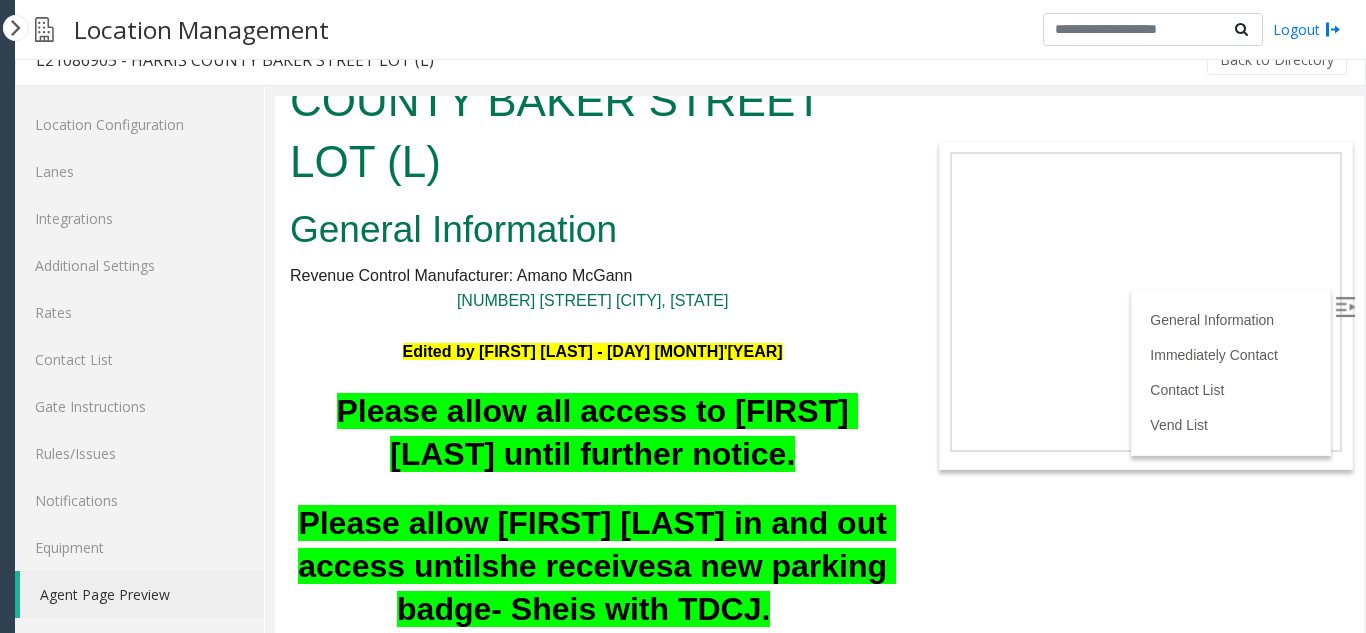 scroll, scrollTop: 0, scrollLeft: 0, axis: both 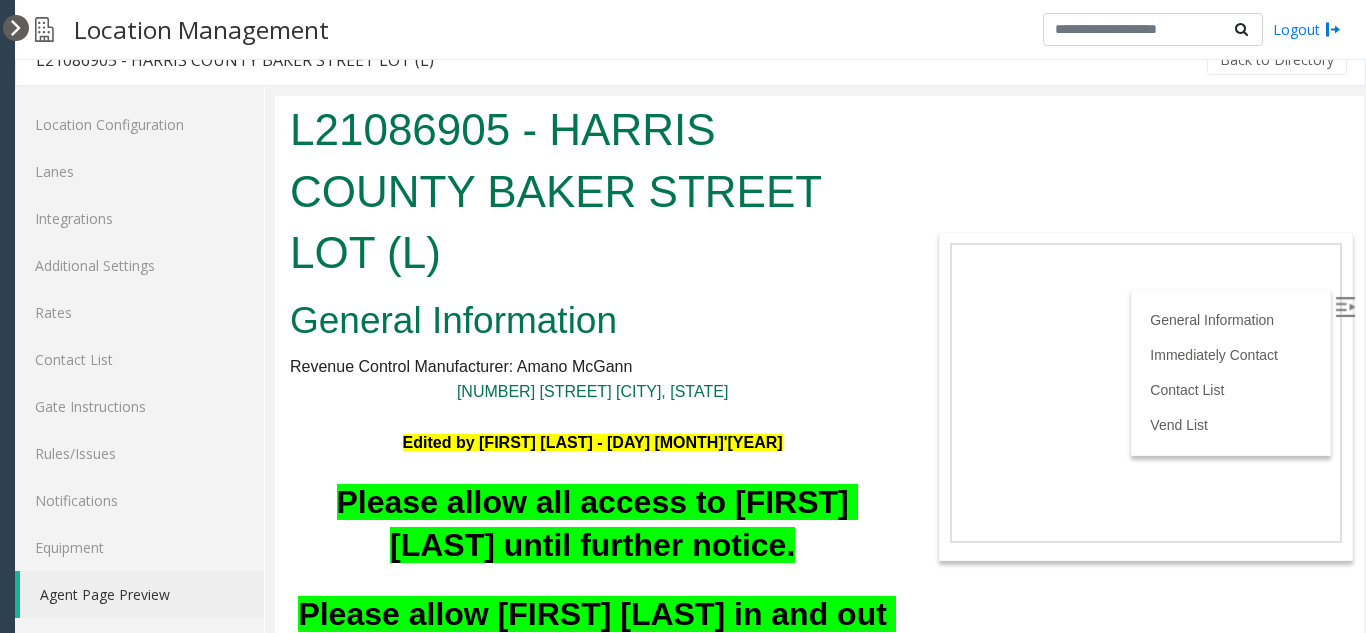 click at bounding box center (16, 28) 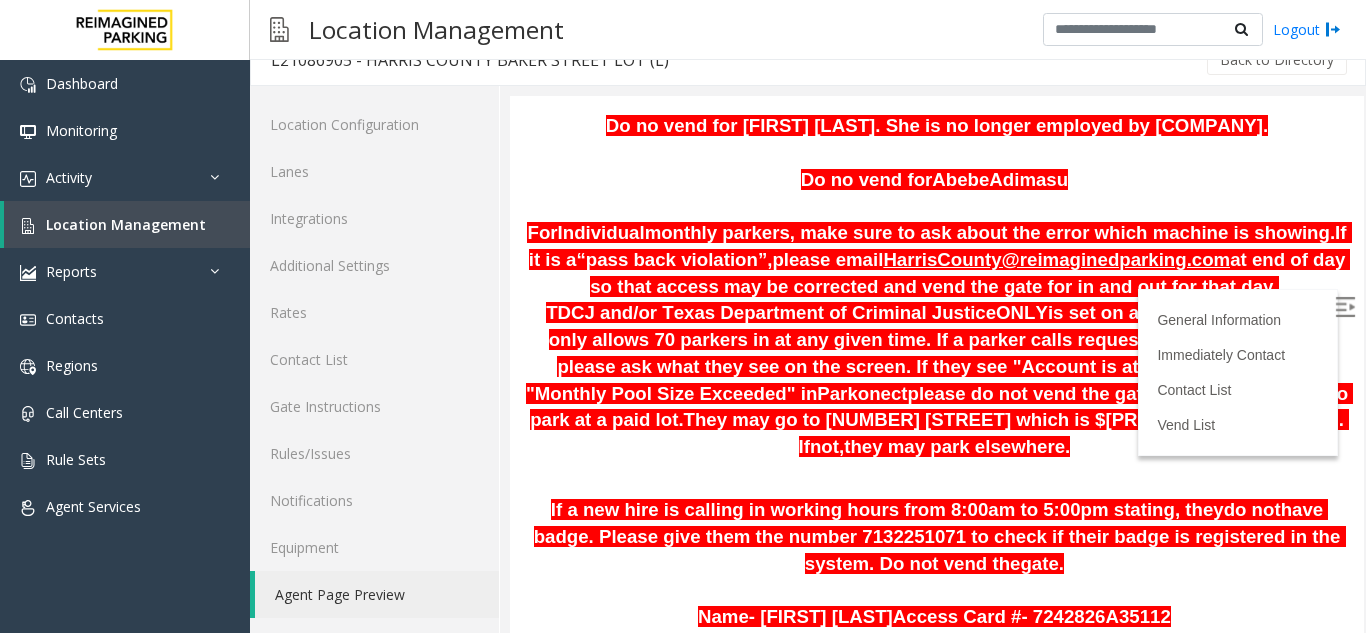 scroll, scrollTop: 700, scrollLeft: 0, axis: vertical 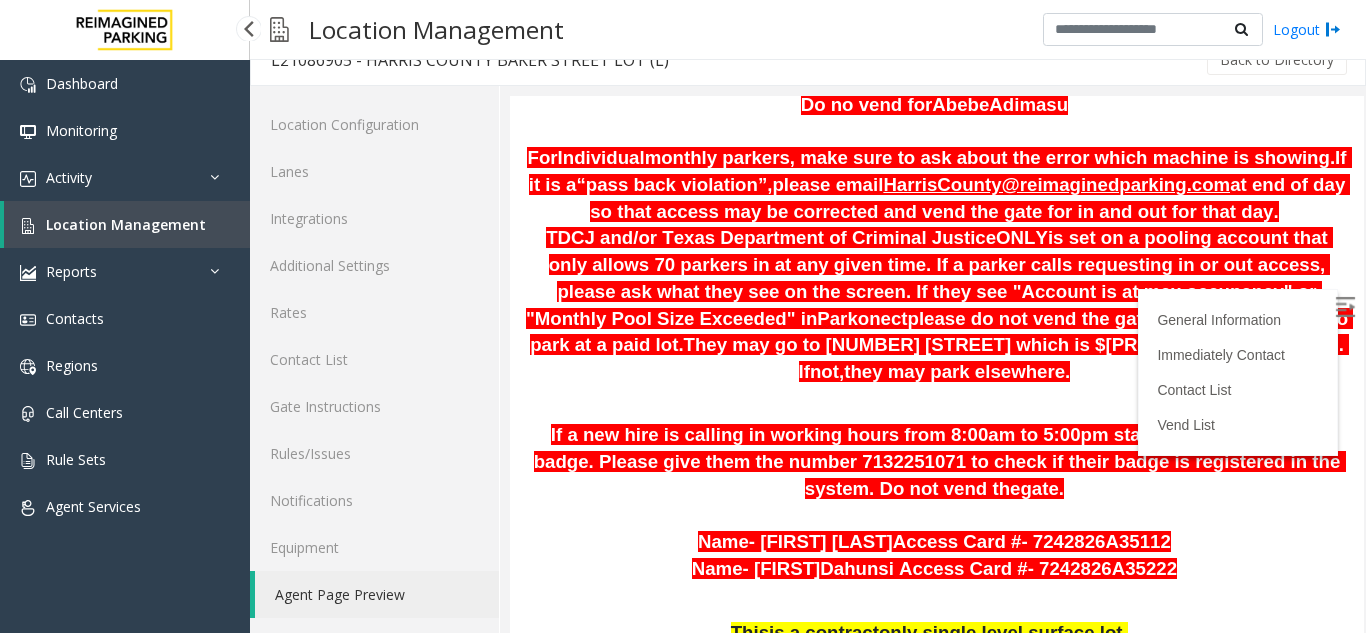 click on "Location Management" at bounding box center [127, 224] 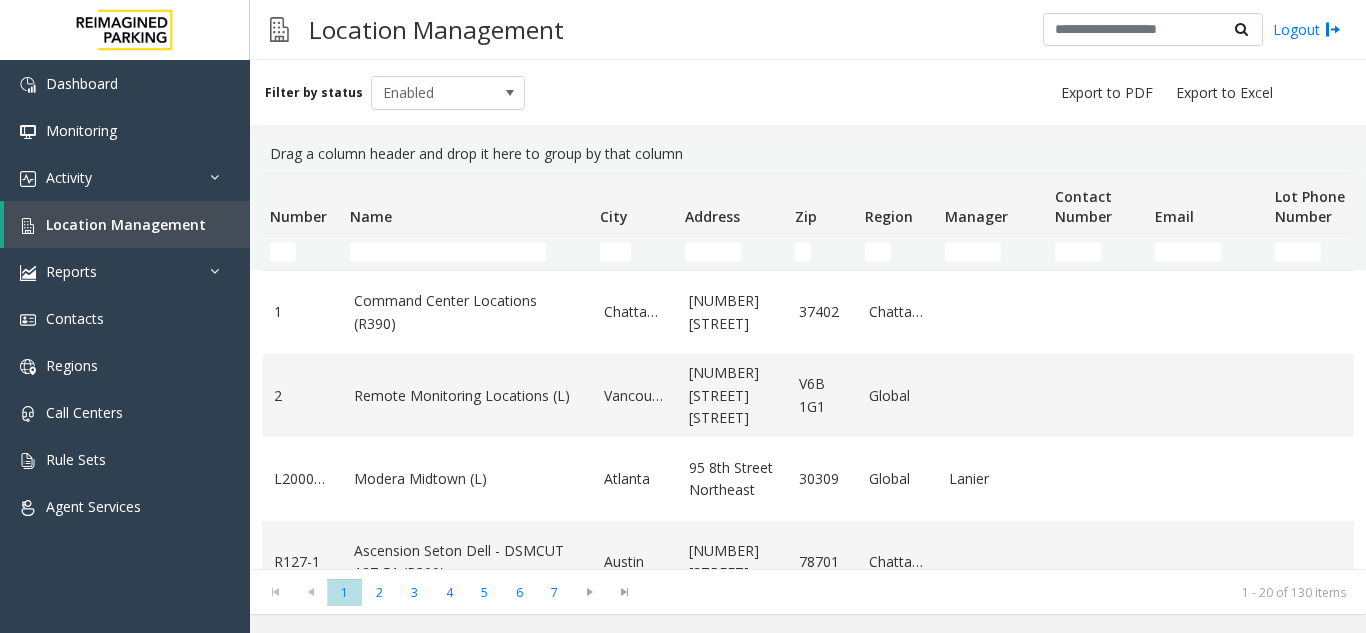 scroll, scrollTop: 0, scrollLeft: 49, axis: horizontal 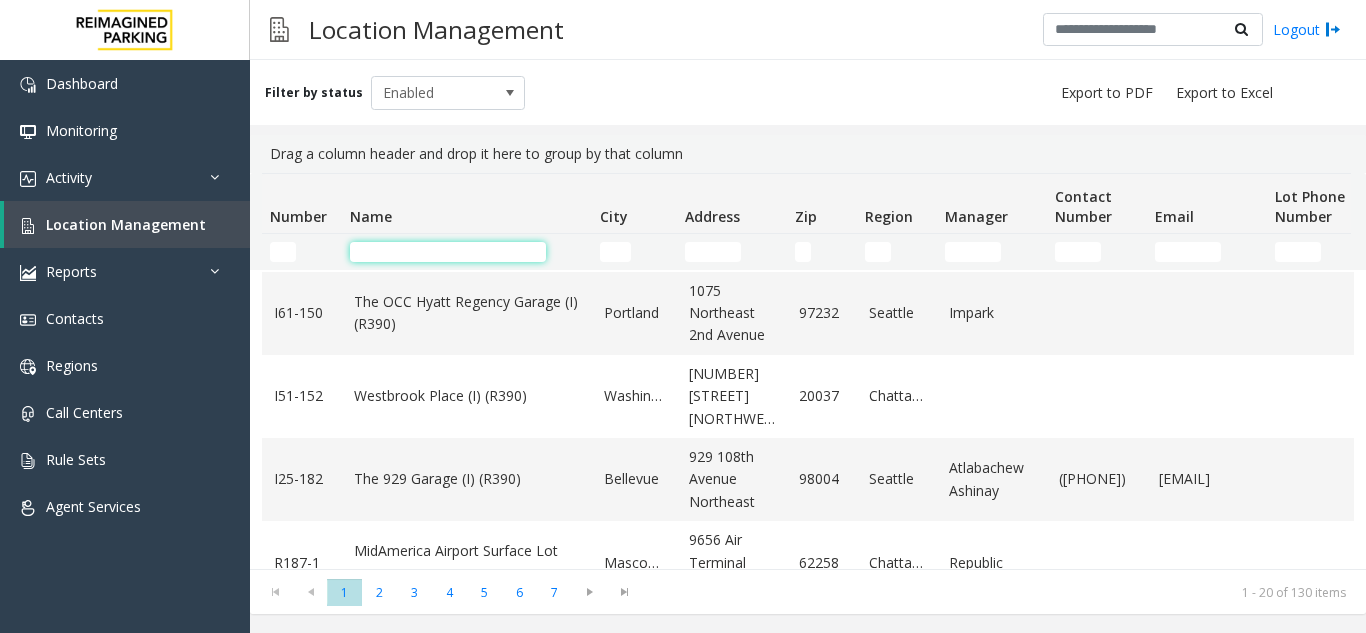 click 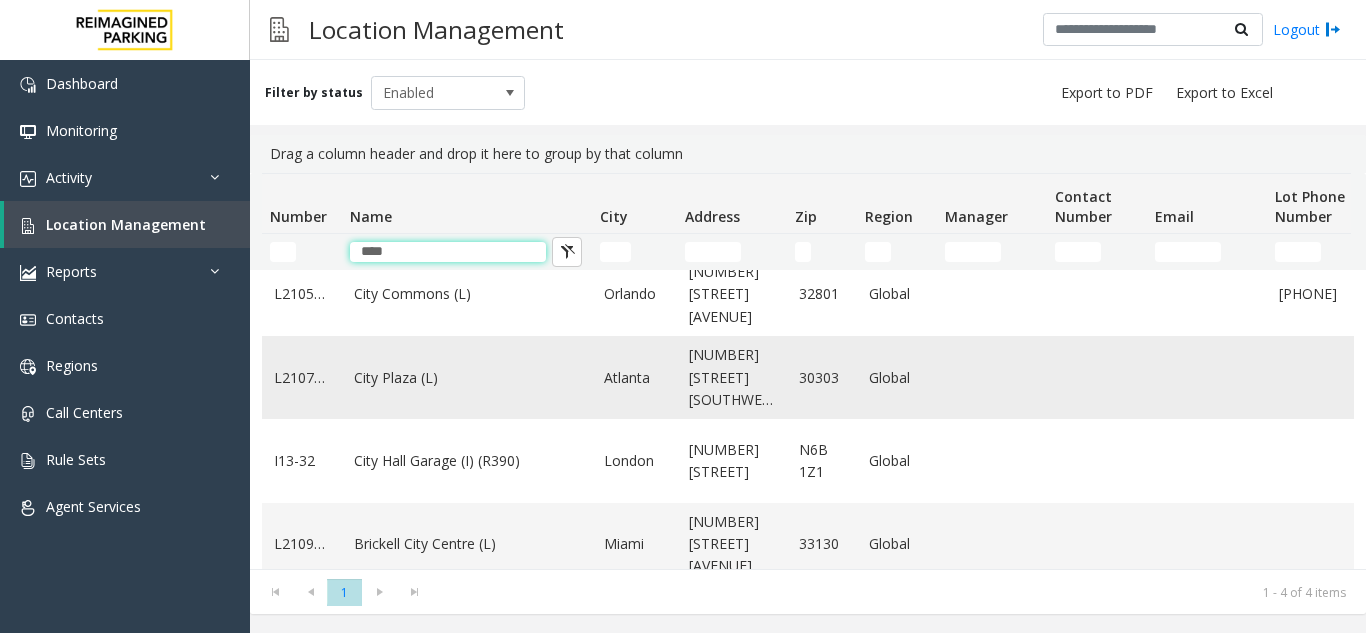 scroll, scrollTop: 0, scrollLeft: 0, axis: both 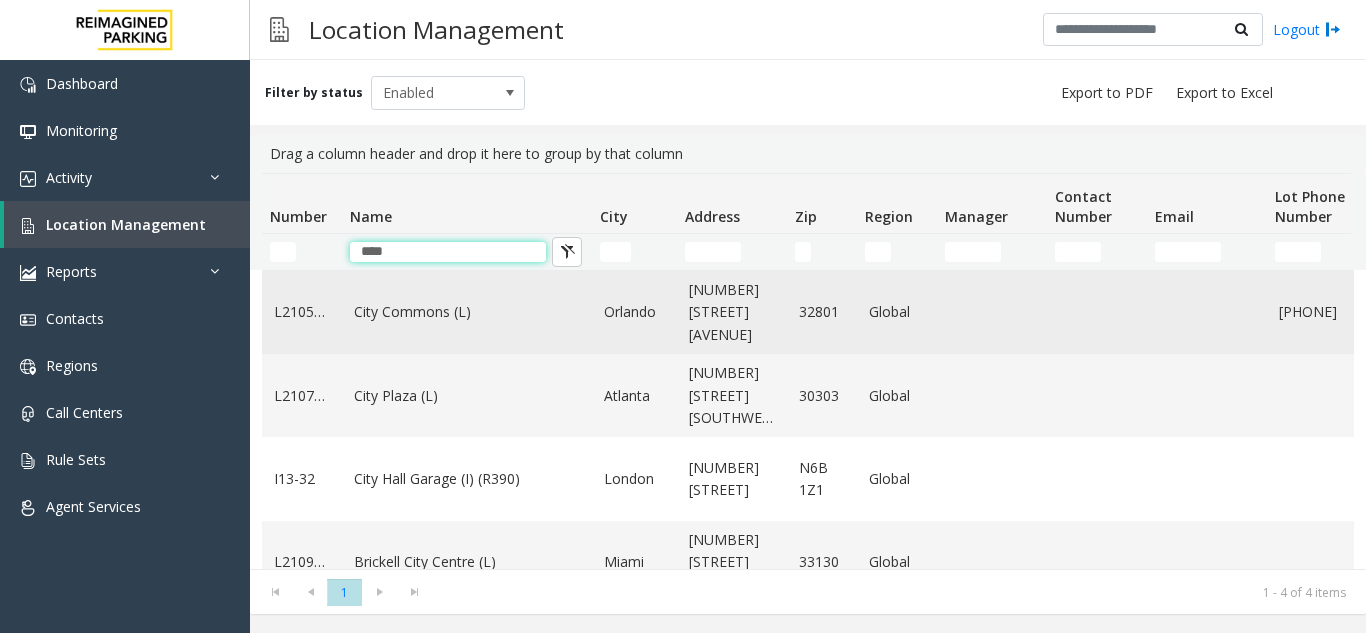 type on "****" 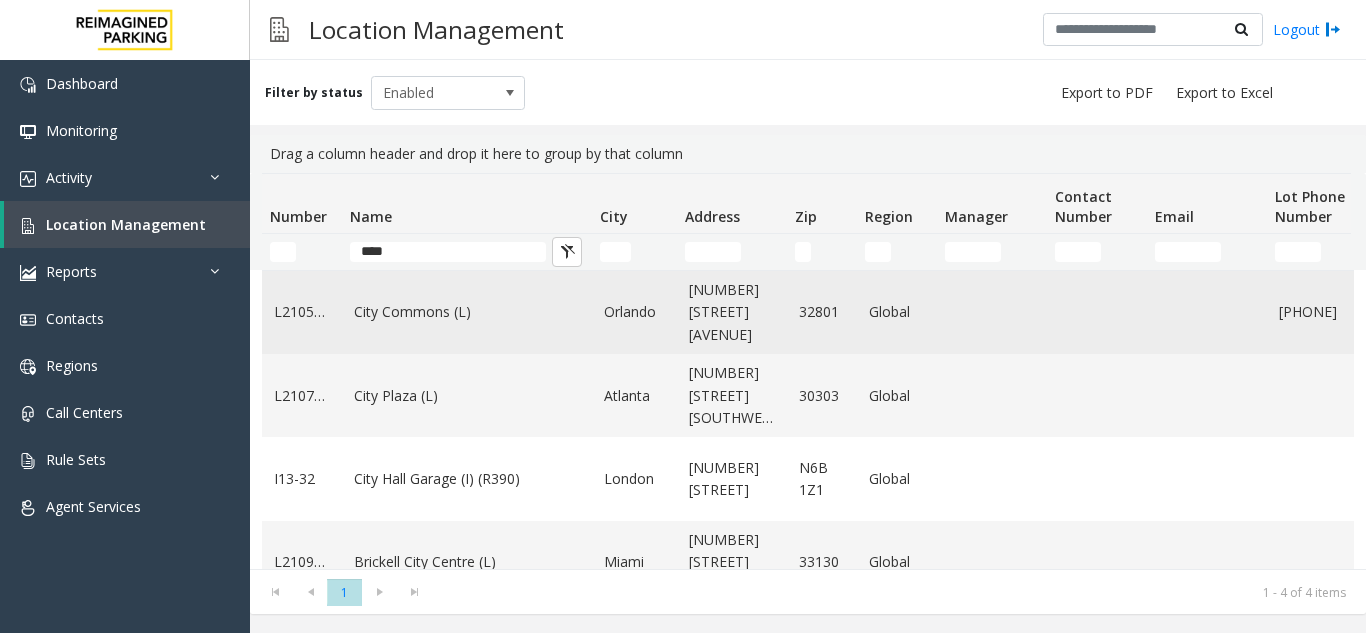 click on "City Commons (L)" 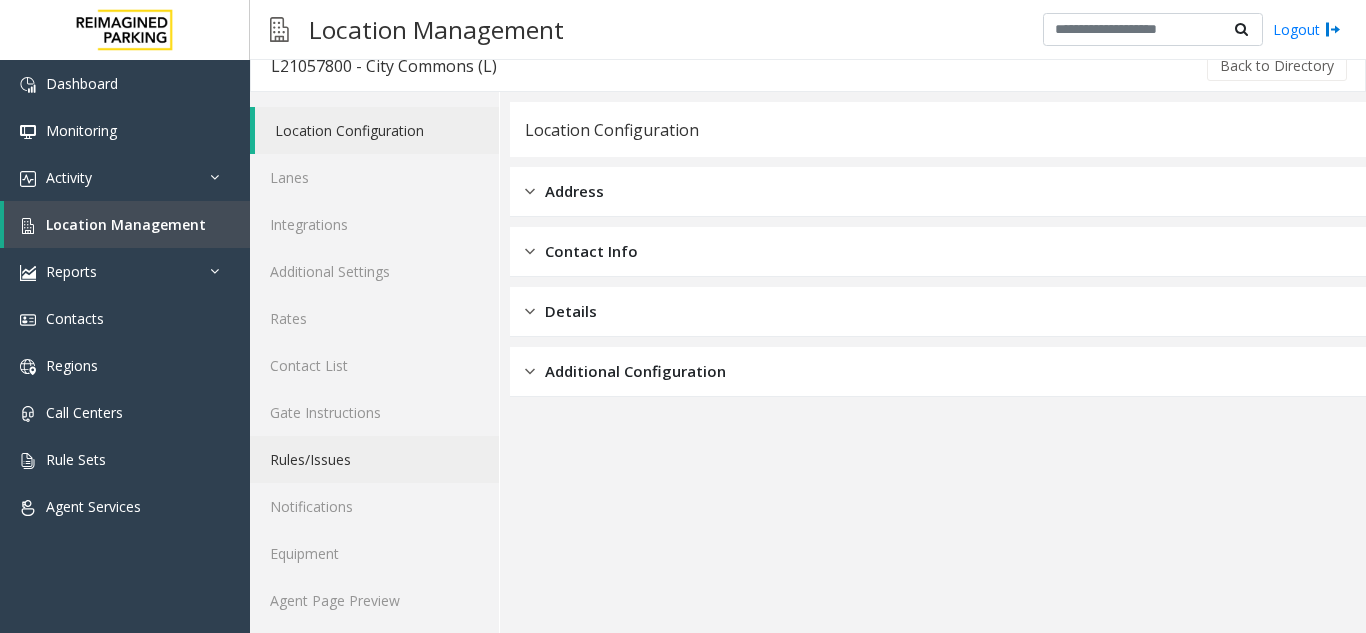 scroll, scrollTop: 26, scrollLeft: 0, axis: vertical 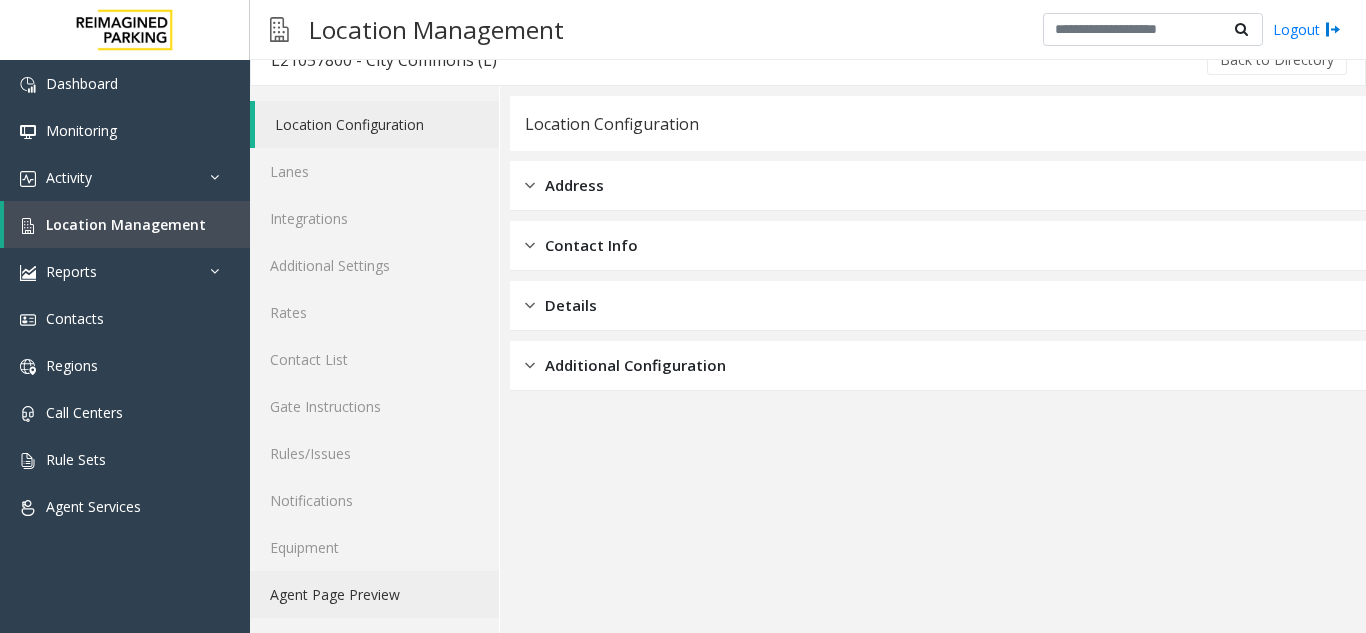 click on "Agent Page Preview" 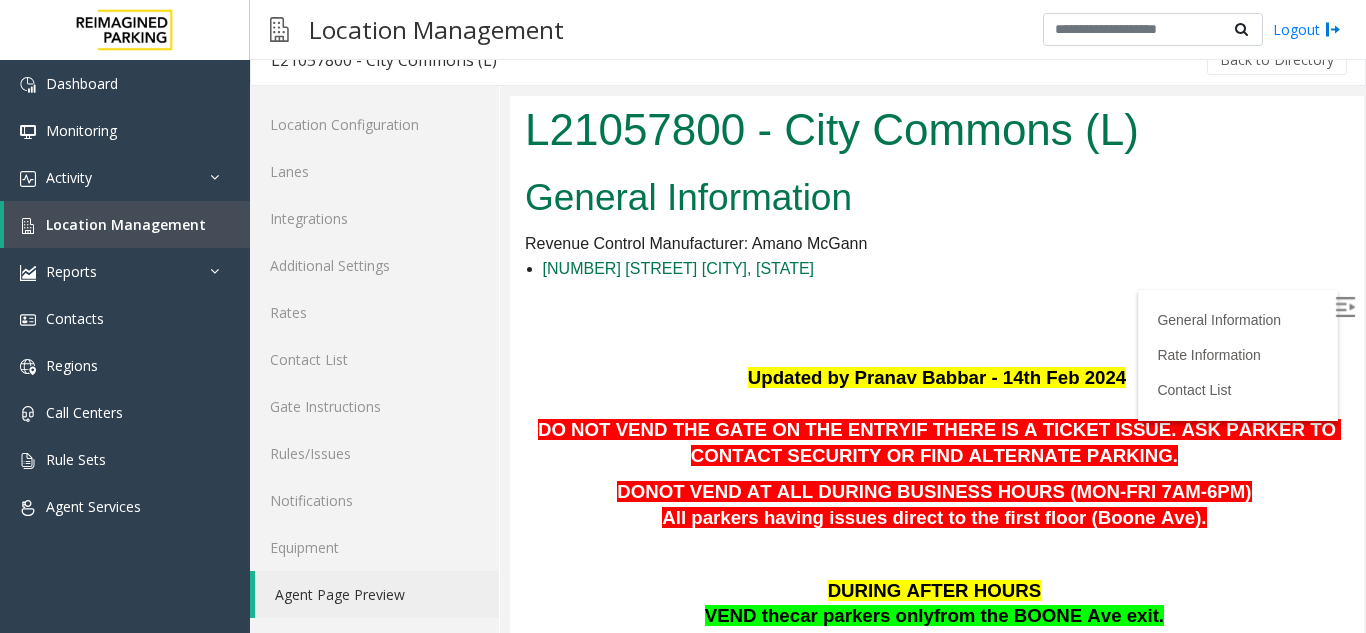 scroll, scrollTop: 0, scrollLeft: 0, axis: both 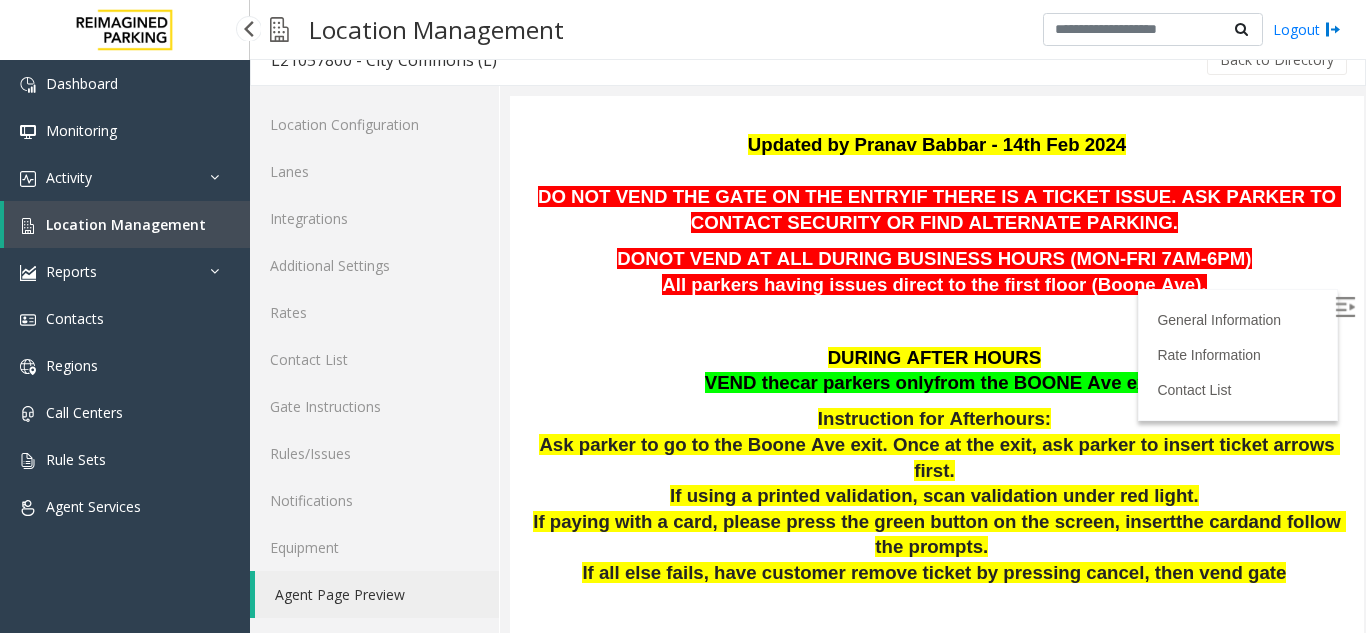 click on "Location Management" at bounding box center [126, 224] 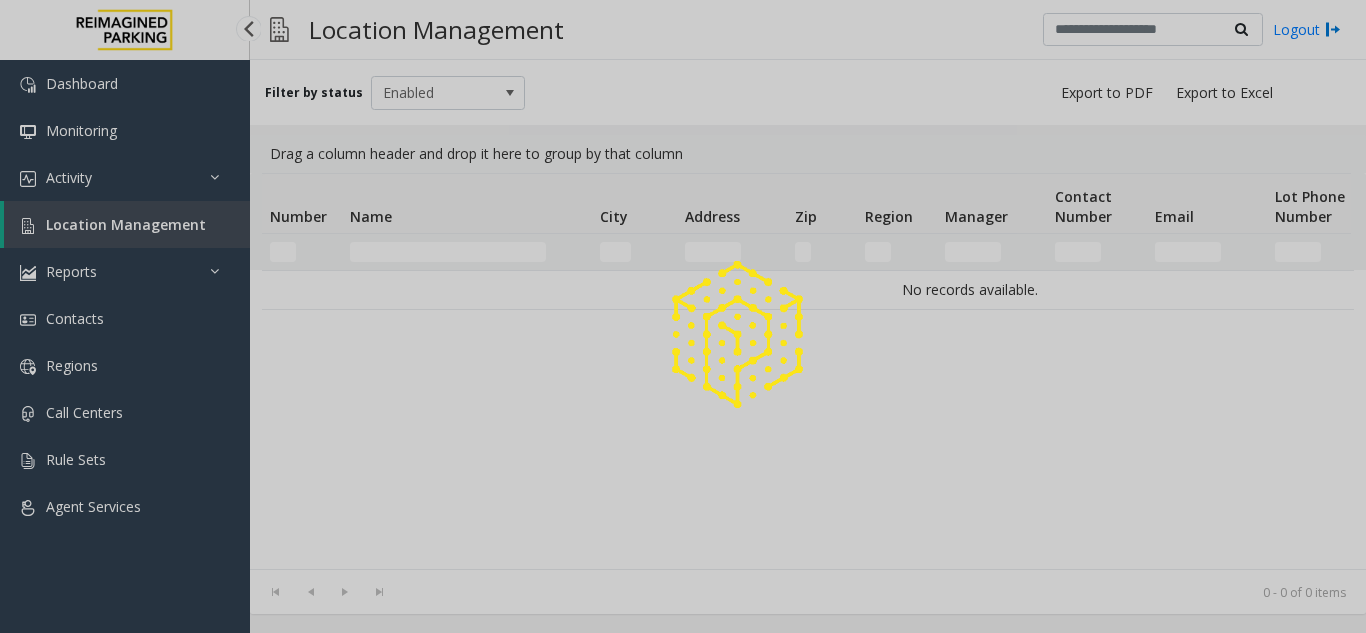 scroll, scrollTop: 0, scrollLeft: 0, axis: both 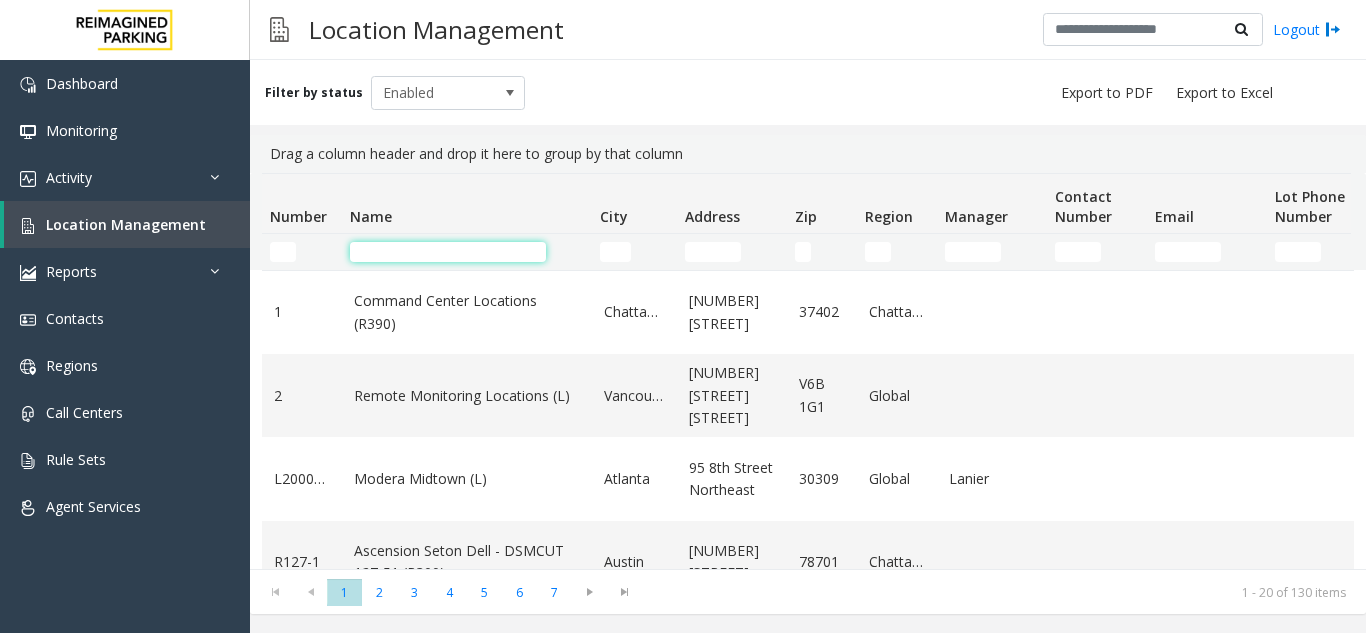 click 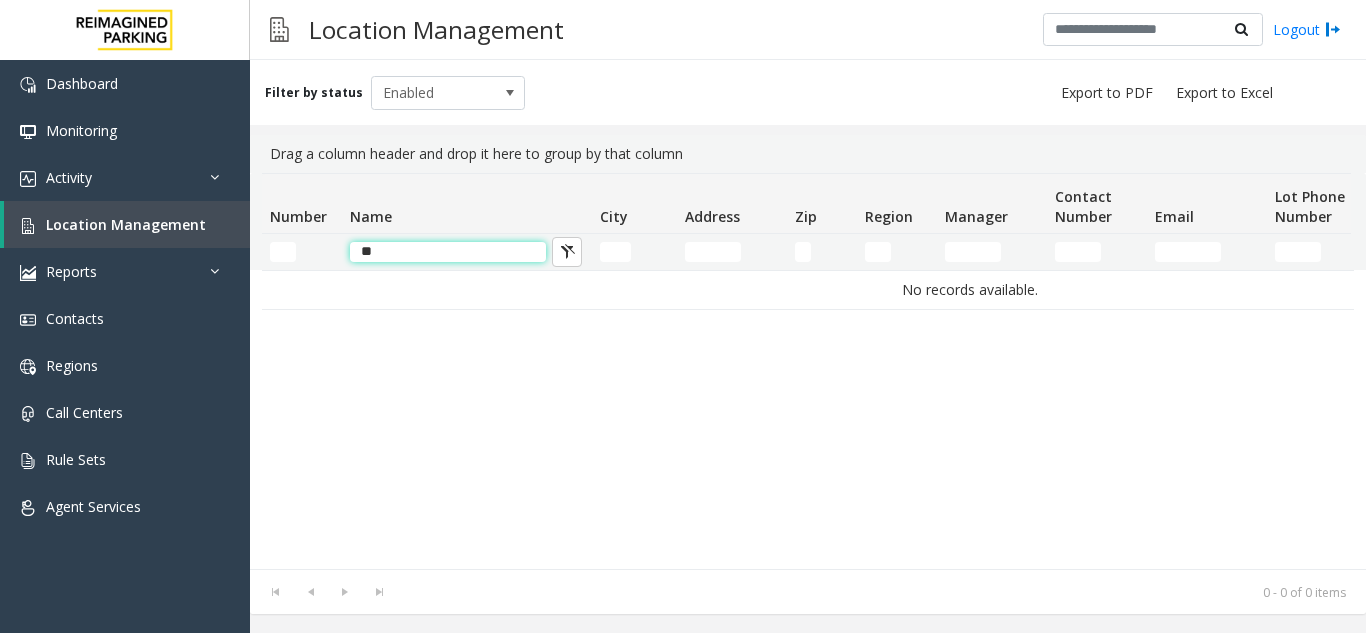type on "*" 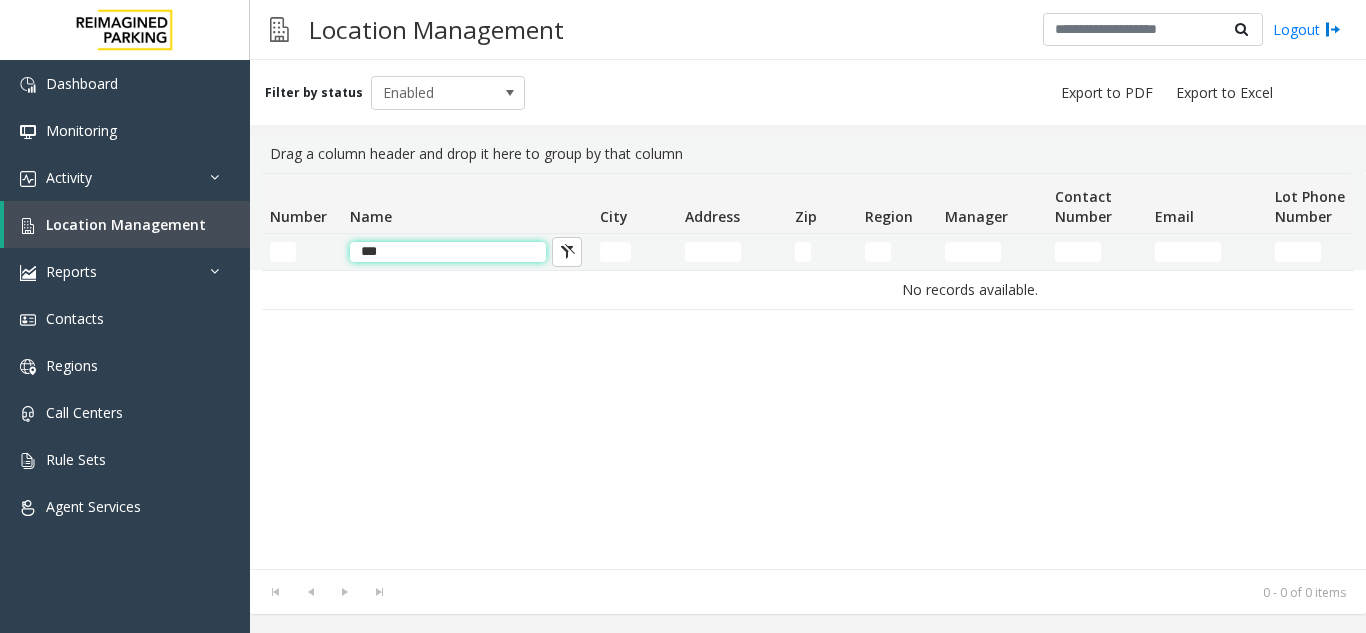click on "***" 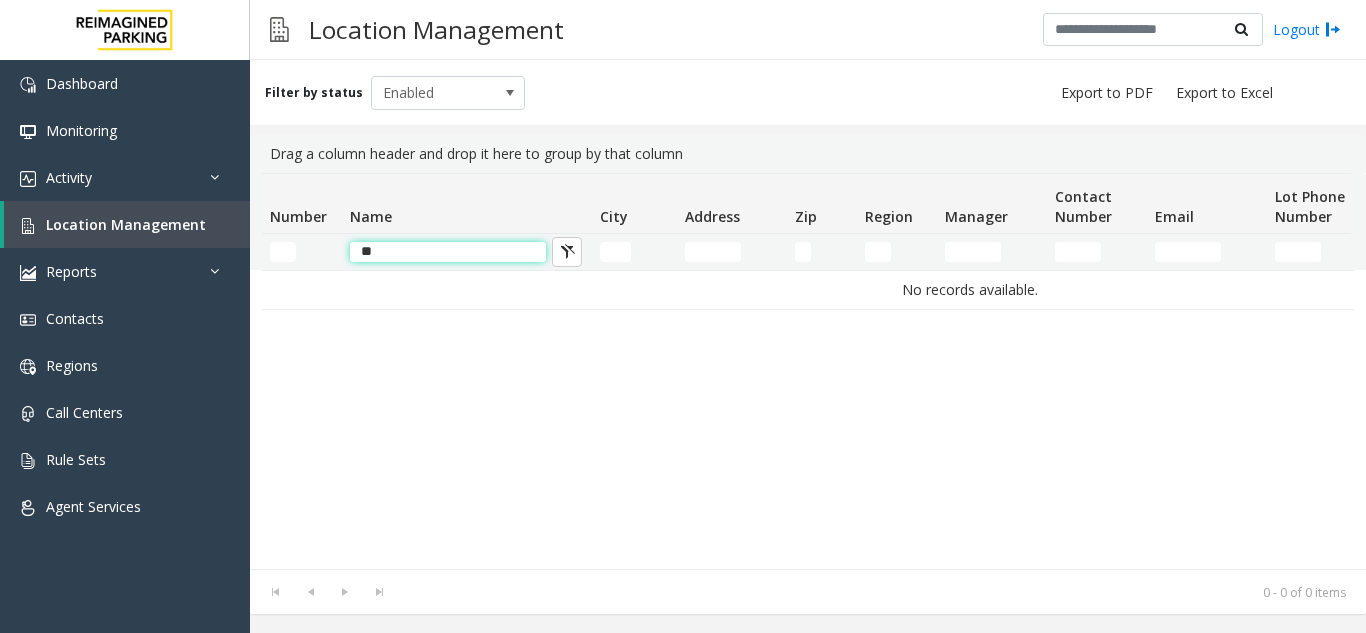 type on "*" 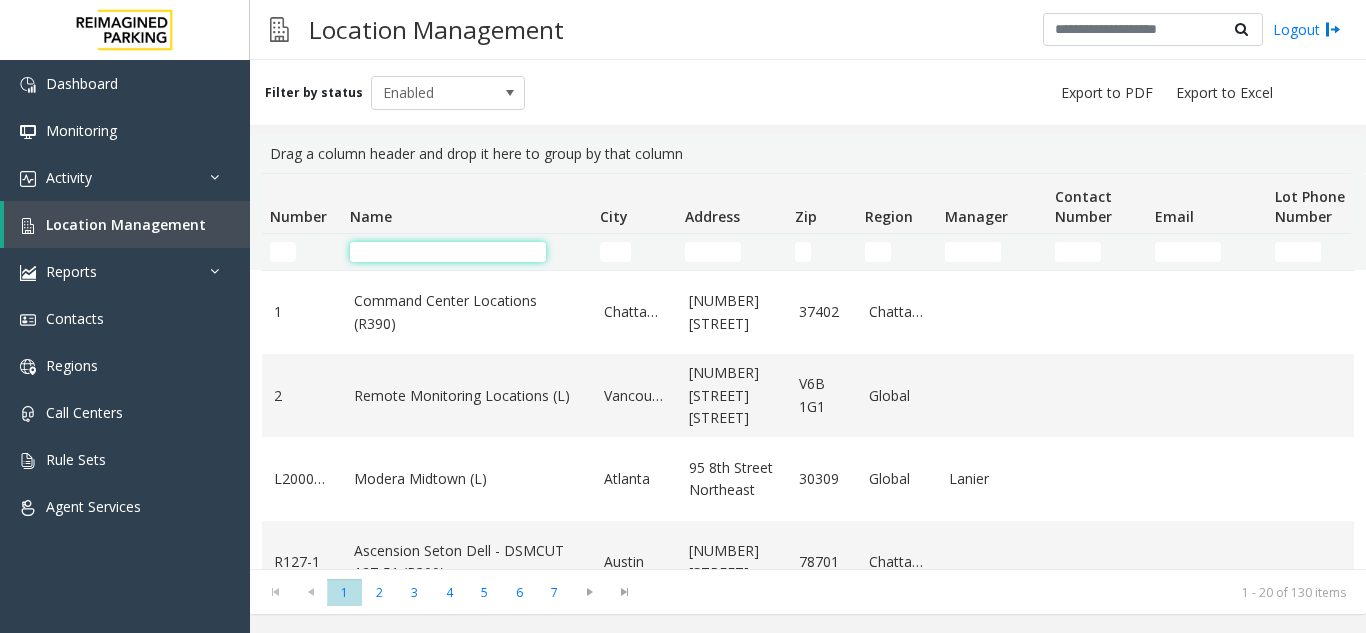 click 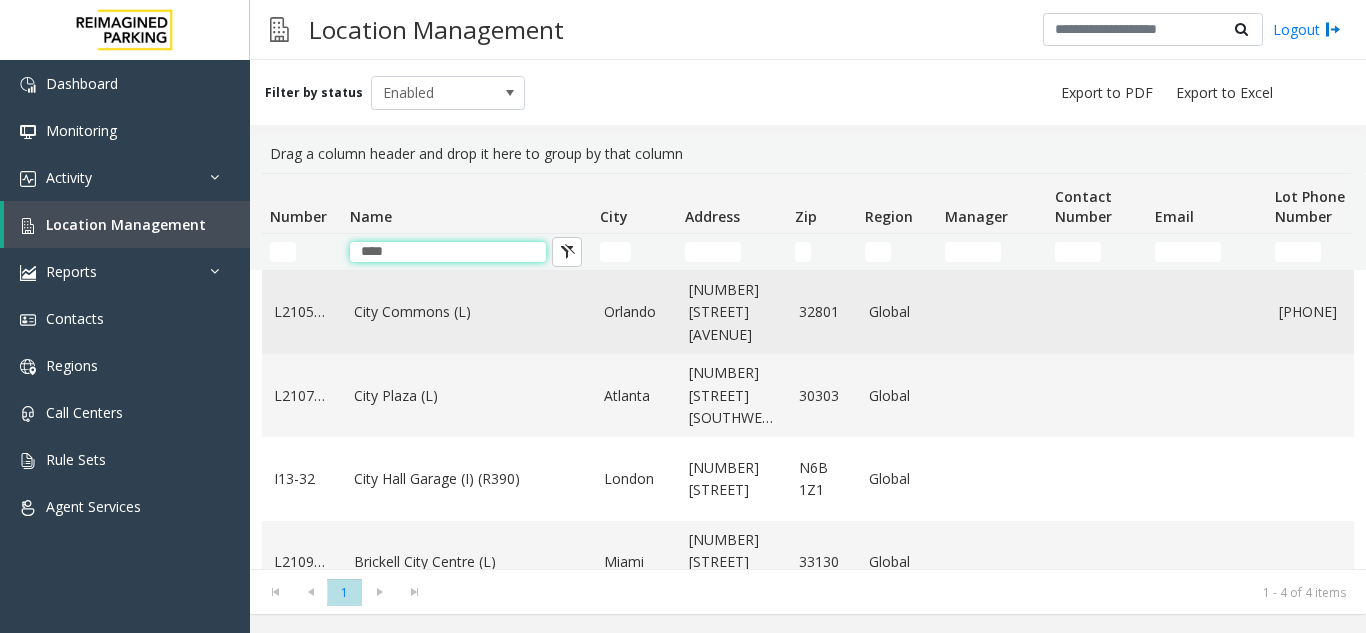 type on "****" 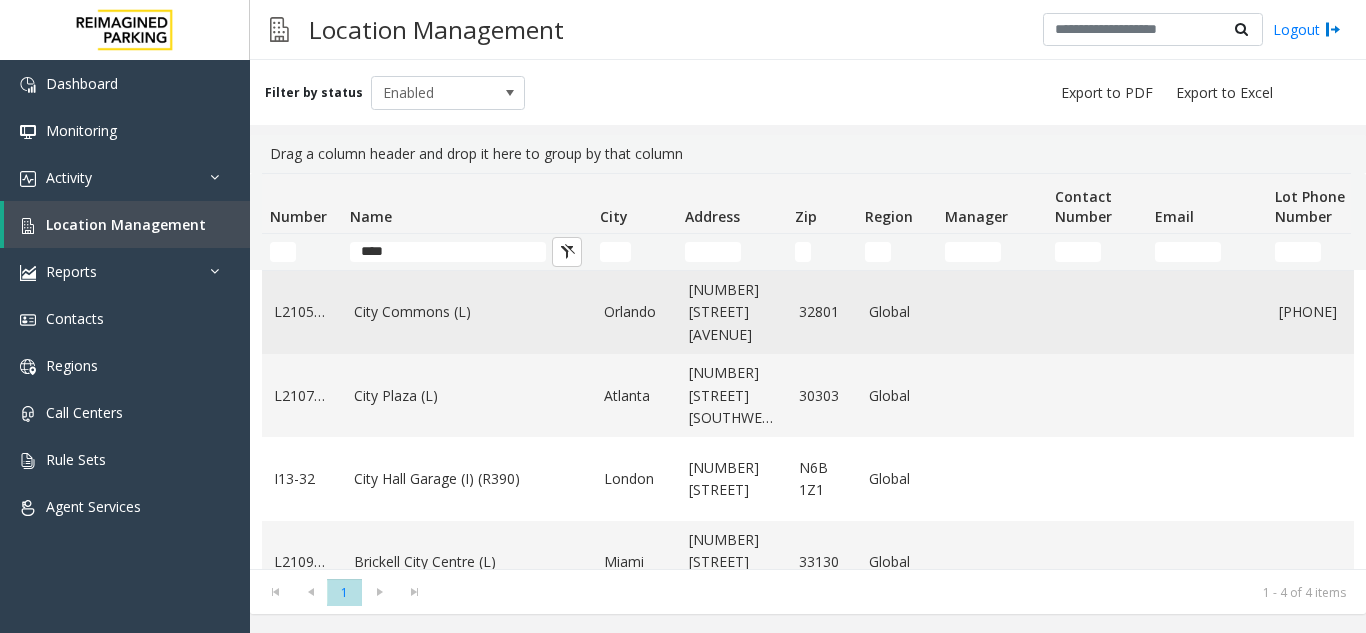 click on "City Commons (L)" 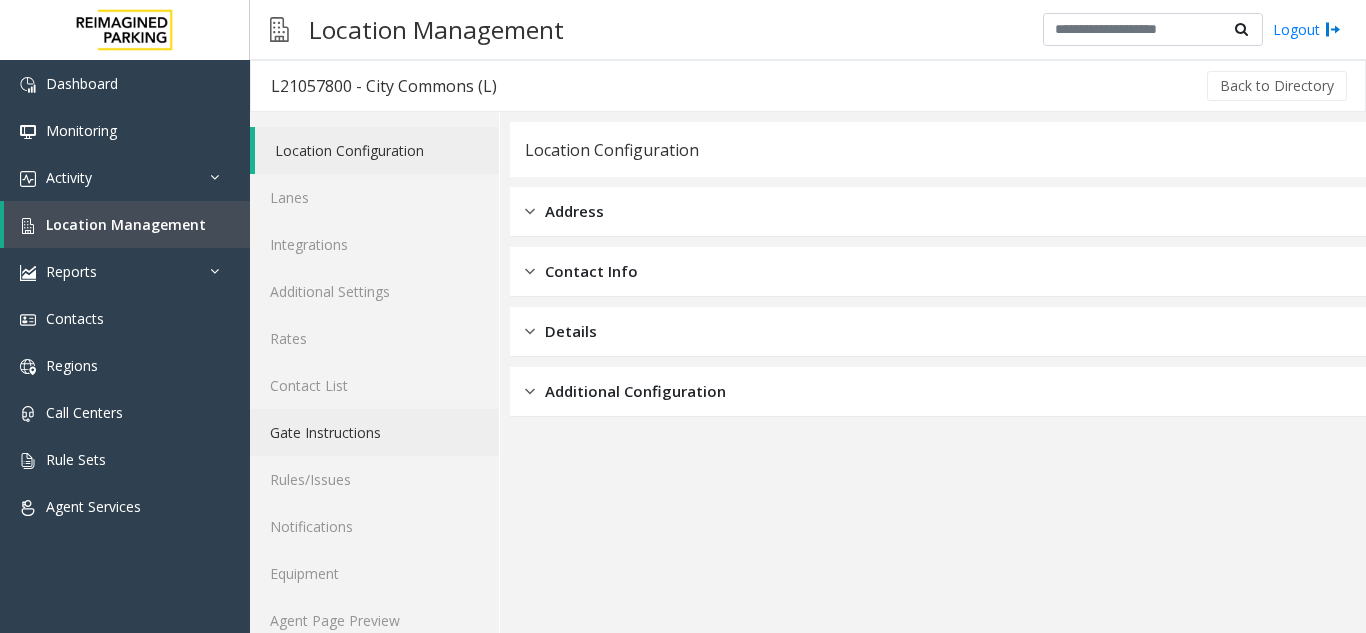 scroll, scrollTop: 26, scrollLeft: 0, axis: vertical 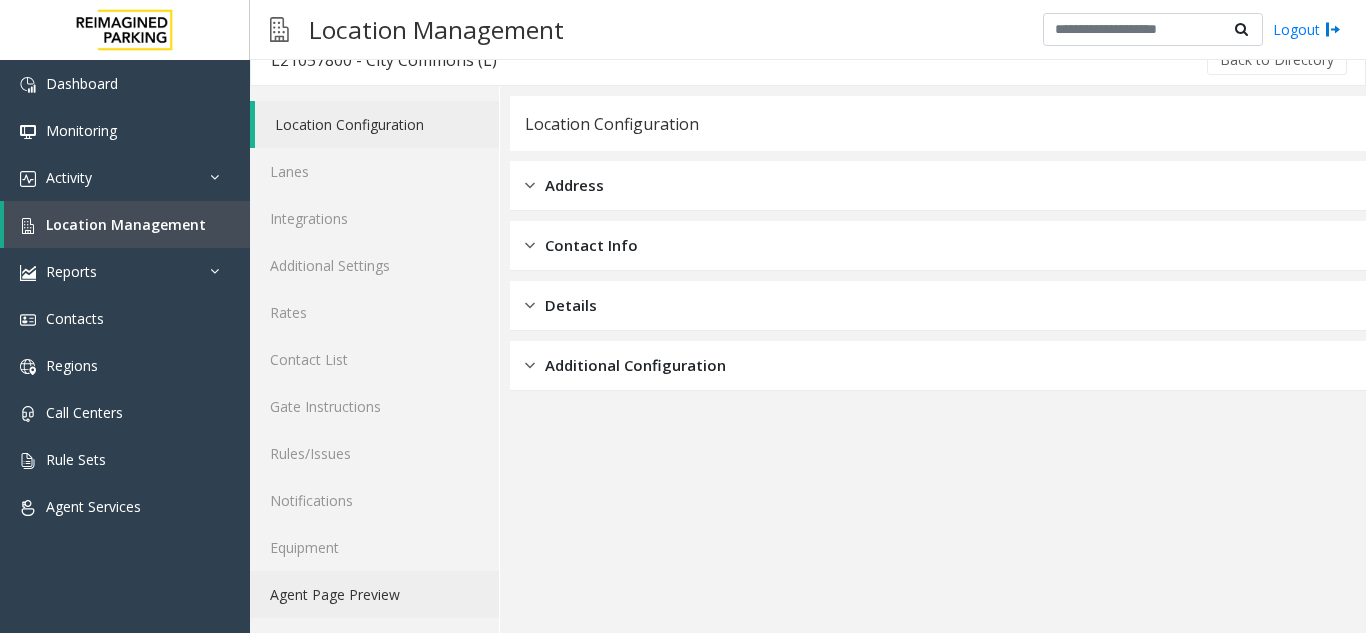 click on "Agent Page Preview" 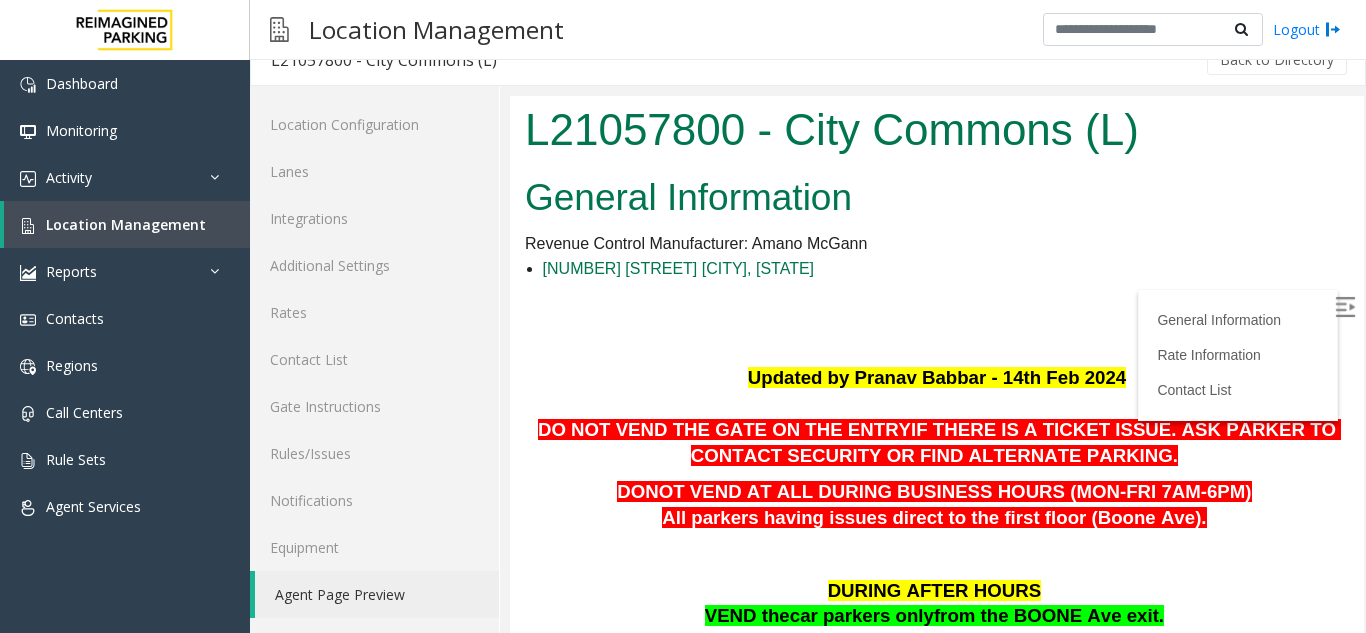 scroll, scrollTop: 100, scrollLeft: 0, axis: vertical 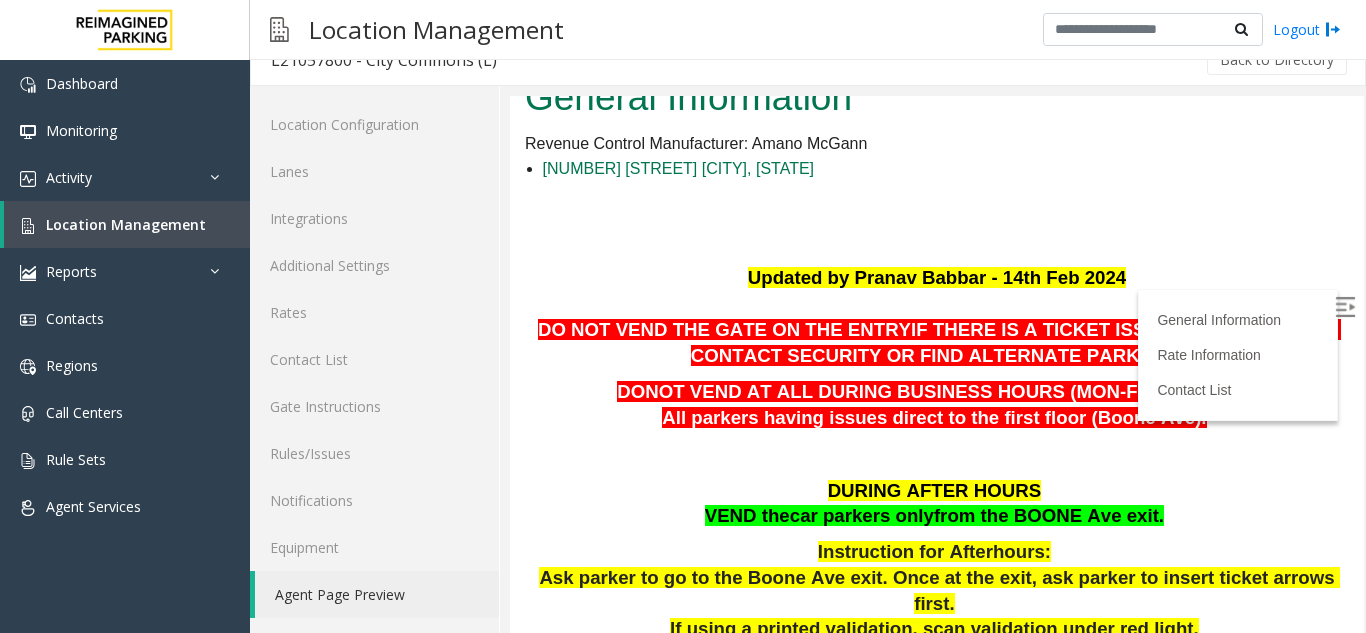 click at bounding box center [1345, 307] 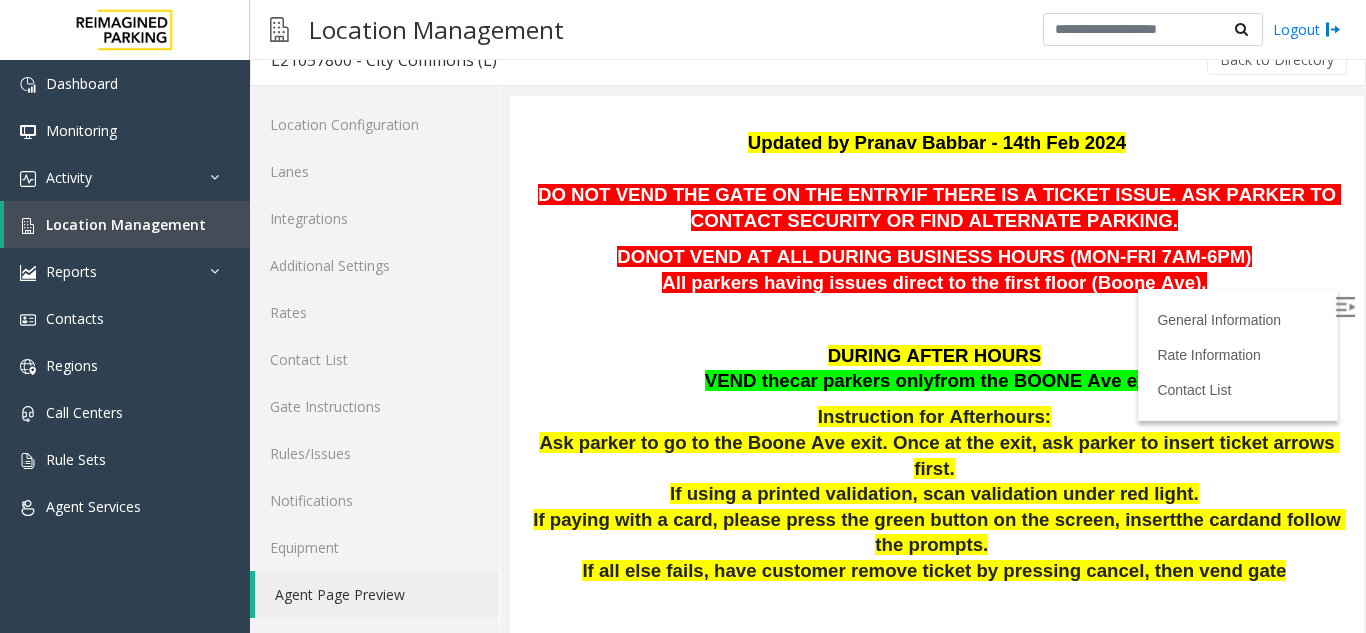 scroll, scrollTop: 300, scrollLeft: 0, axis: vertical 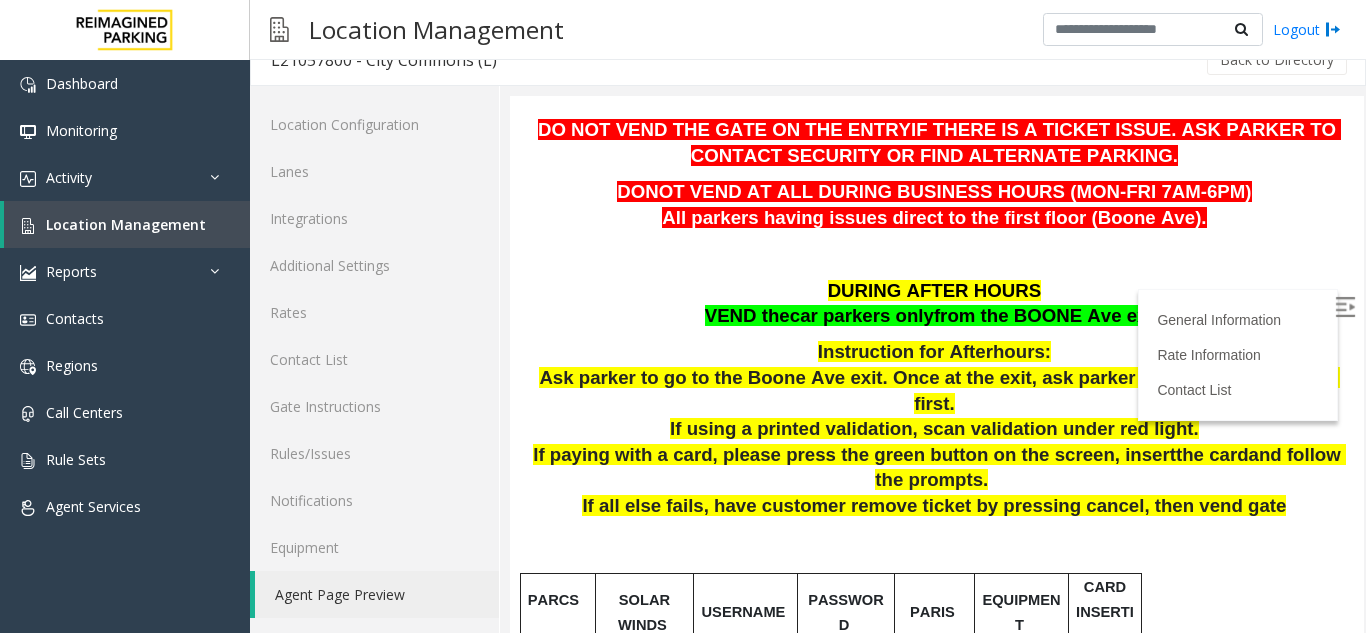 click on "Agent Page Preview" 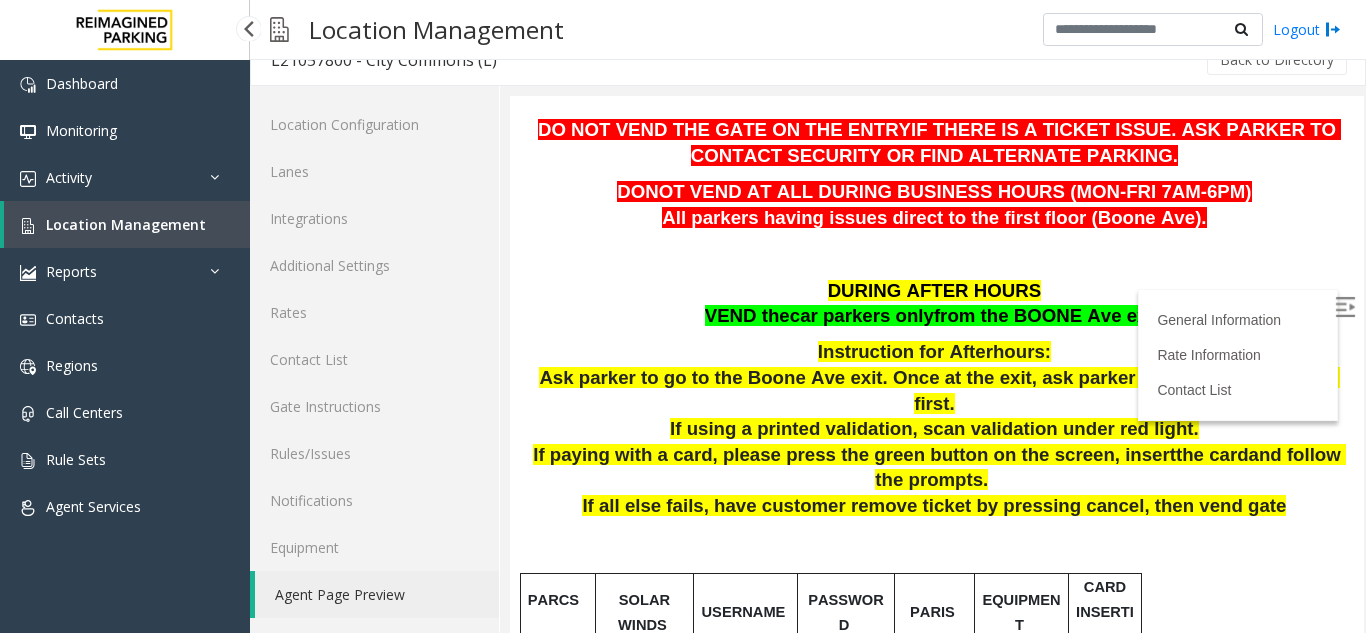 click on "Location Management" at bounding box center (126, 224) 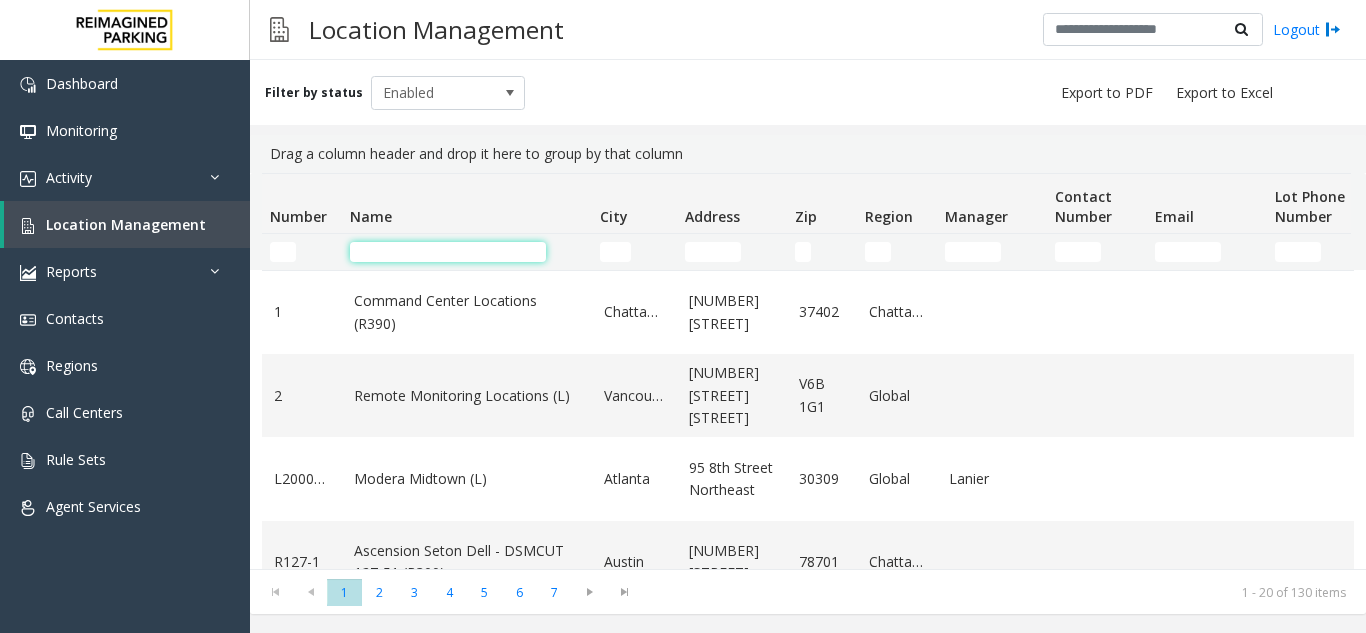 click 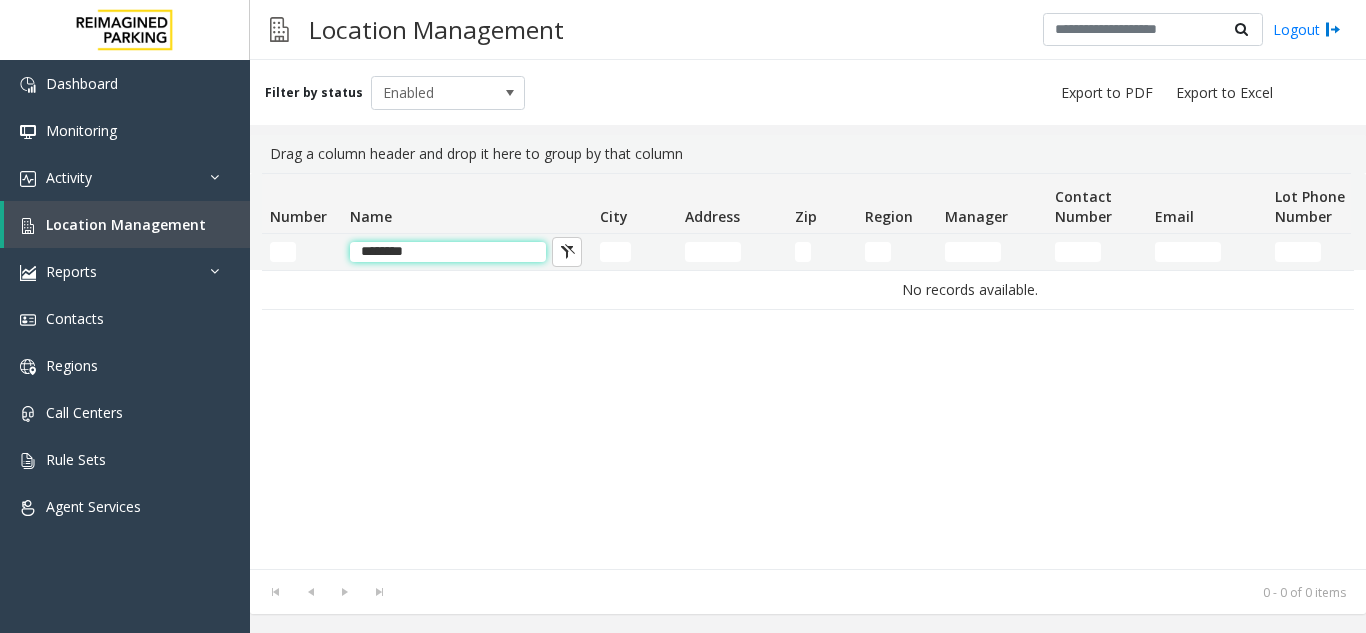 click on "********" 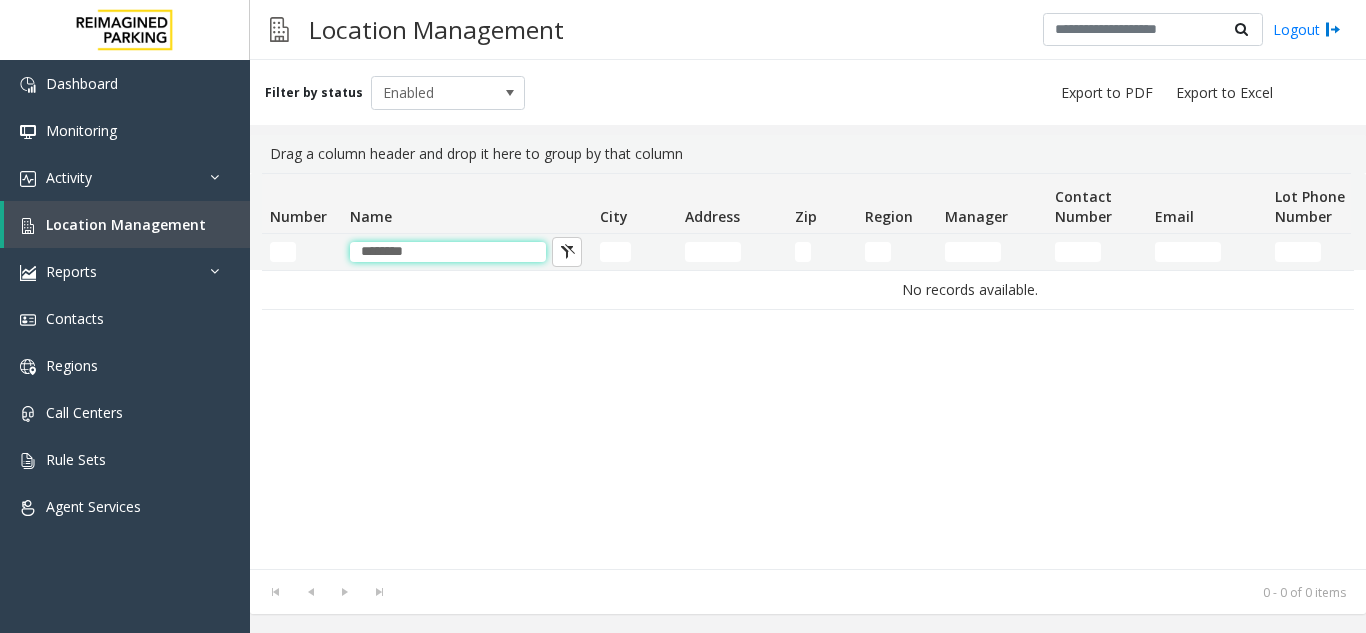 drag, startPoint x: 444, startPoint y: 251, endPoint x: 311, endPoint y: 244, distance: 133.18408 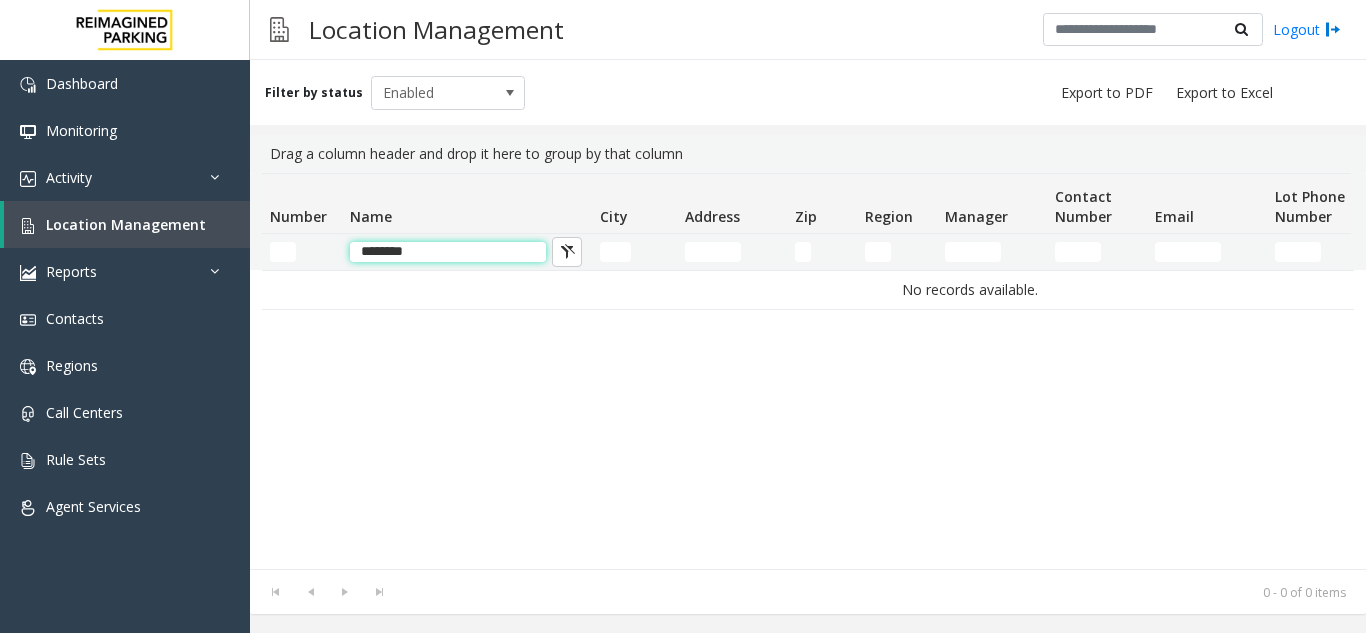 click on "********" 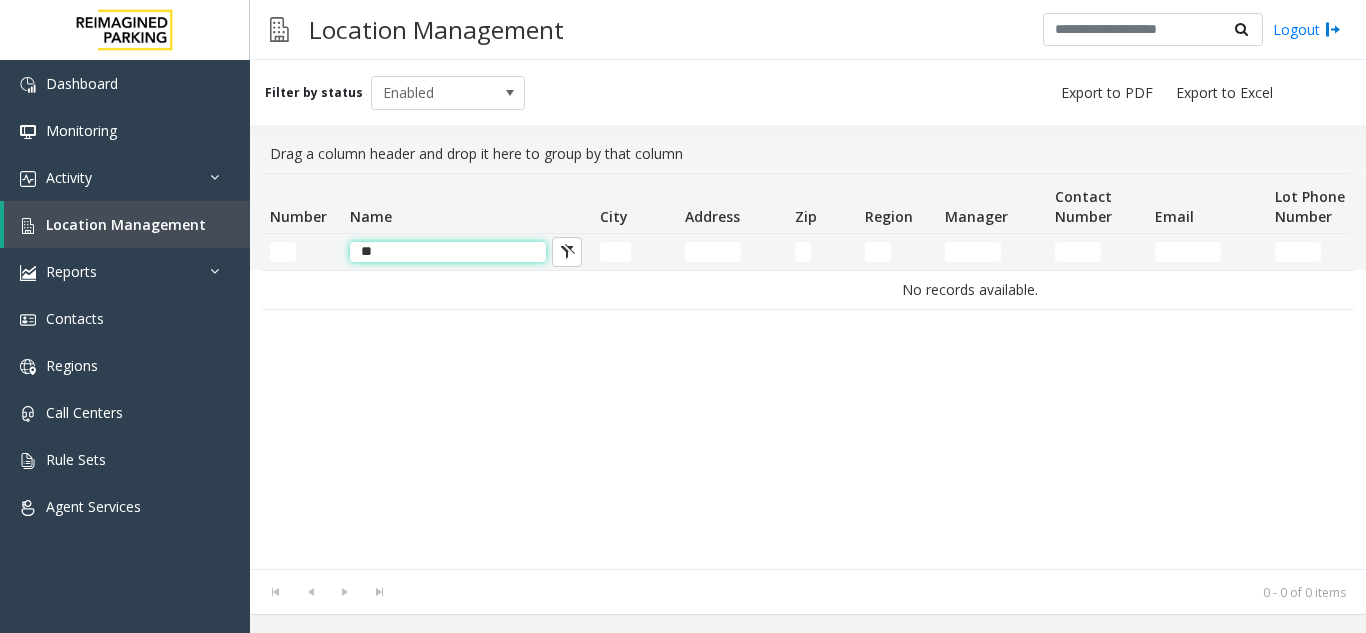 type on "*" 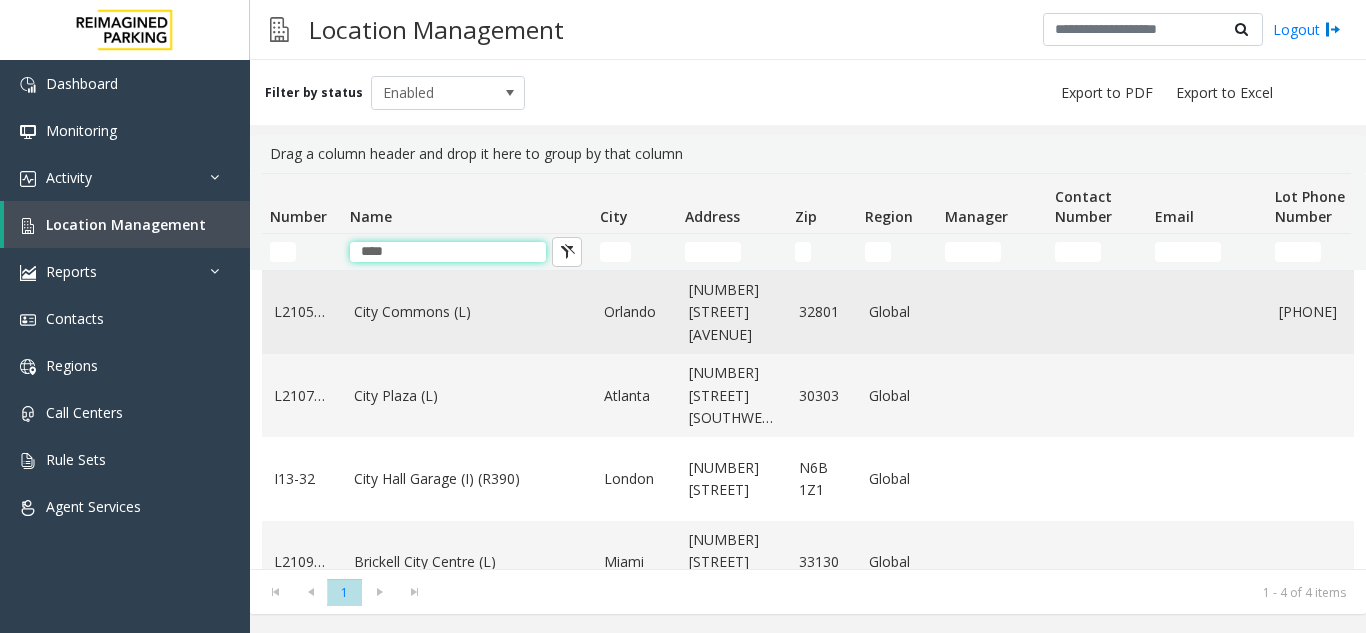 type on "****" 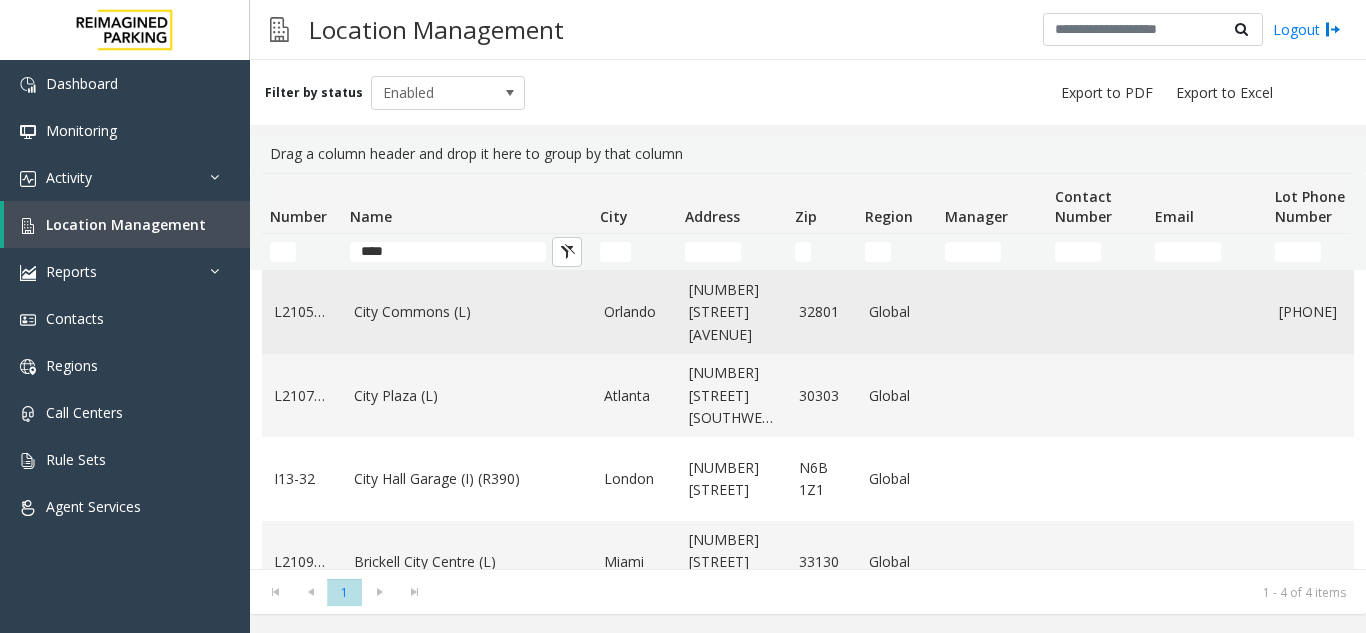 click on "City Commons (L)" 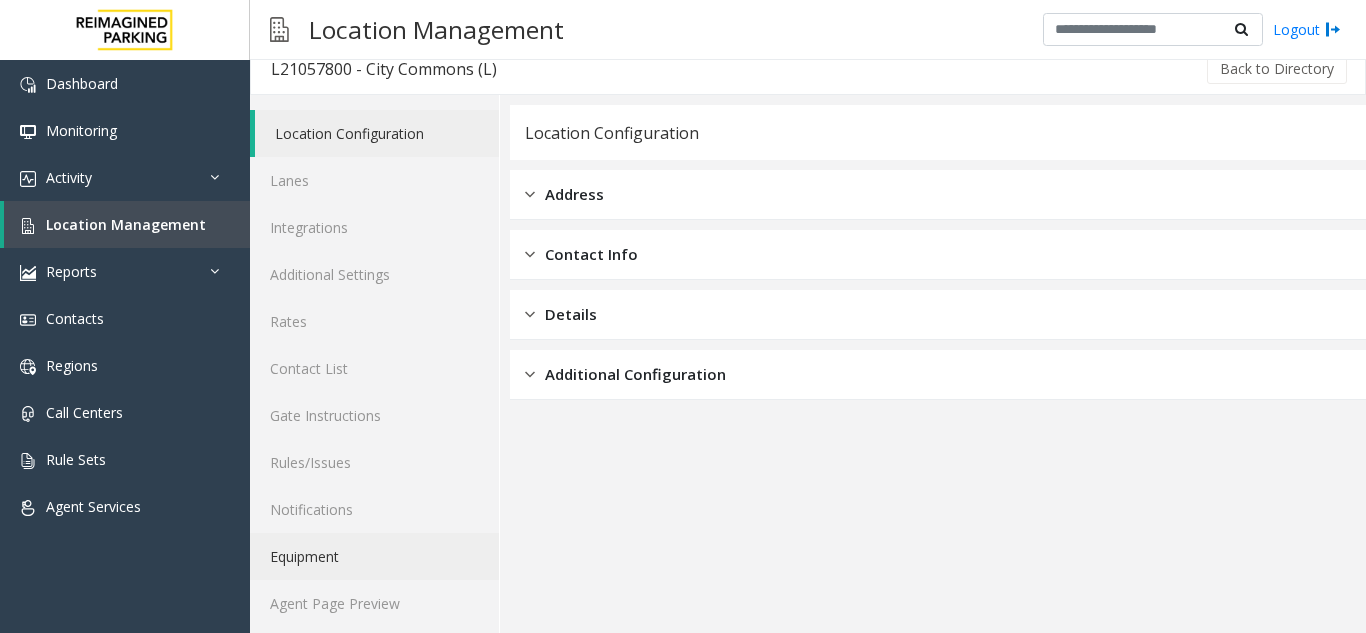 scroll, scrollTop: 26, scrollLeft: 0, axis: vertical 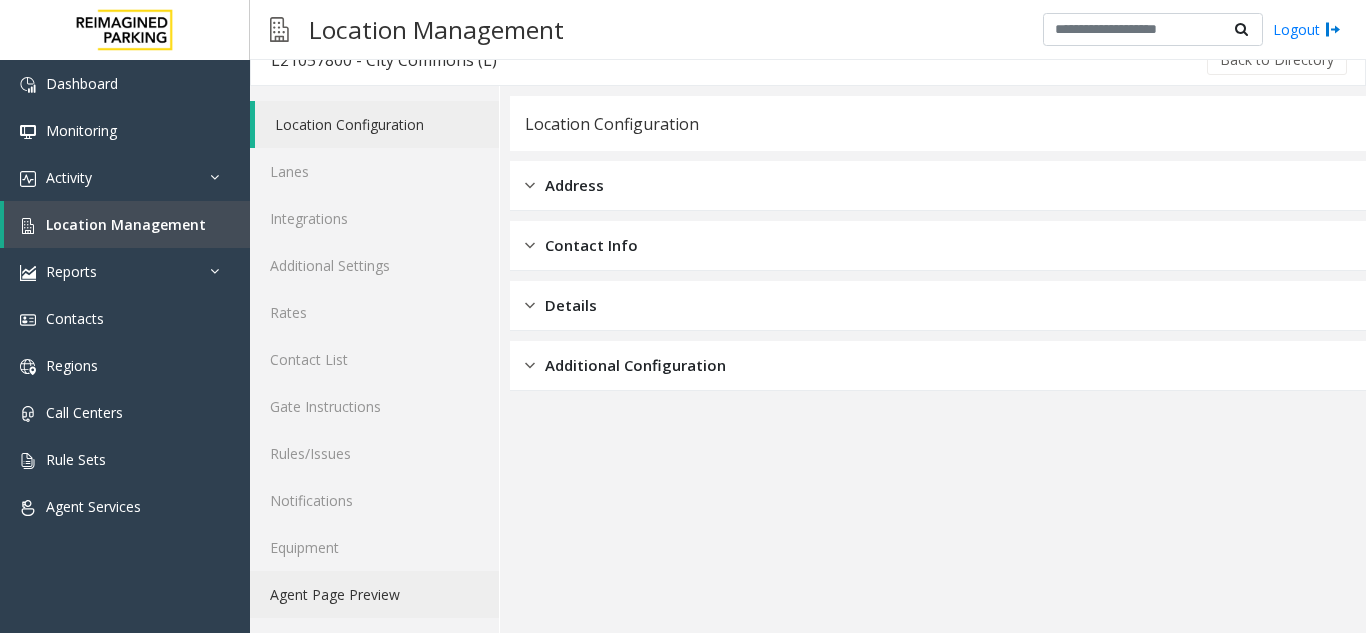 click on "Agent Page Preview" 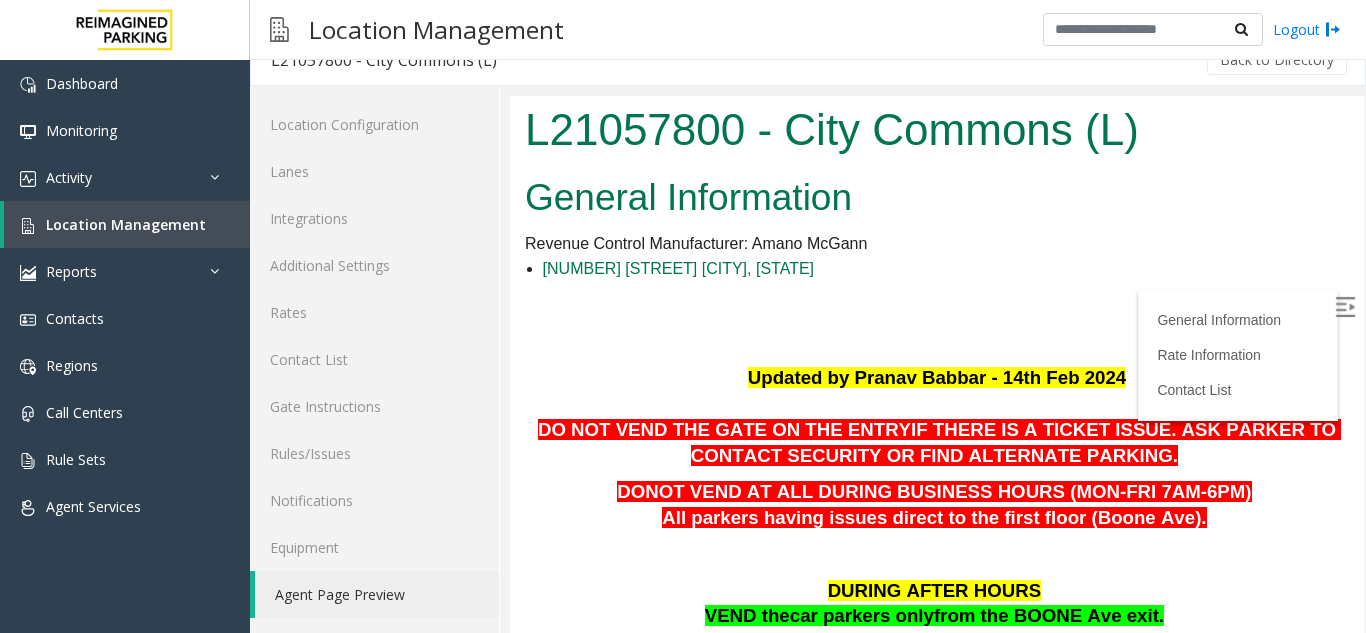 scroll, scrollTop: 0, scrollLeft: 0, axis: both 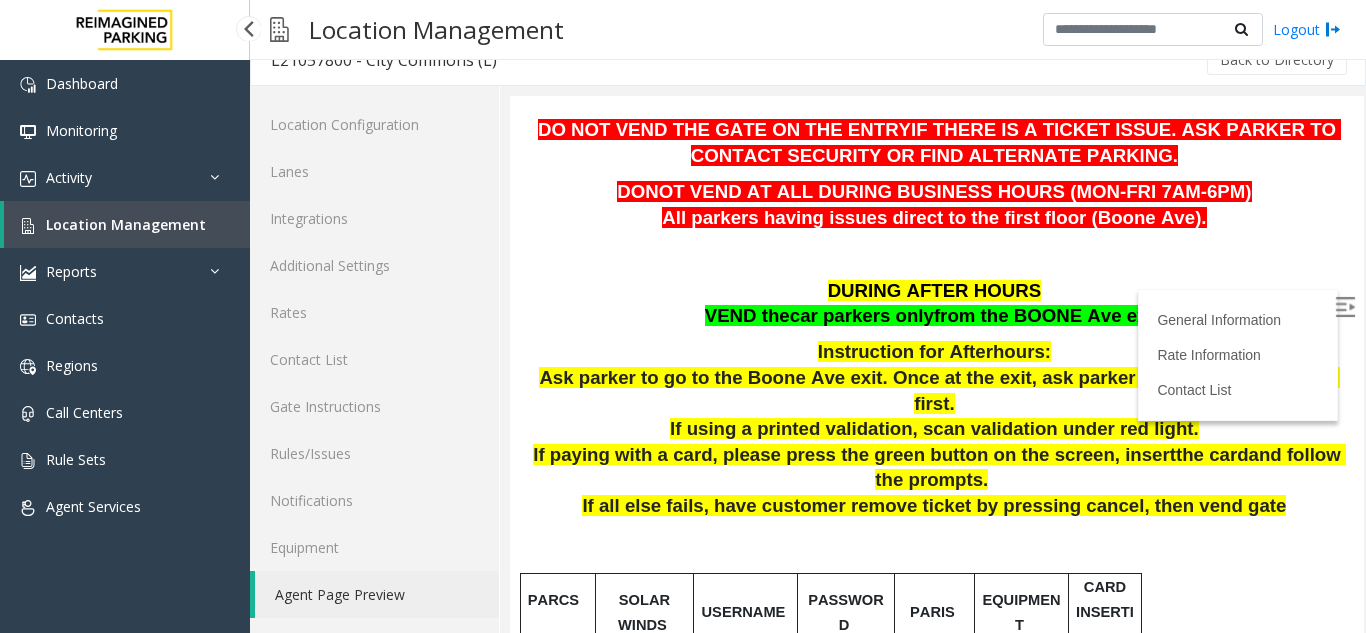 click on "Location Management" at bounding box center [127, 224] 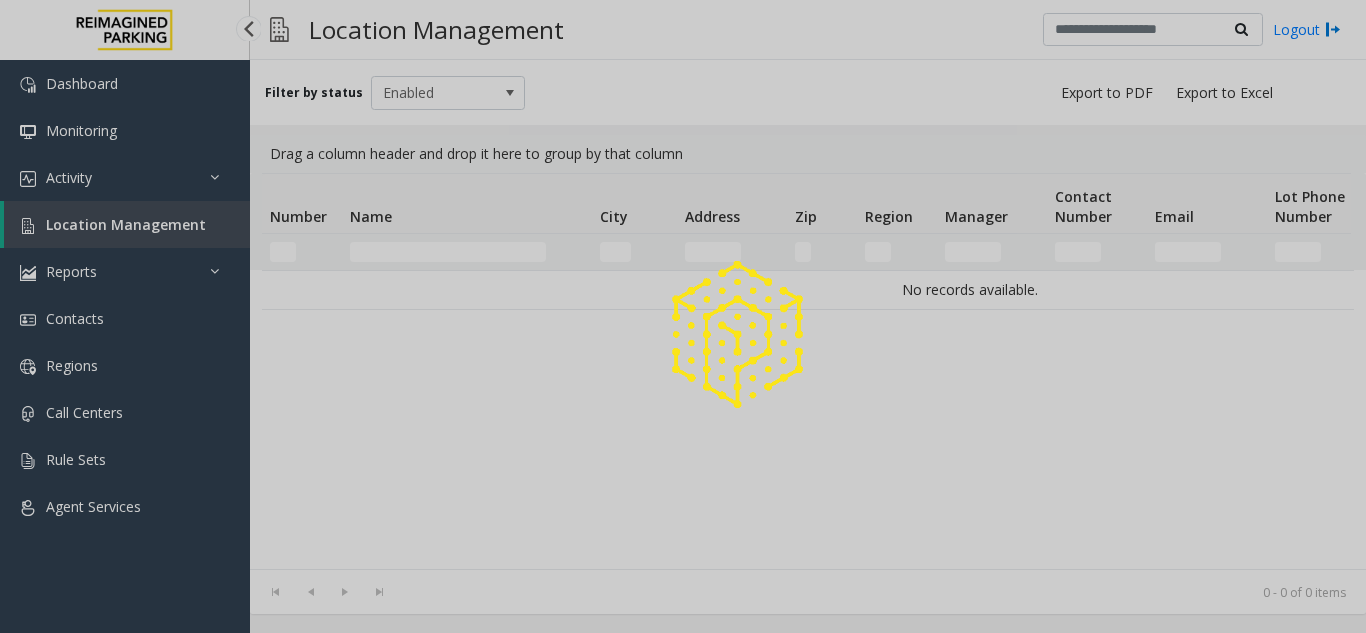 scroll, scrollTop: 0, scrollLeft: 0, axis: both 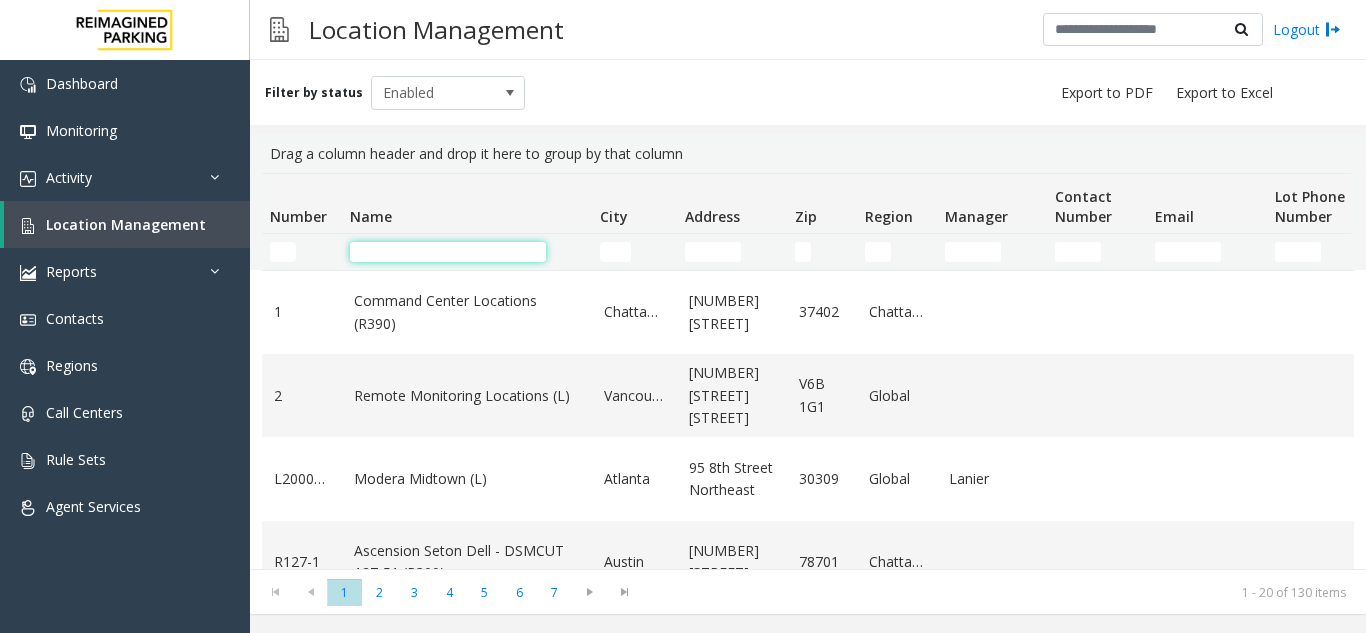 click 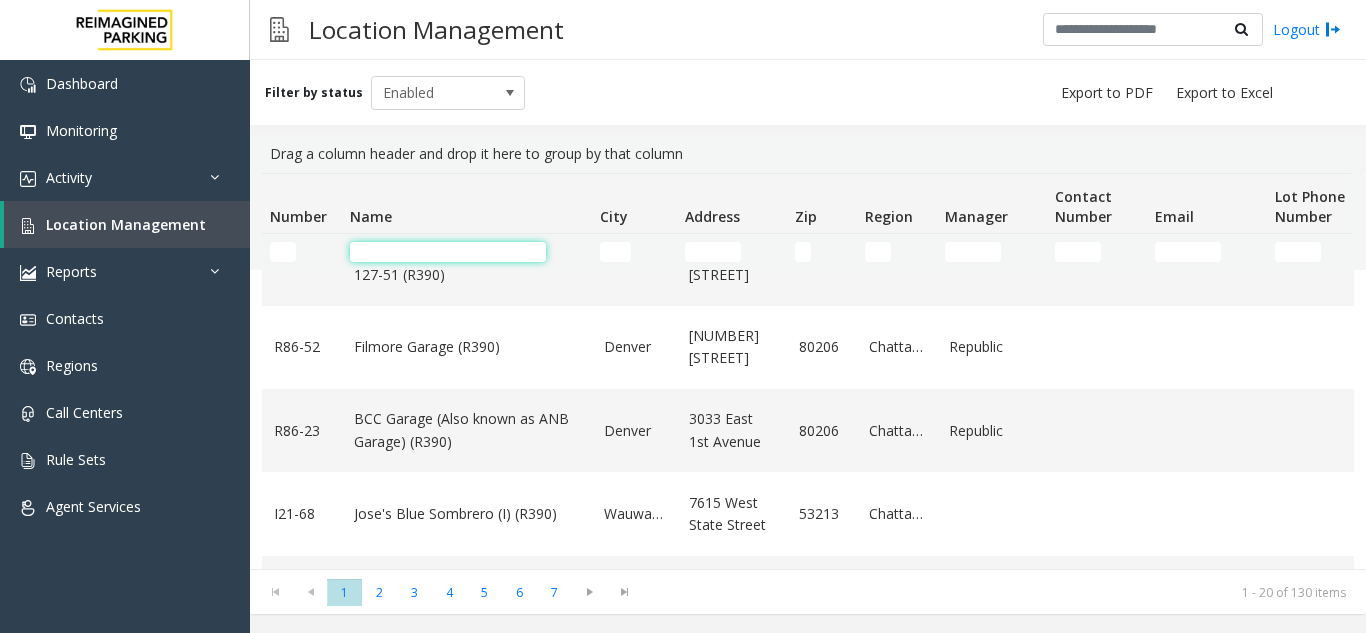 scroll, scrollTop: 300, scrollLeft: 0, axis: vertical 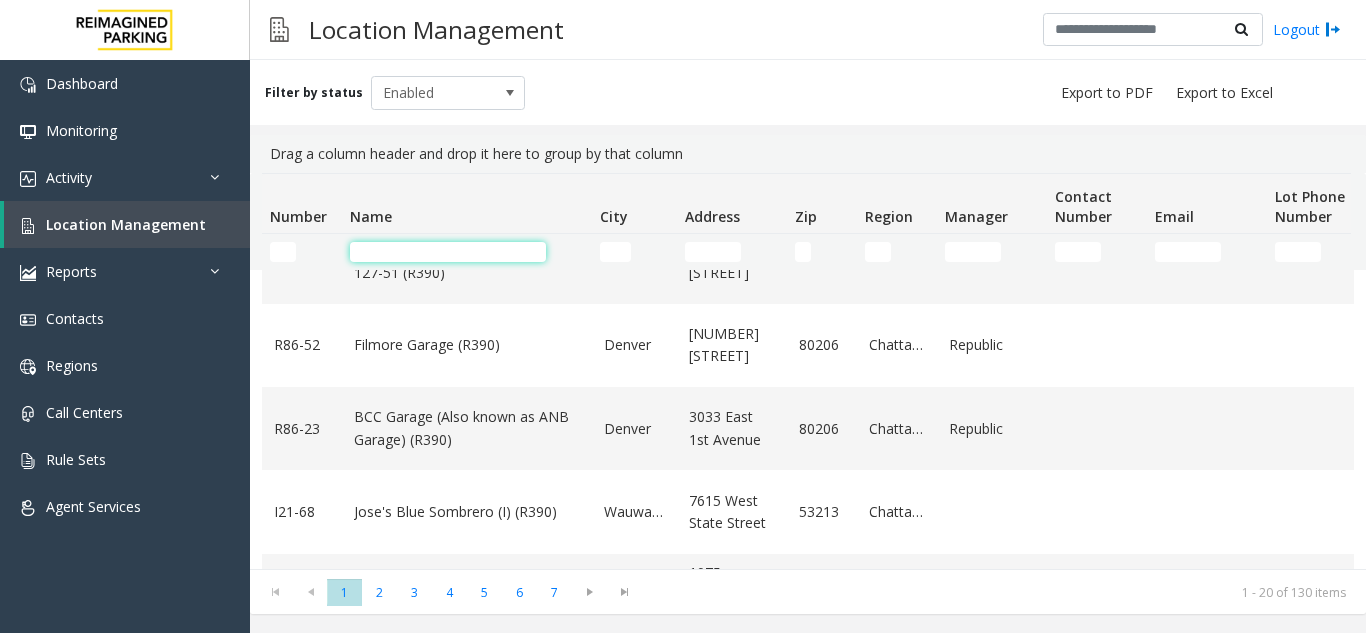 click 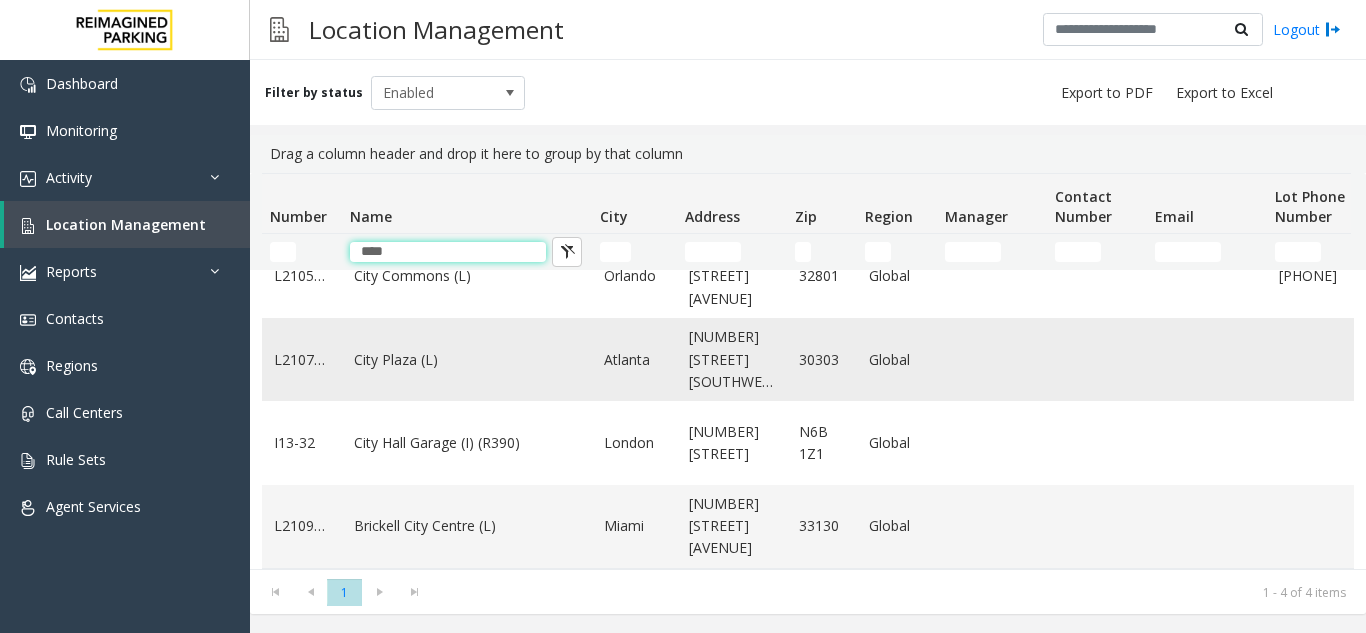 scroll, scrollTop: 51, scrollLeft: 0, axis: vertical 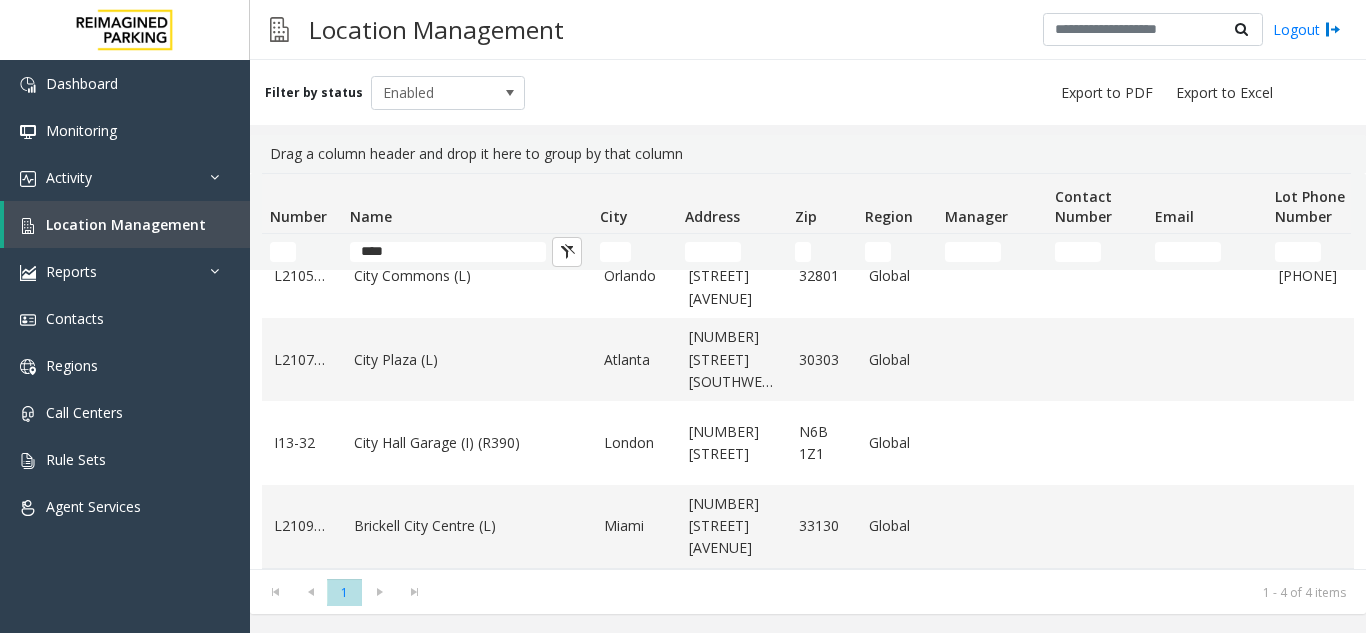 click on "****" 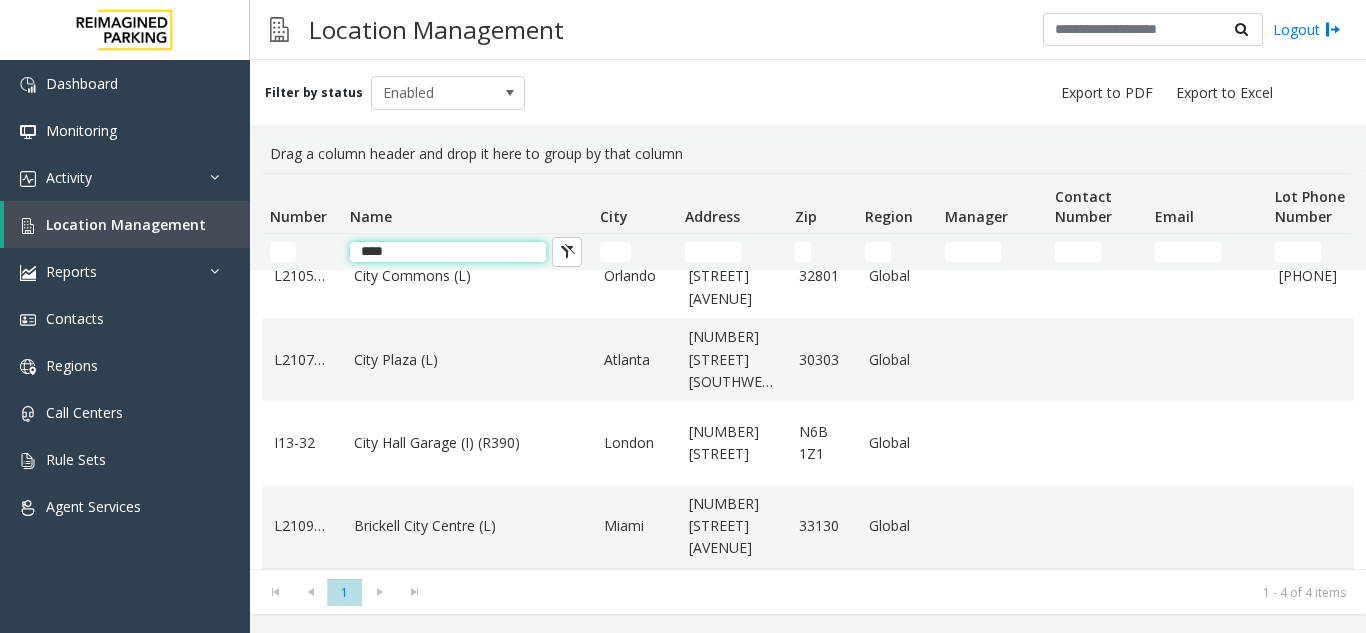 click on "****" 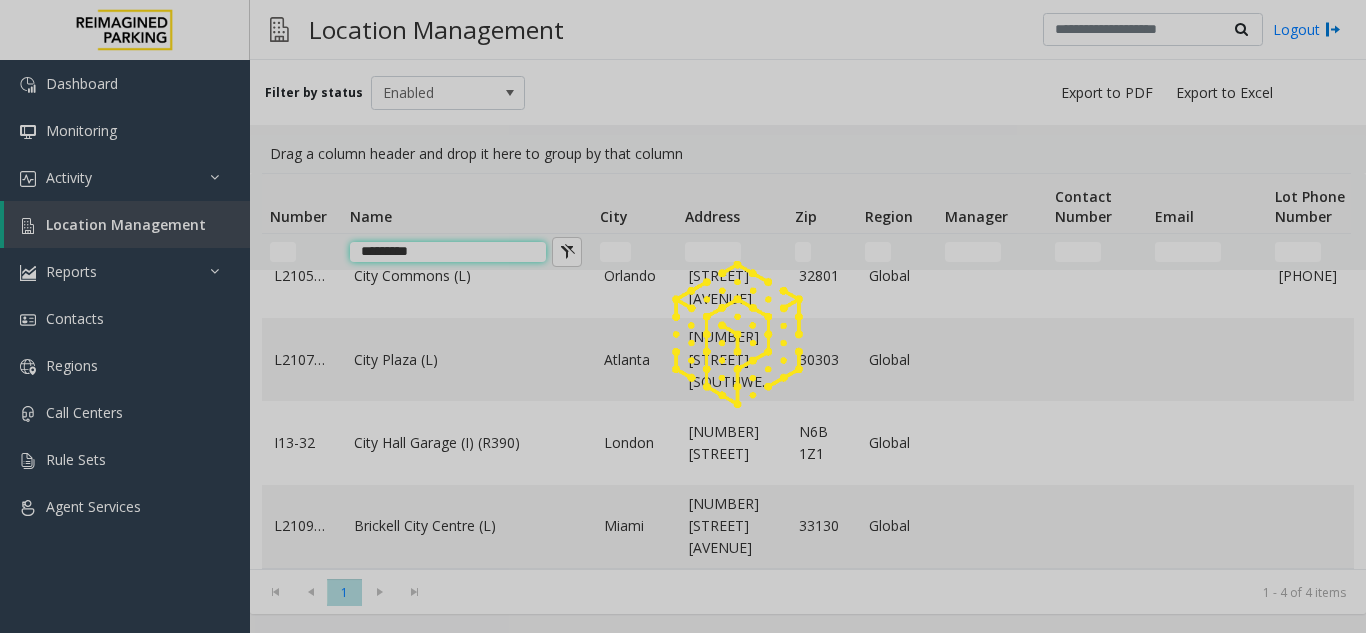 scroll, scrollTop: 0, scrollLeft: 0, axis: both 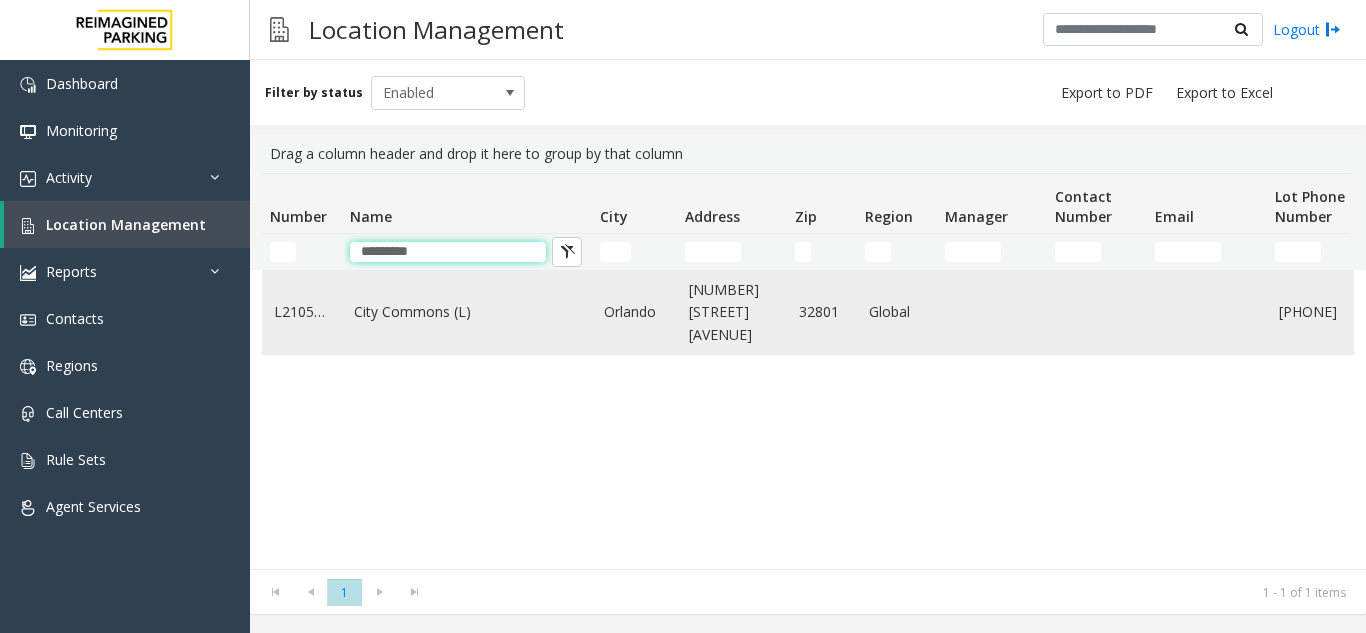 type on "*********" 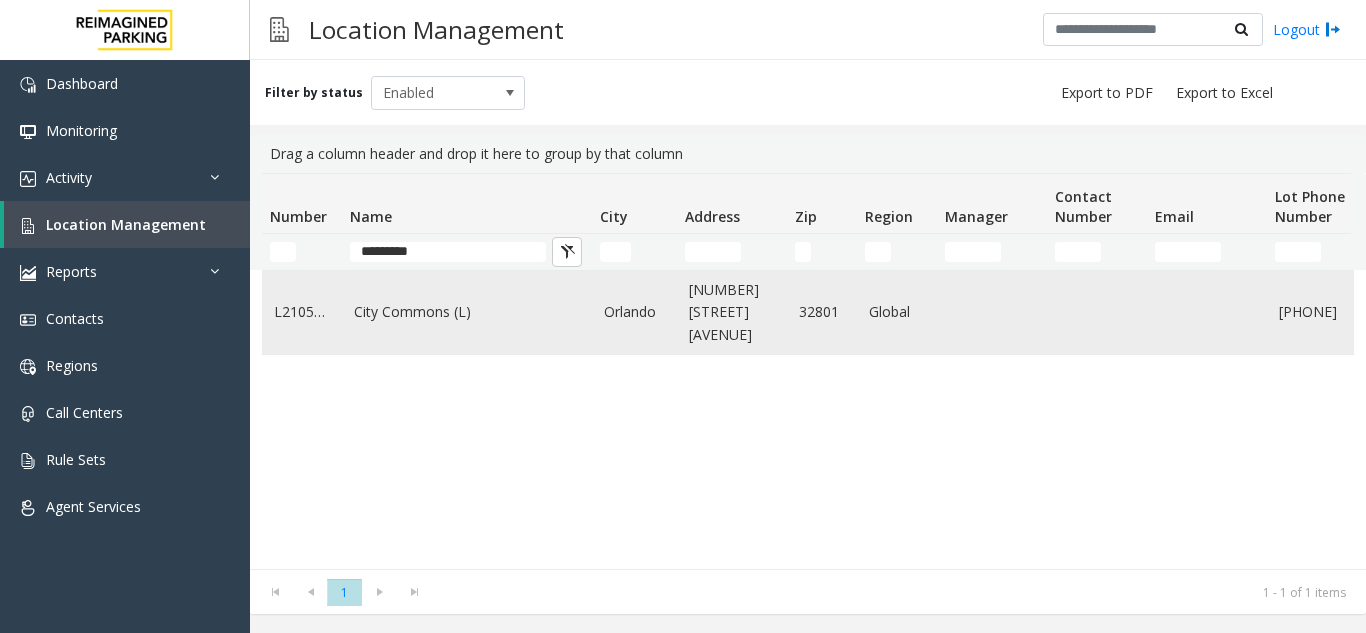 click on "City Commons (L)" 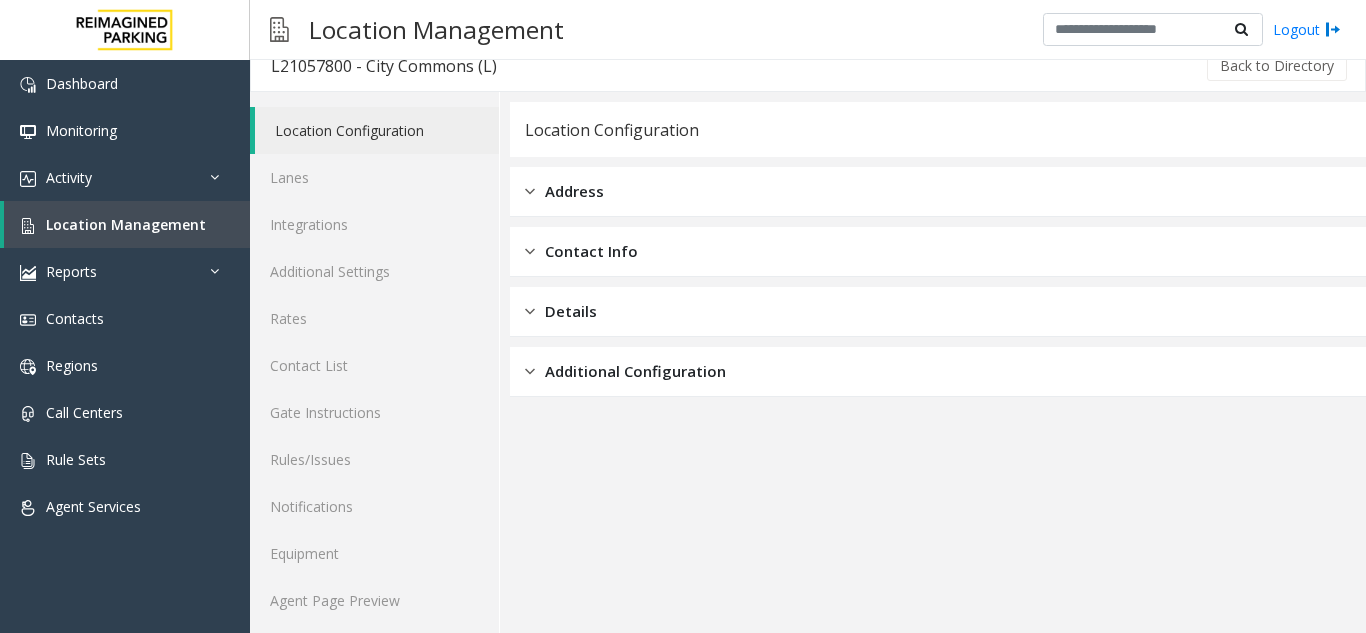 scroll, scrollTop: 26, scrollLeft: 0, axis: vertical 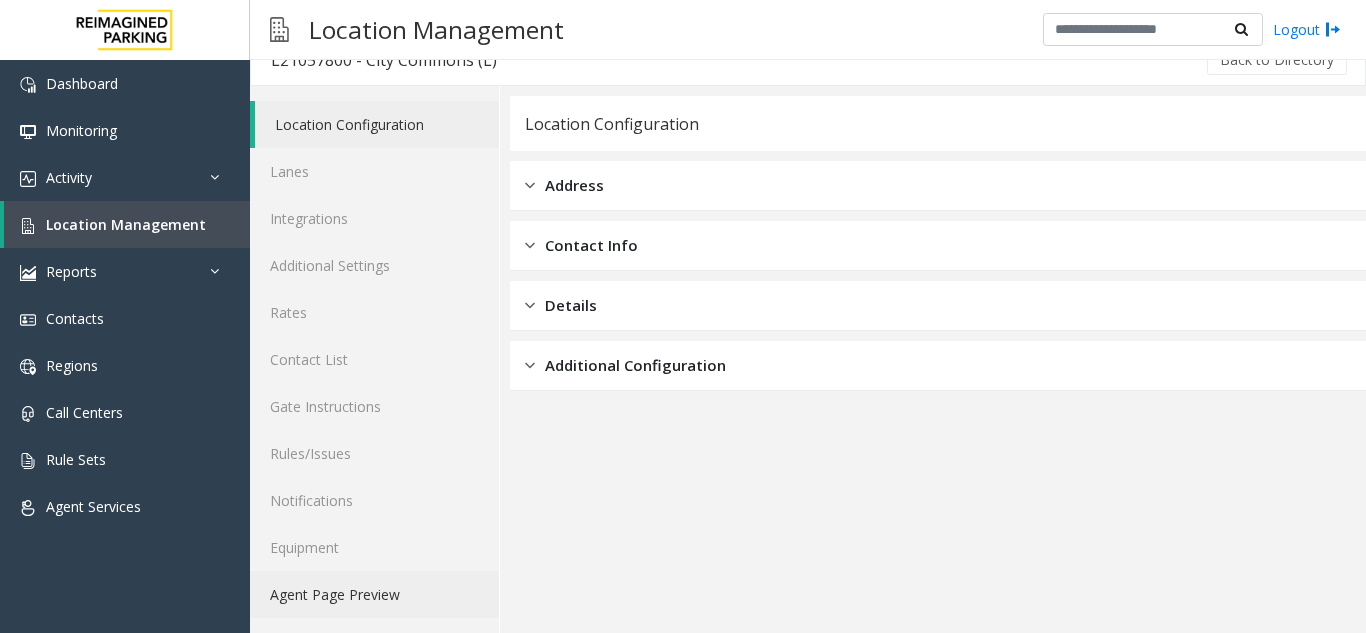 click on "Agent Page Preview" 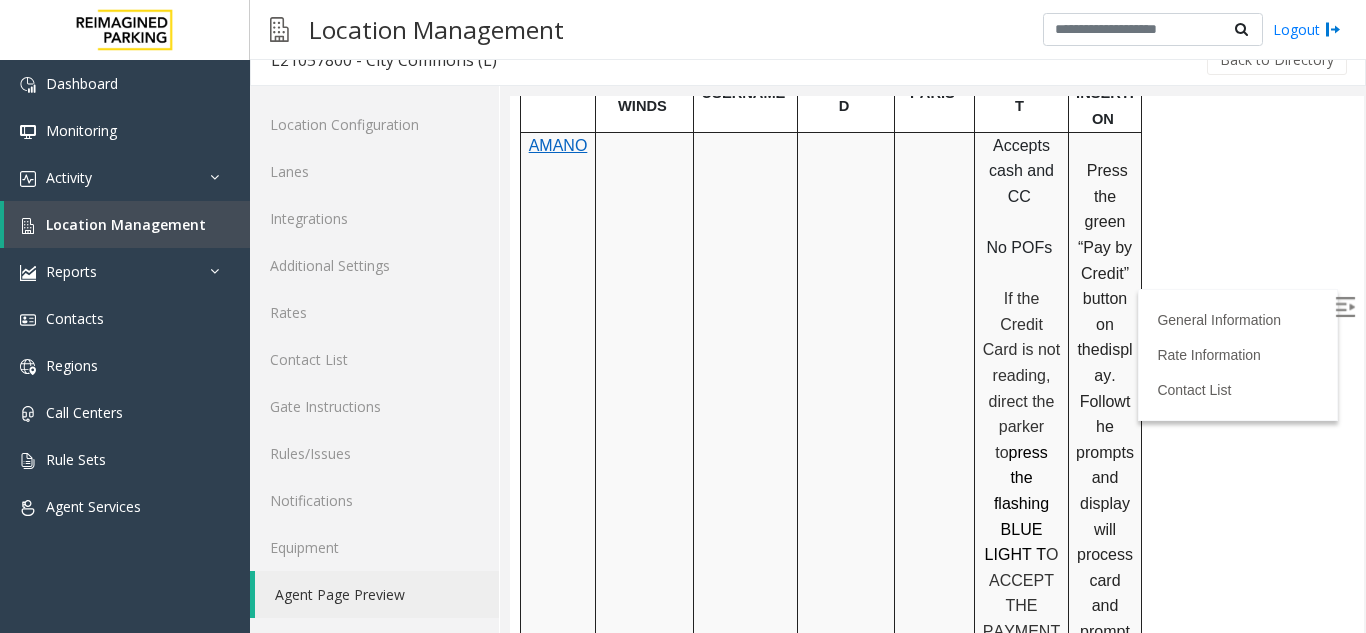 scroll, scrollTop: 774, scrollLeft: 0, axis: vertical 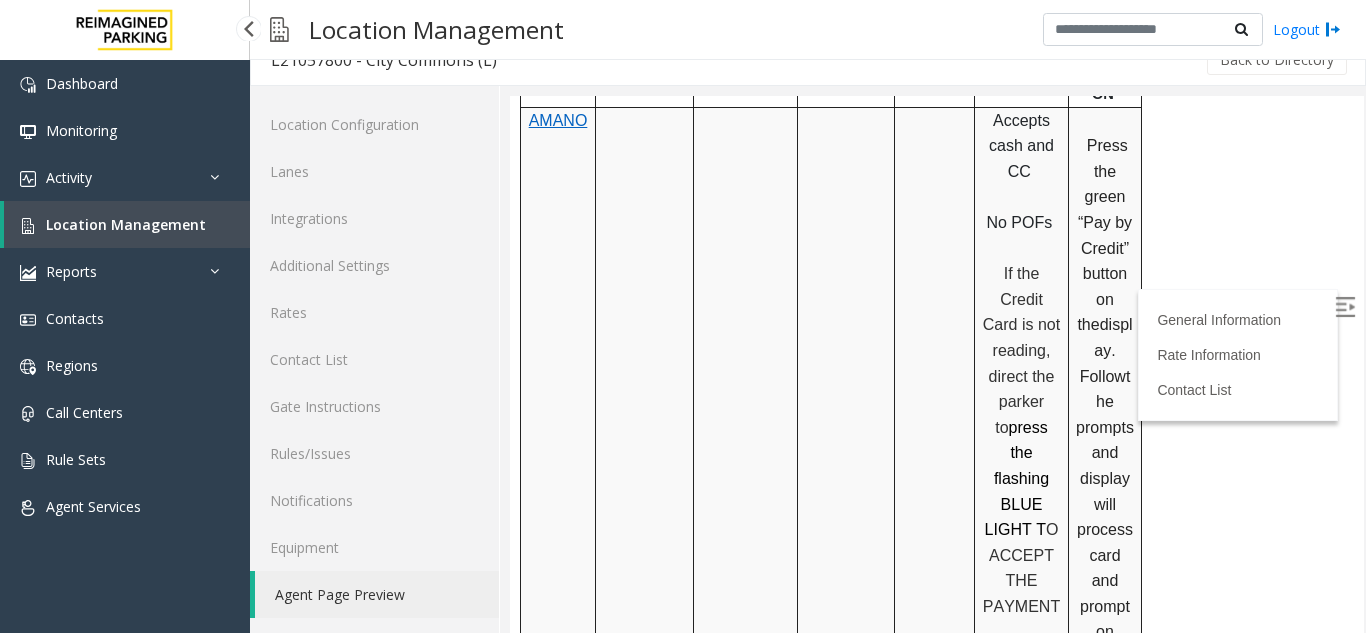 click on "Location Management" at bounding box center [126, 224] 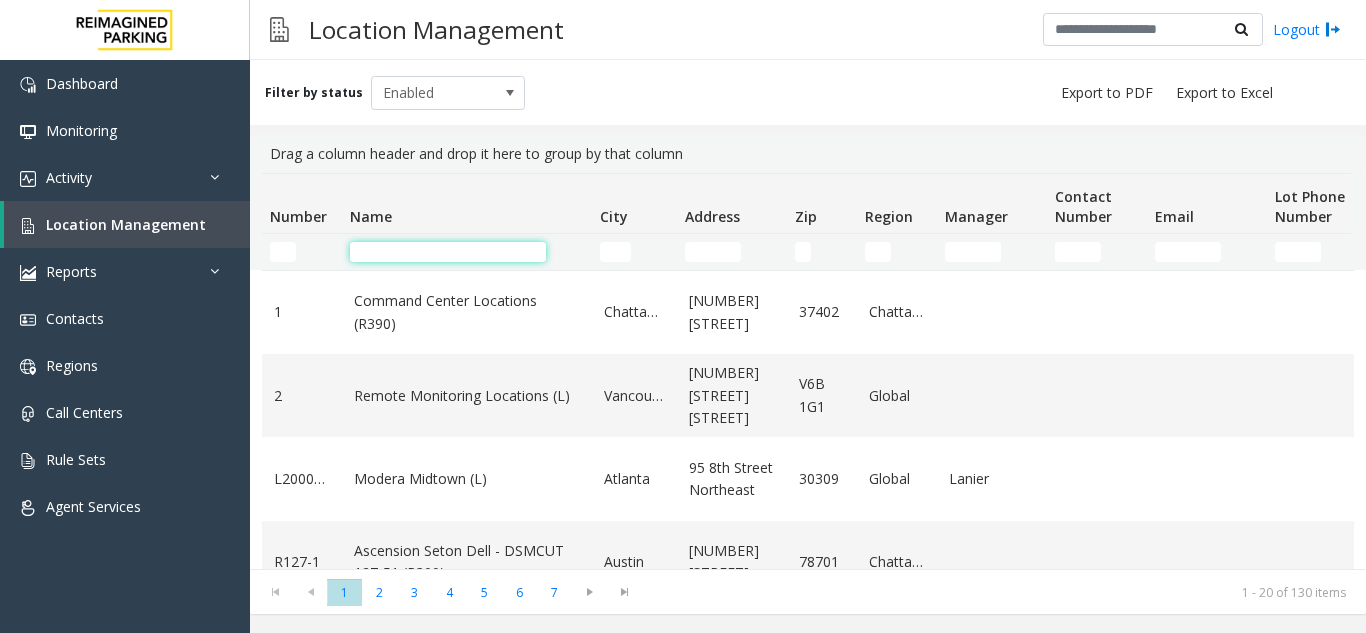click 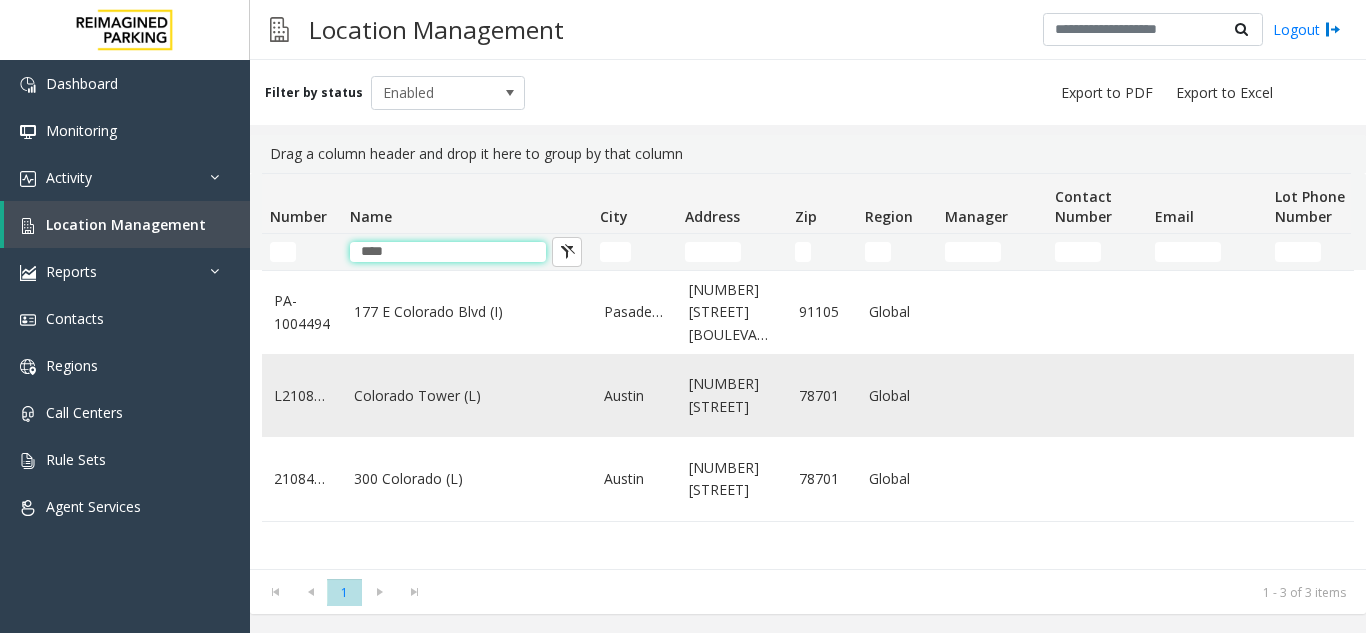 type on "****" 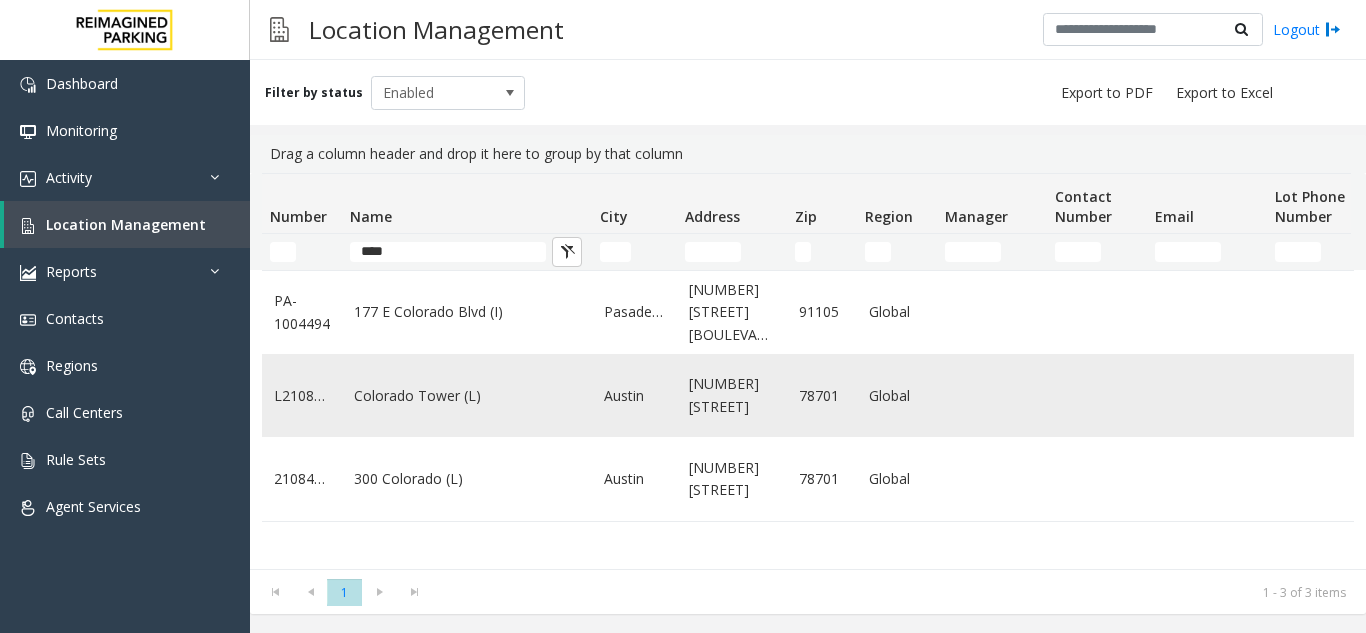 click on "Colorado Tower (L)" 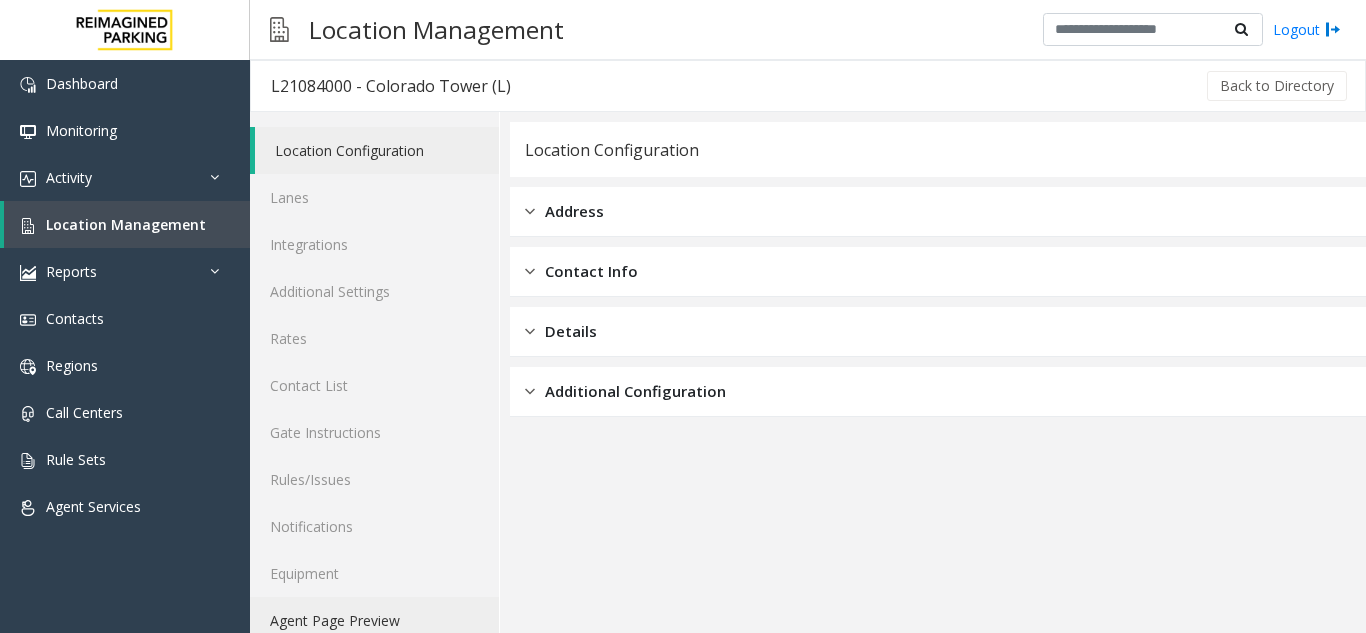 click on "Agent Page Preview" 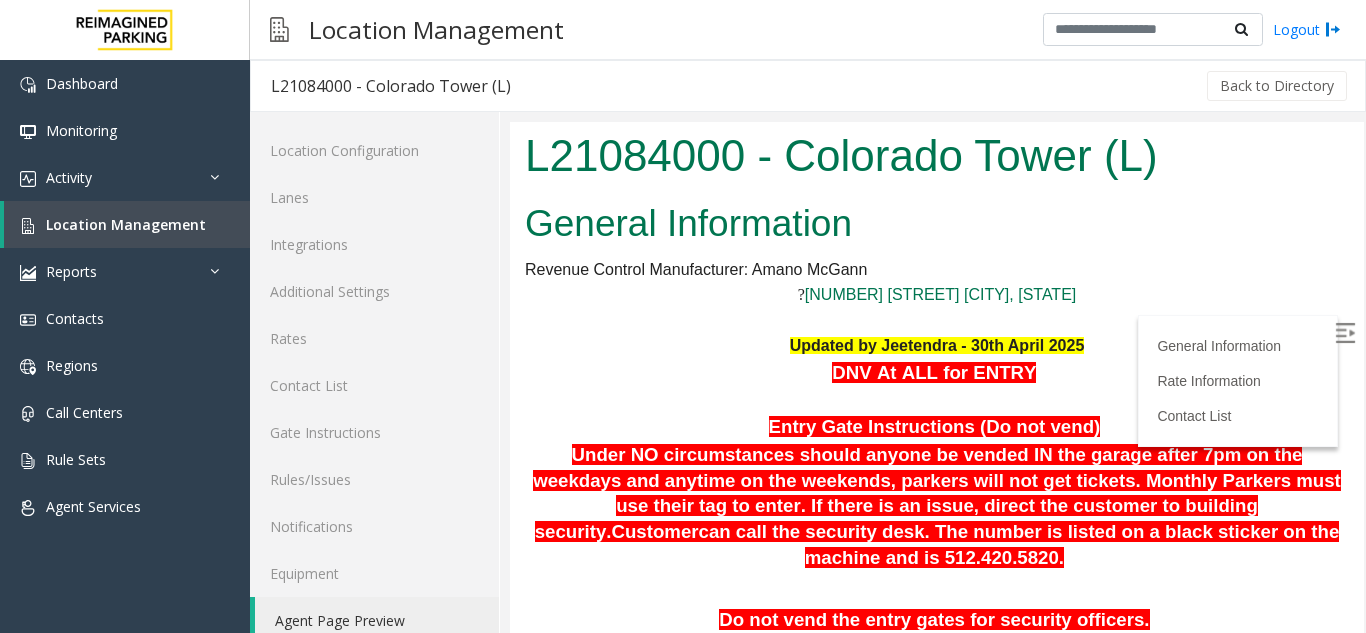 scroll, scrollTop: 0, scrollLeft: 0, axis: both 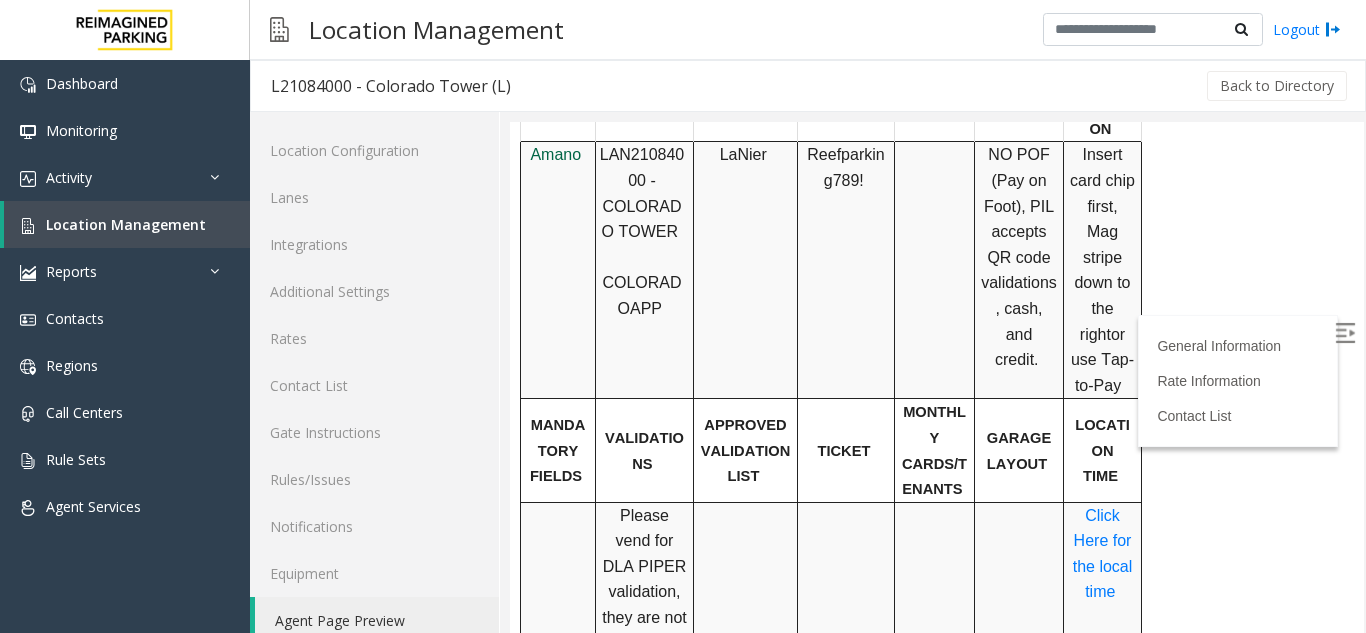 click on "Click Here for the local time" at bounding box center (1103, 554) 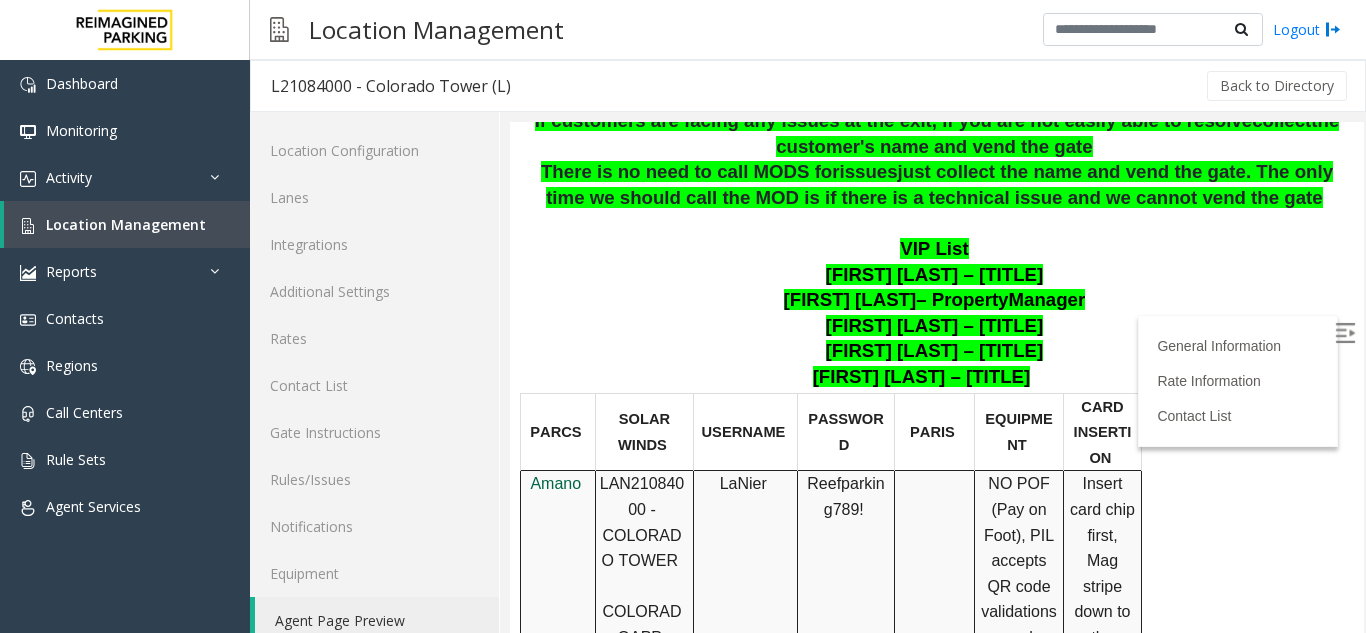 scroll, scrollTop: 800, scrollLeft: 0, axis: vertical 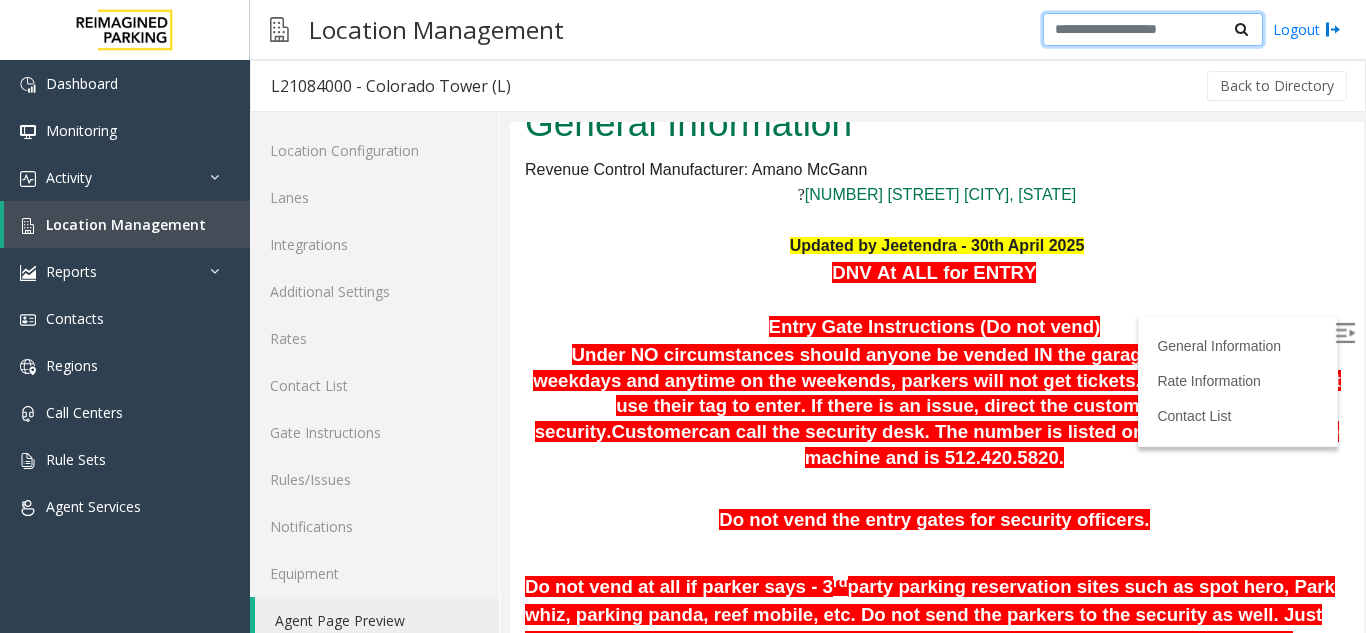 click at bounding box center (1153, 30) 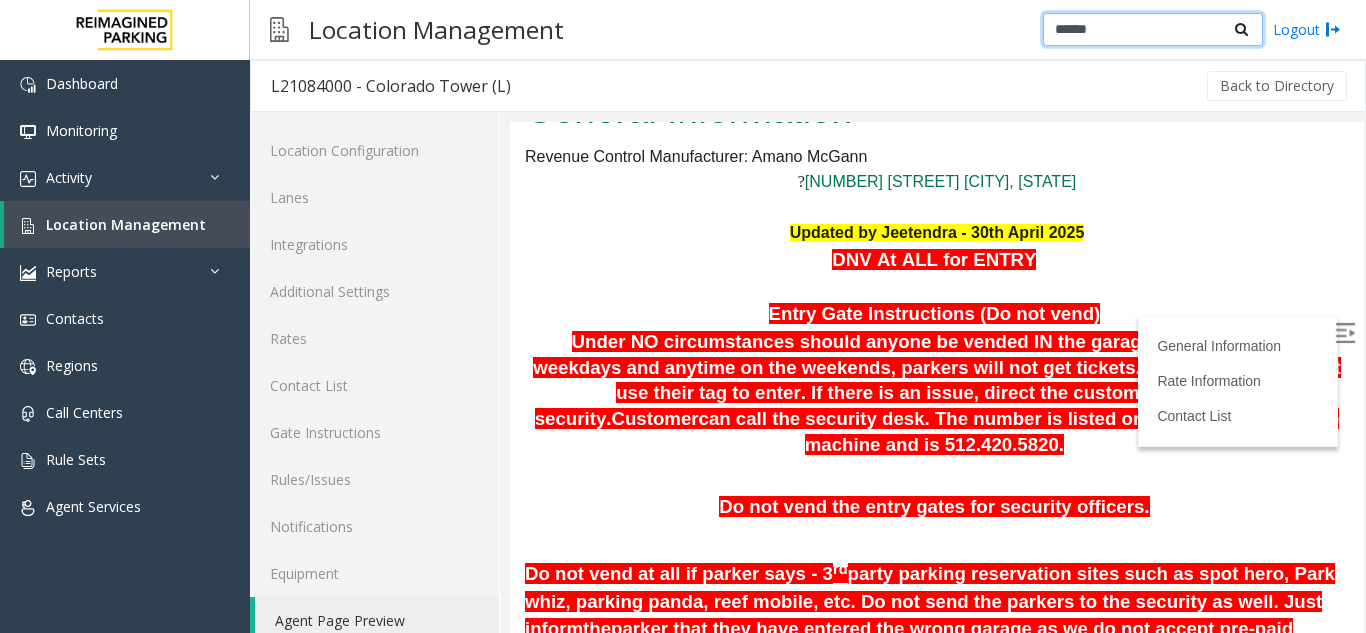 scroll, scrollTop: 200, scrollLeft: 0, axis: vertical 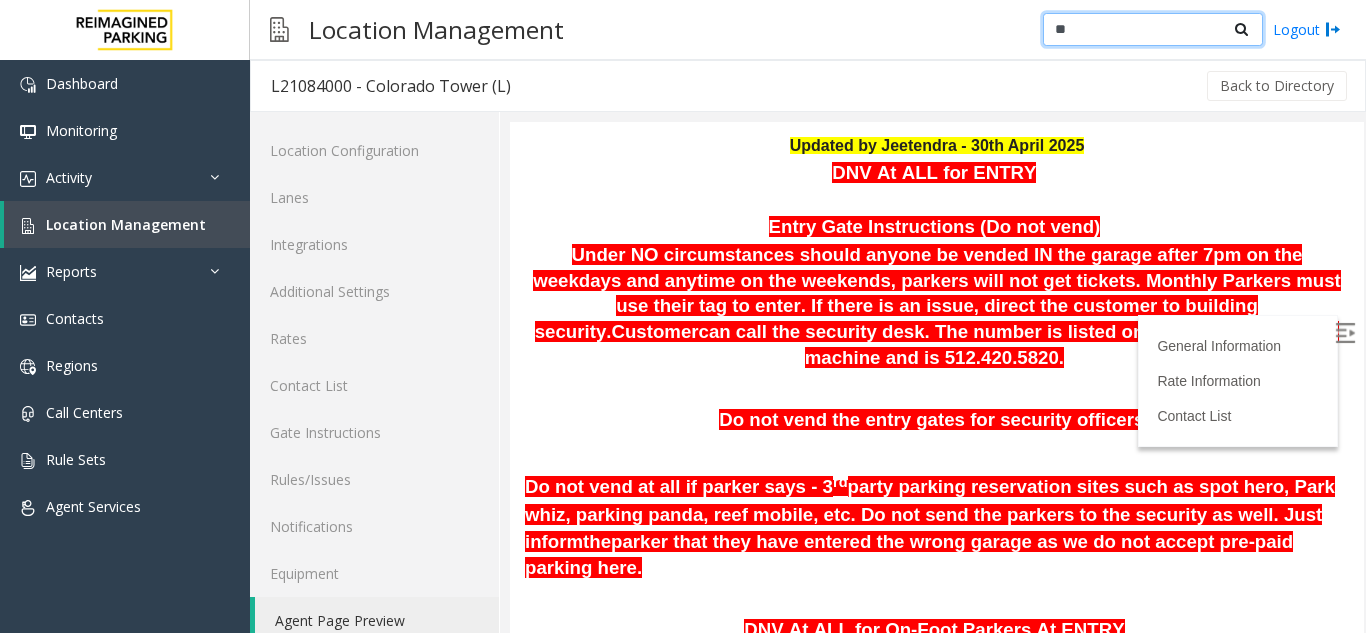 type on "*" 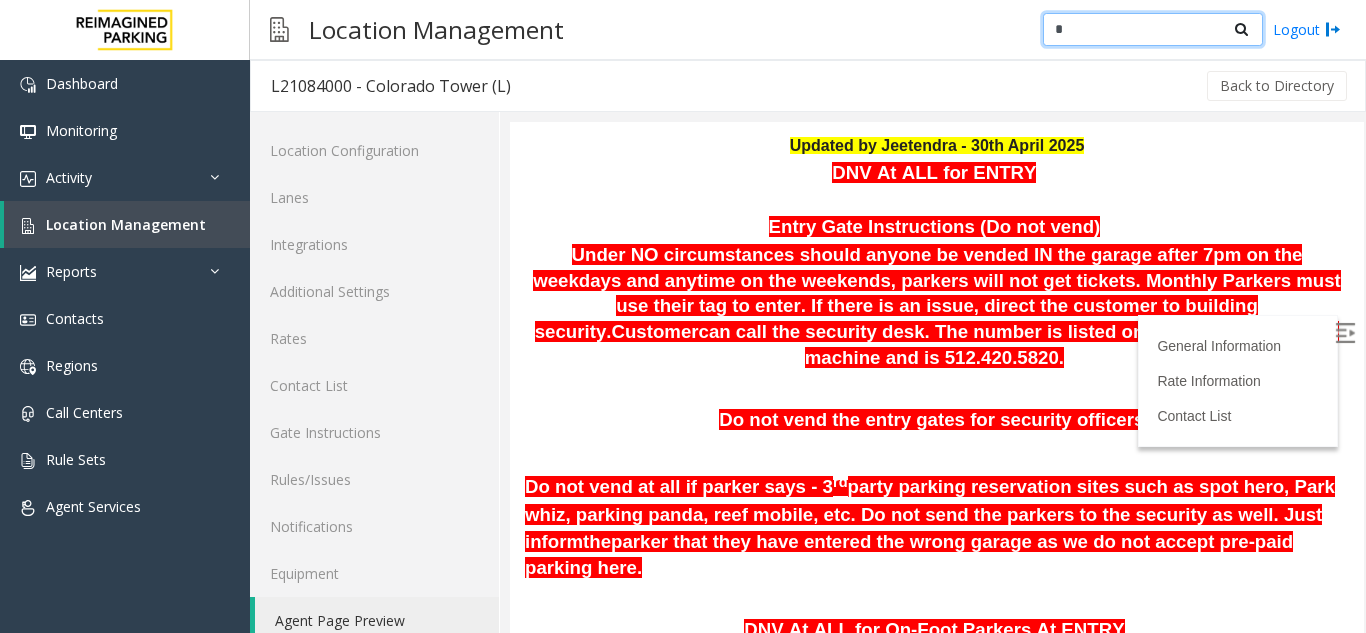 type 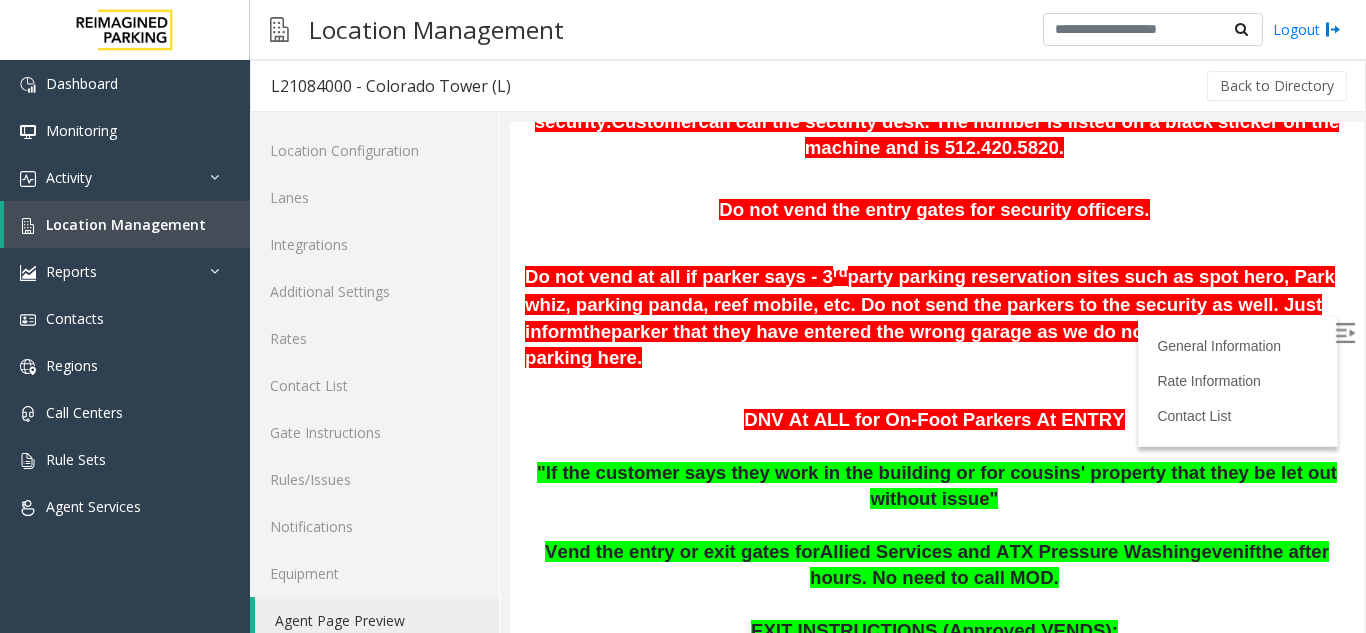 scroll, scrollTop: 400, scrollLeft: 0, axis: vertical 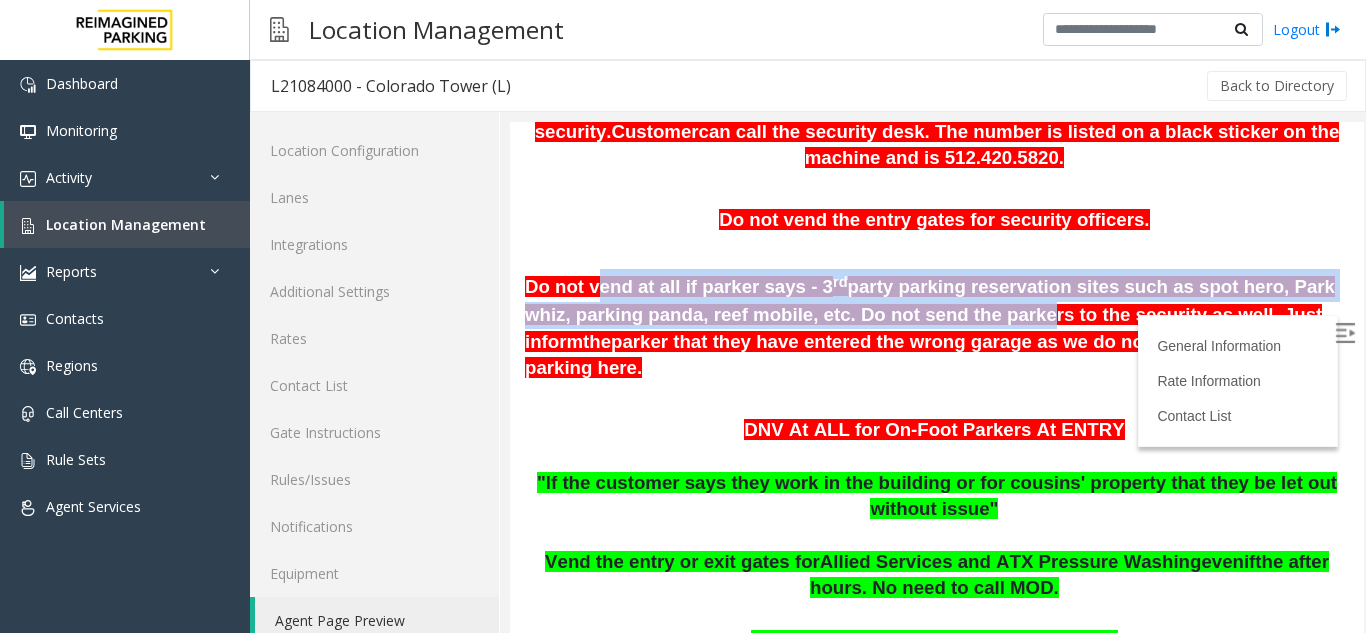 drag, startPoint x: 594, startPoint y: 265, endPoint x: 938, endPoint y: 304, distance: 346.2037 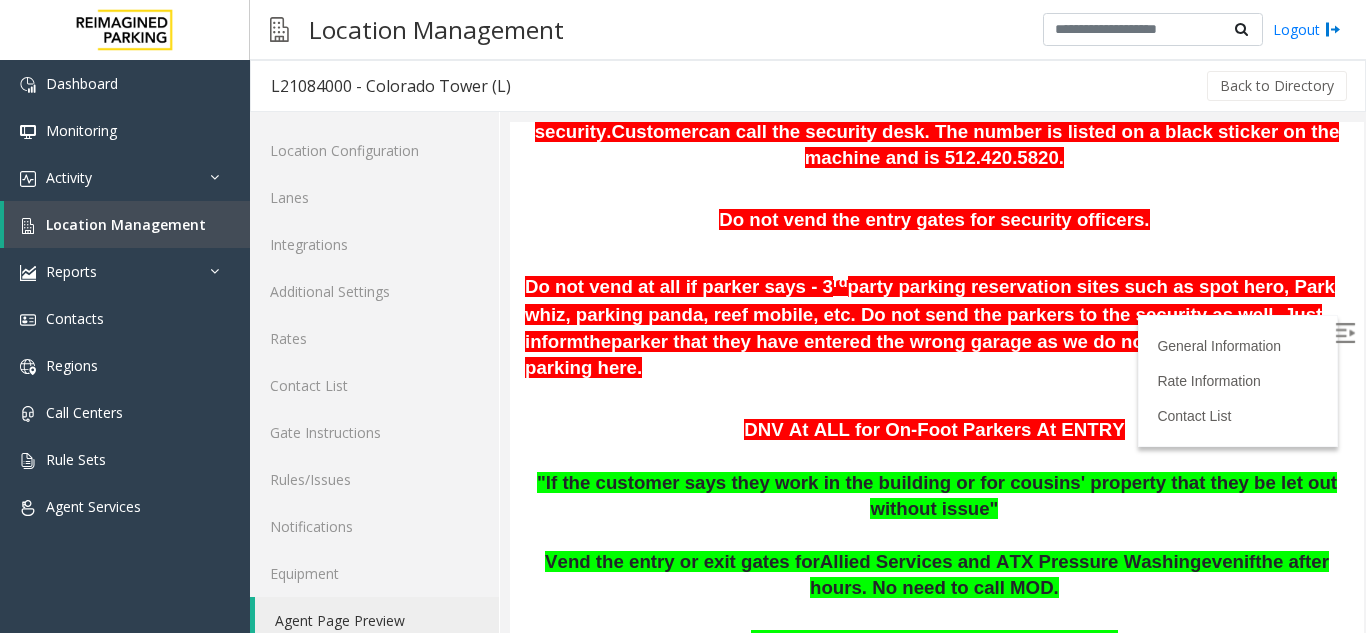 click at bounding box center [937, 395] 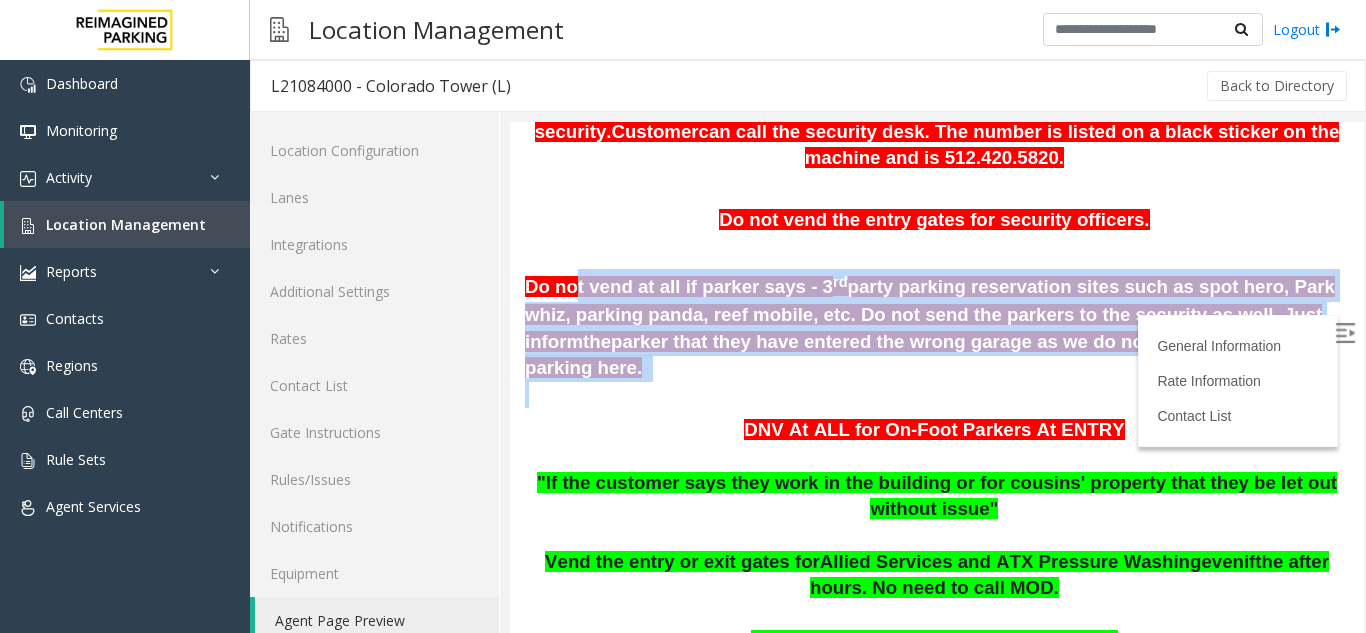drag, startPoint x: 1195, startPoint y: 334, endPoint x: 567, endPoint y: 261, distance: 632.2286 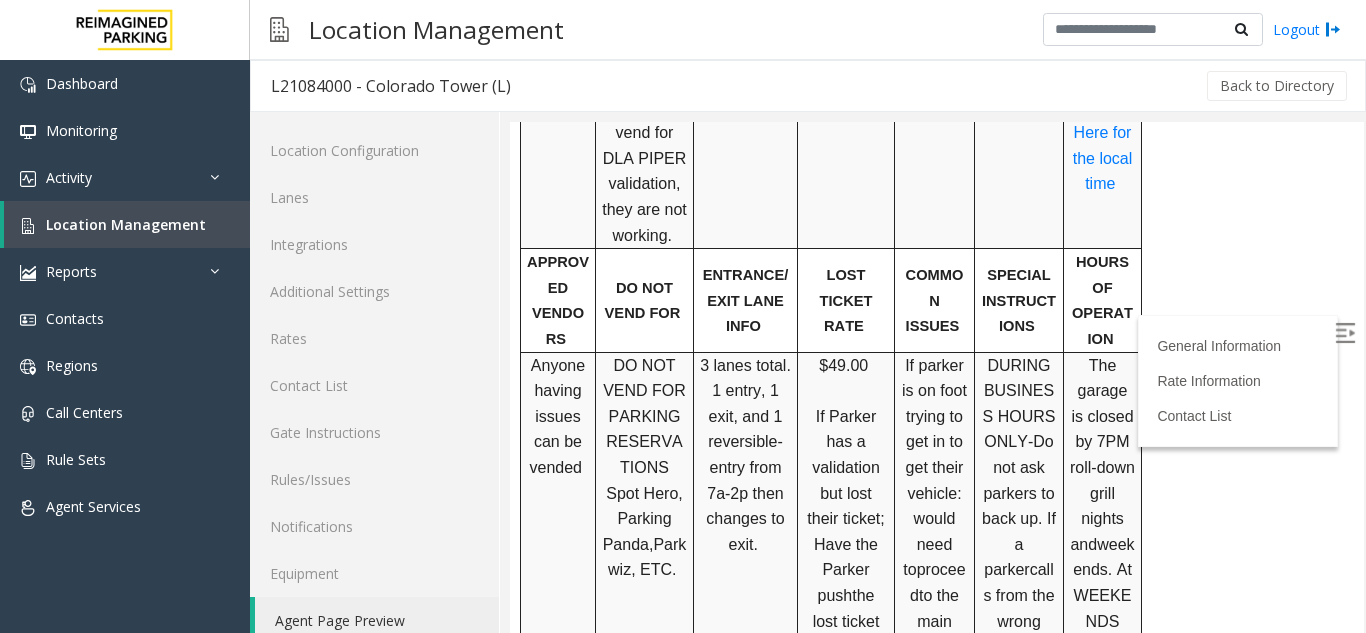 scroll, scrollTop: 1700, scrollLeft: 0, axis: vertical 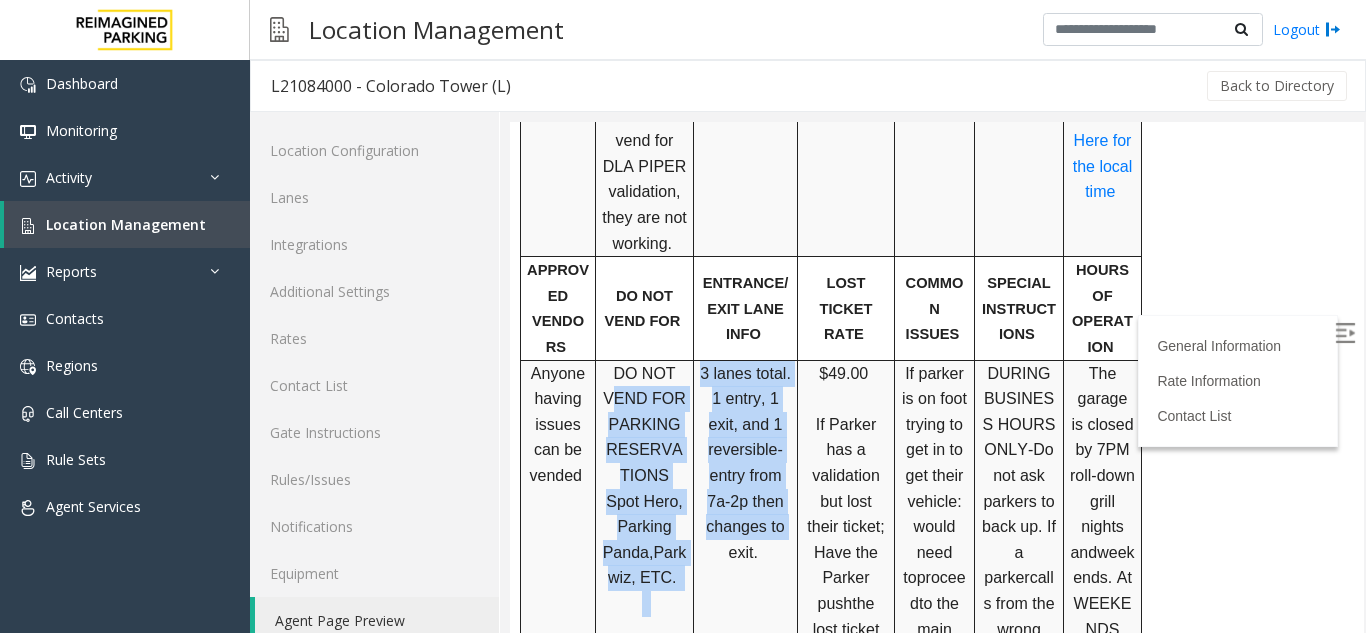 drag, startPoint x: 616, startPoint y: 311, endPoint x: 704, endPoint y: 485, distance: 194.98718 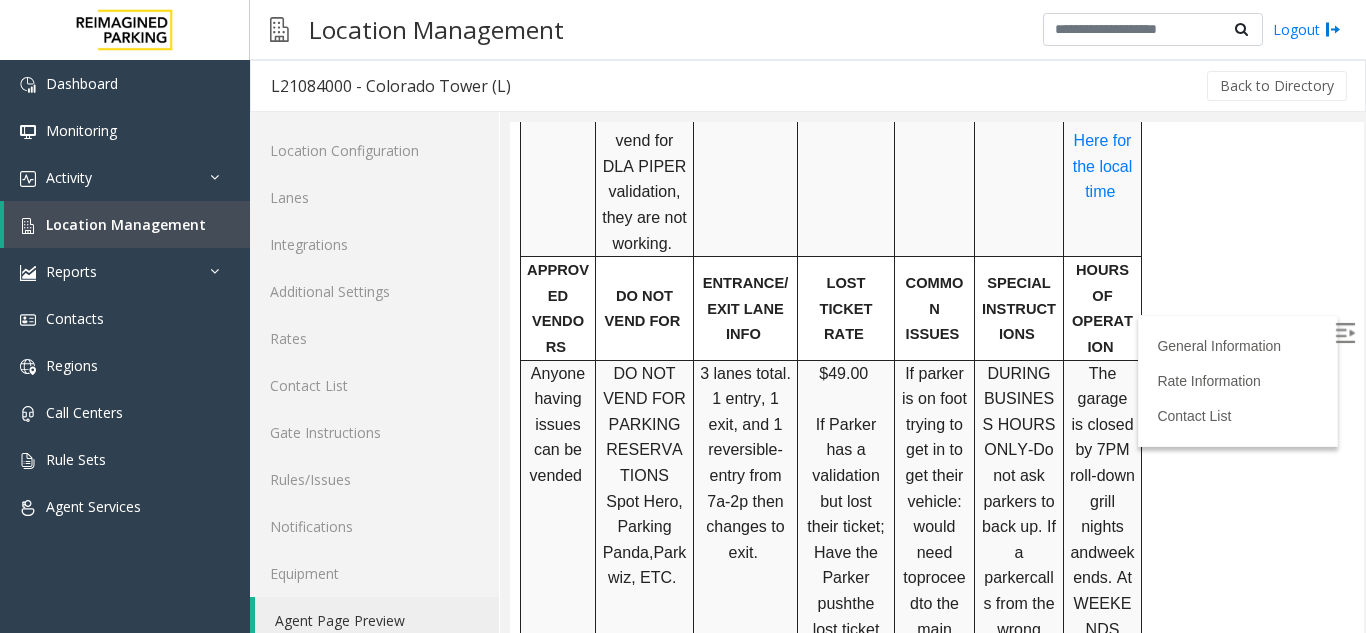 click on "3 lanes total. 1 entry, 1 exit, and 1 reversible- entry from 7a-2p then changes to exit." at bounding box center [746, 911] 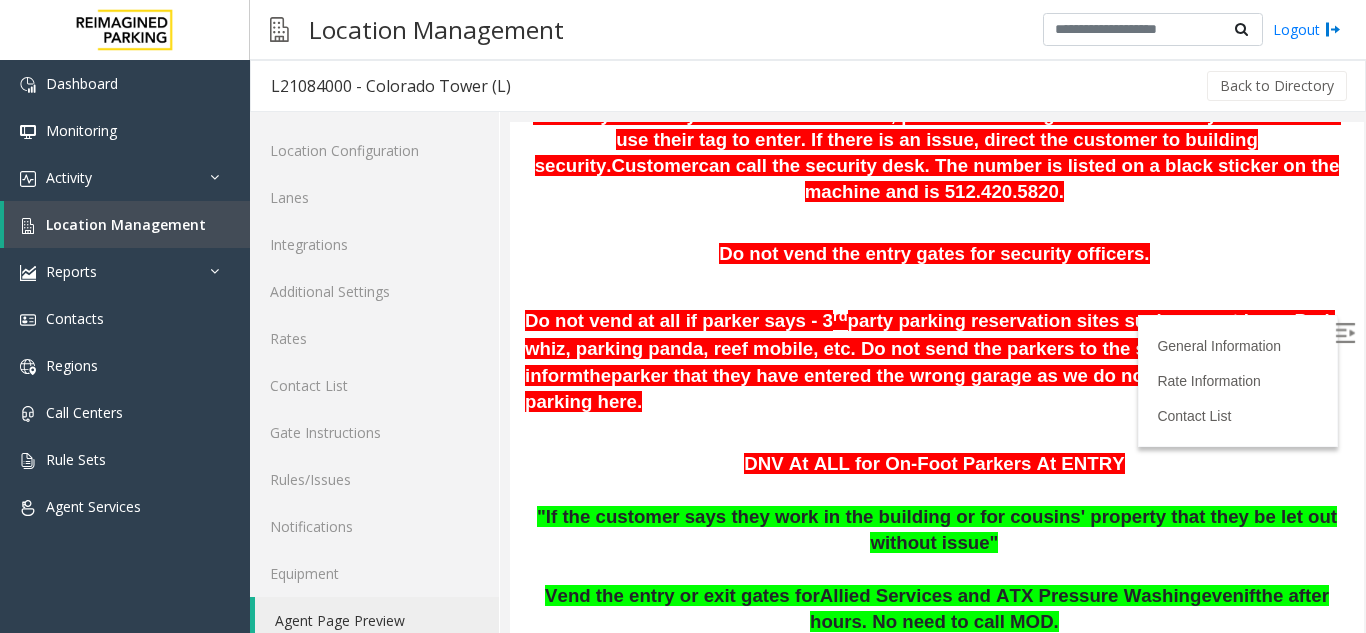 scroll, scrollTop: 262, scrollLeft: 0, axis: vertical 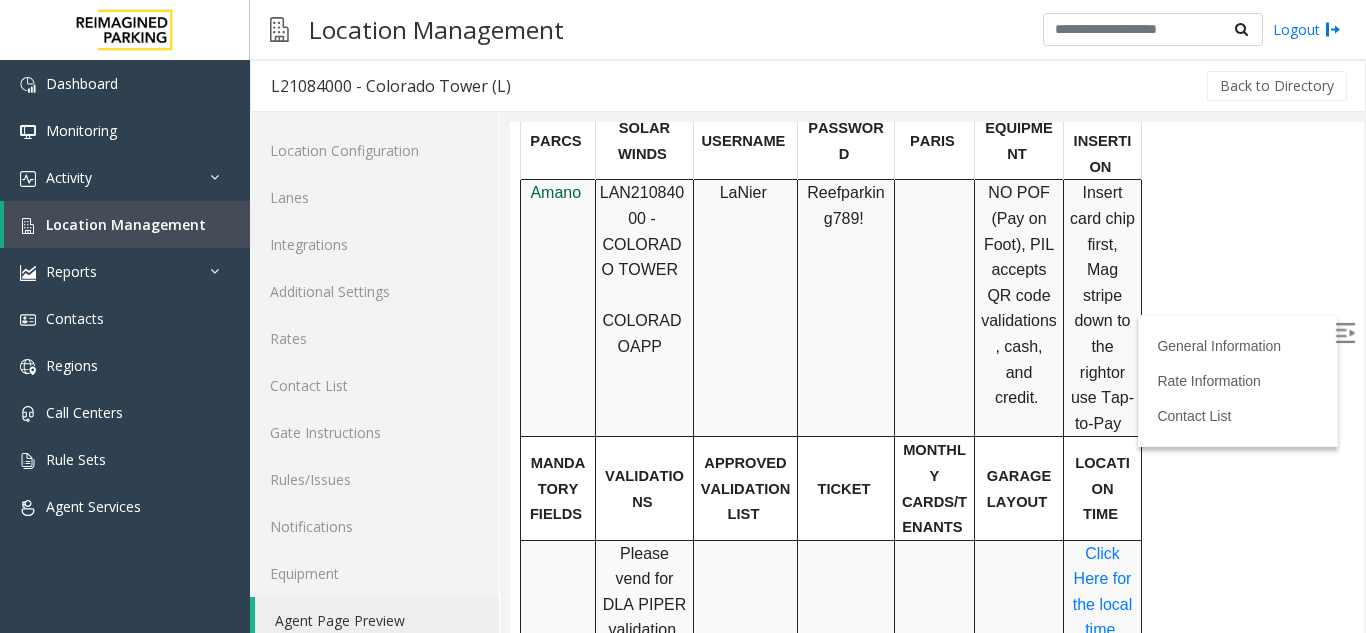 click on "Click Here for the local time" at bounding box center (1103, 592) 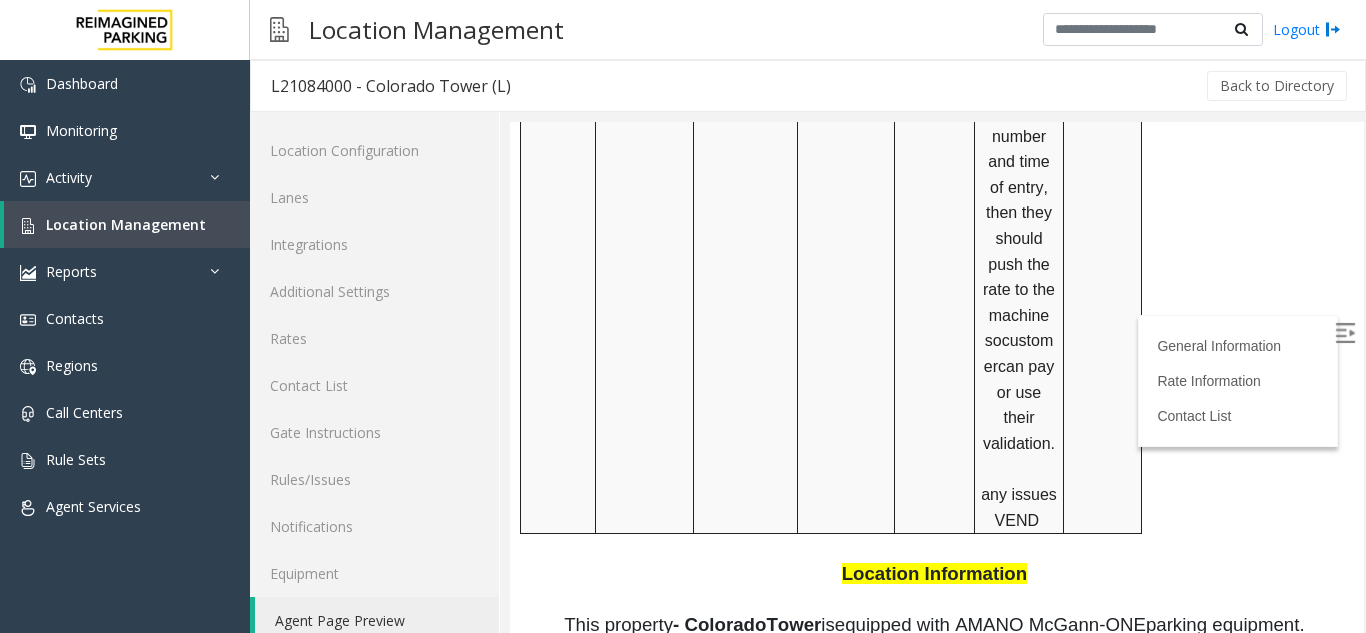 scroll, scrollTop: 2662, scrollLeft: 0, axis: vertical 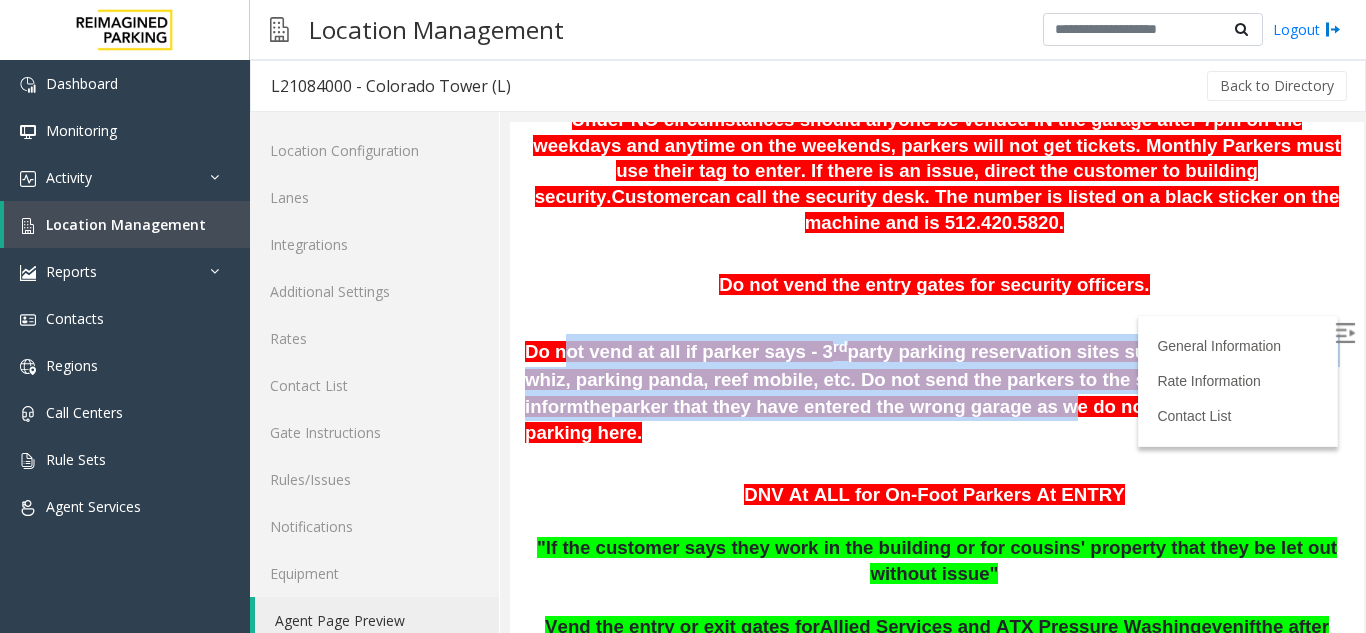 drag, startPoint x: 708, startPoint y: 373, endPoint x: 871, endPoint y: 394, distance: 164.3472 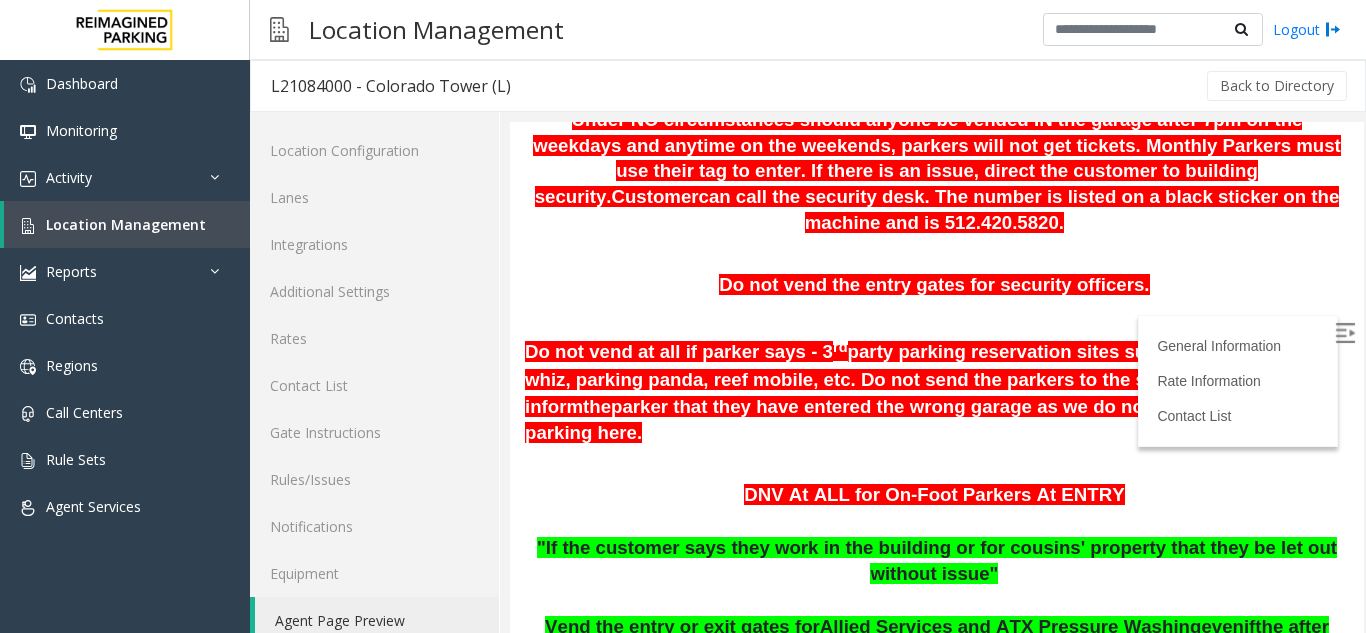 click on "parker that they have entered the wrong garage as we do not accept pre-paid parking here." at bounding box center (909, 420) 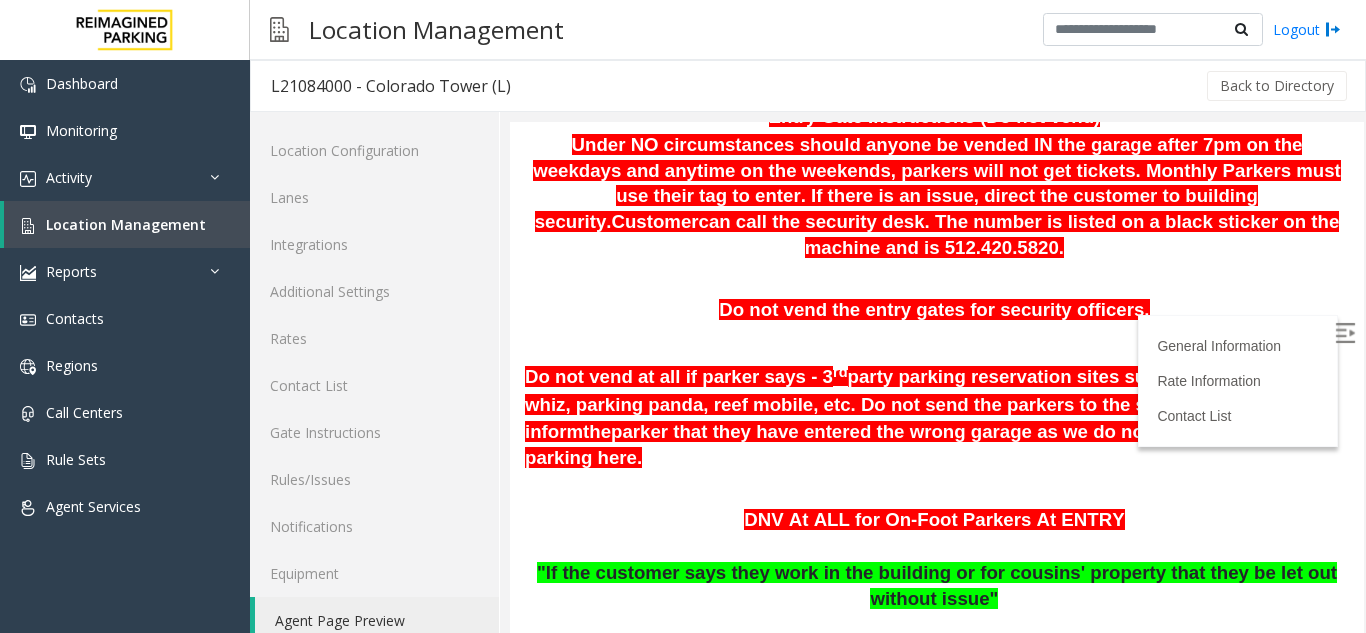 scroll, scrollTop: 314, scrollLeft: 0, axis: vertical 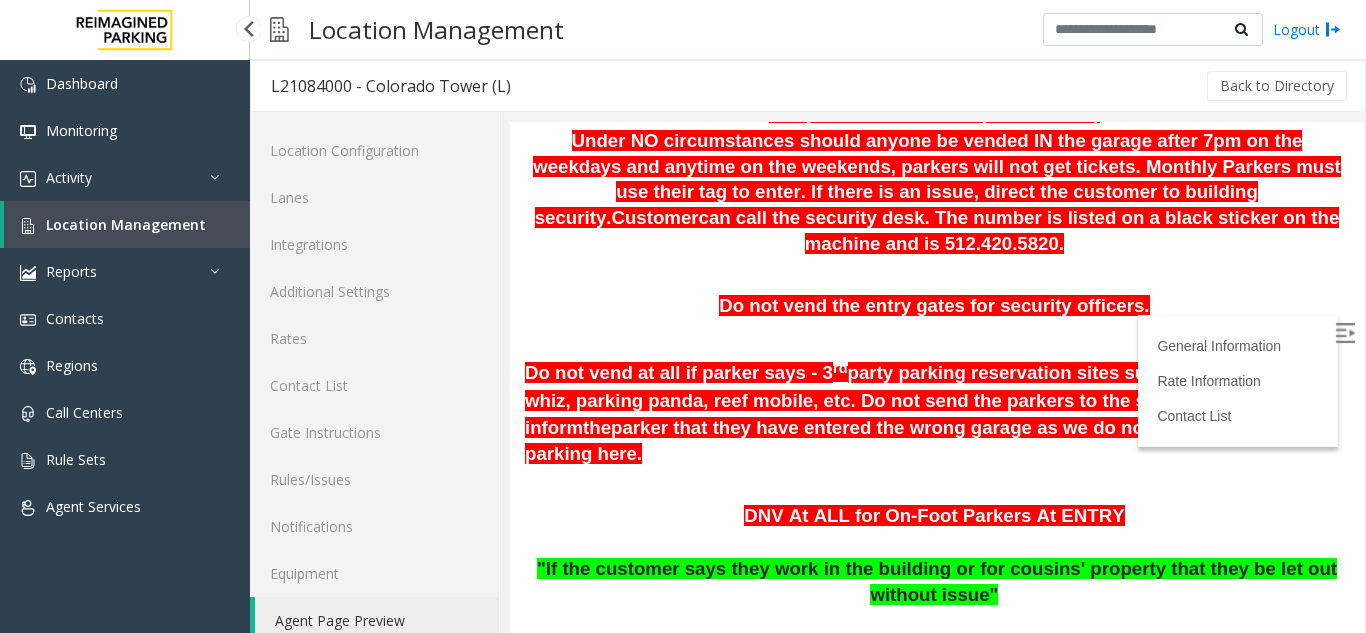 click on "Location Management" at bounding box center (126, 224) 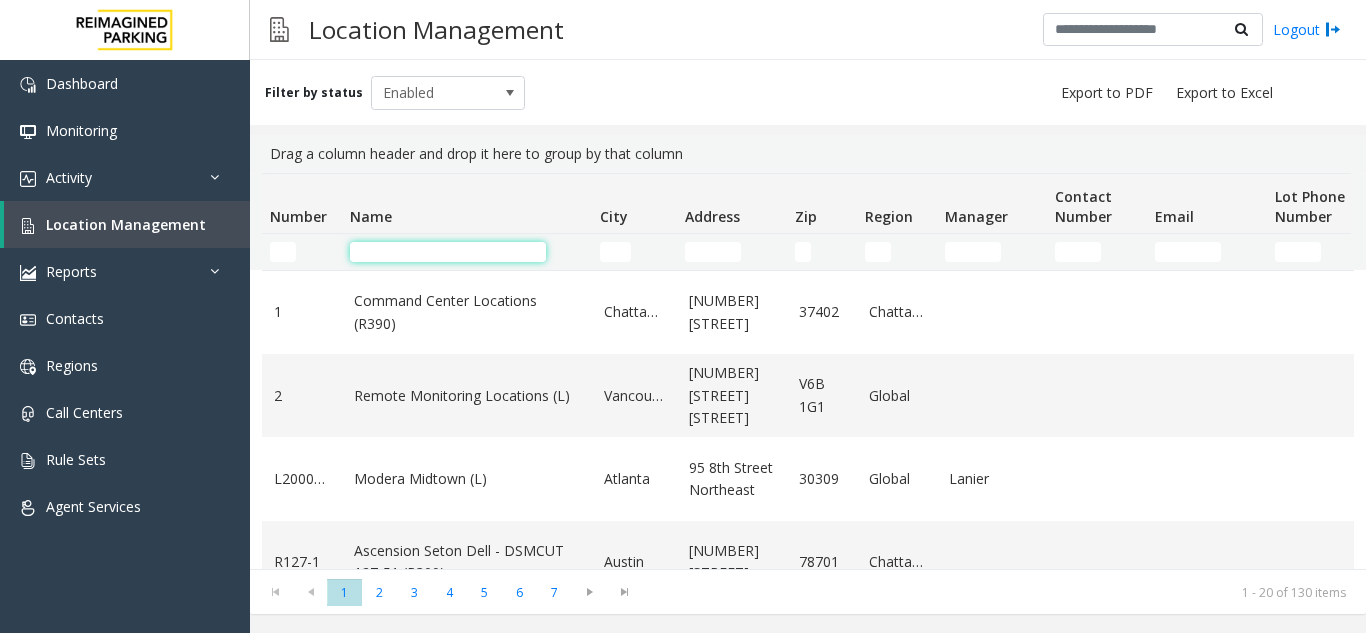 click 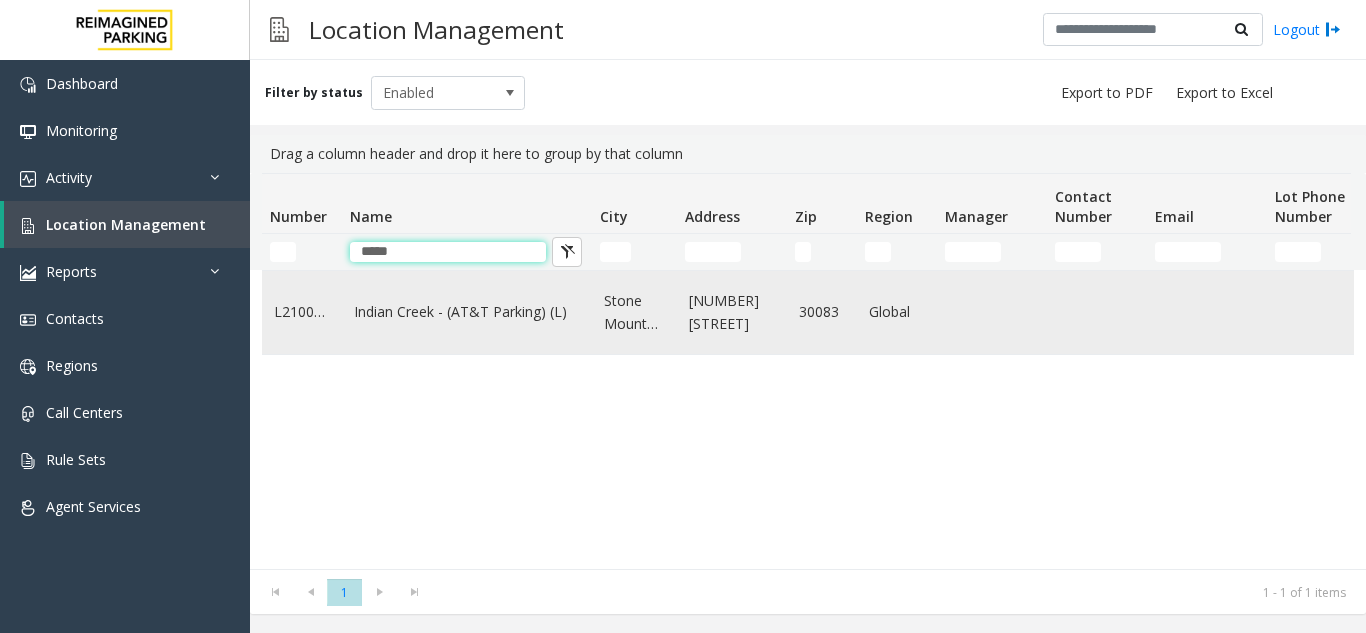type on "*****" 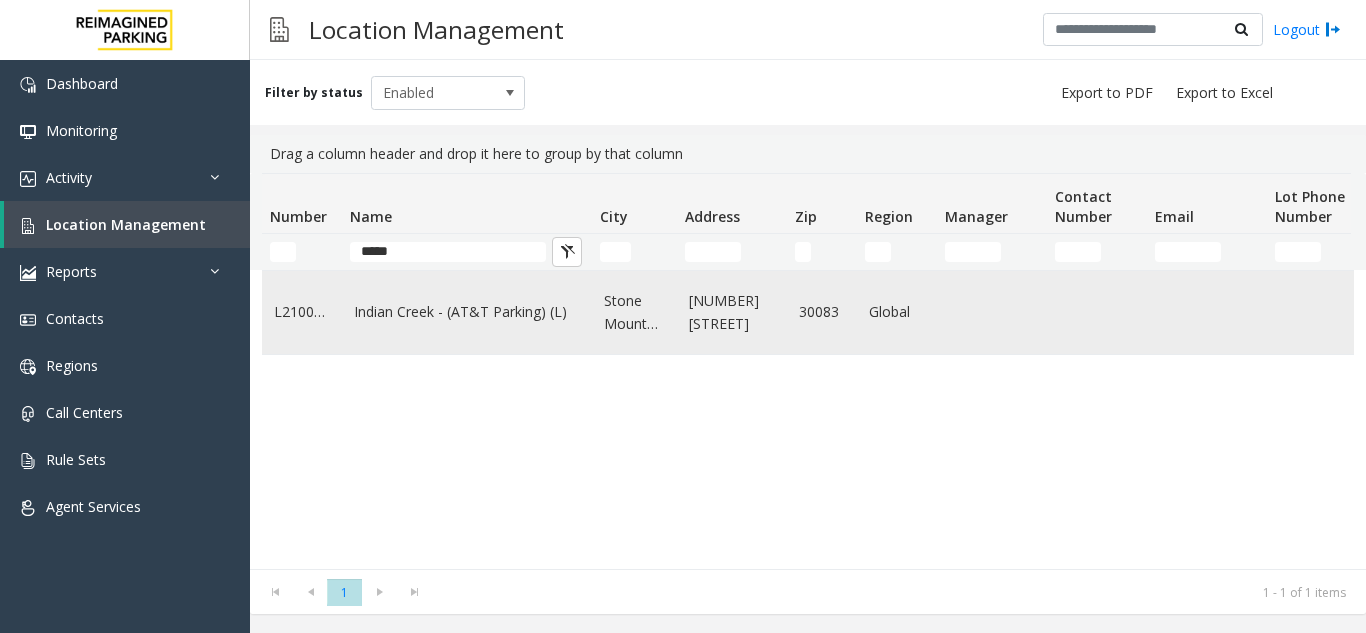 click on "Indian Creek - (AT&T Parking) (L)" 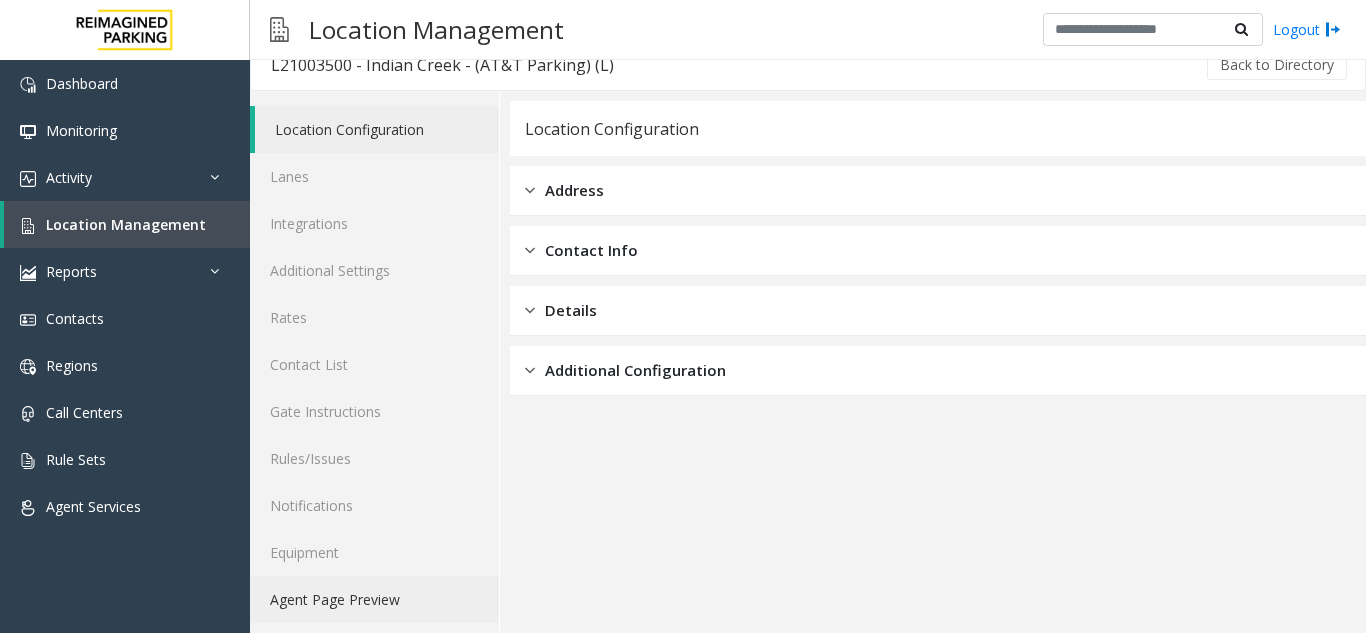 scroll, scrollTop: 26, scrollLeft: 0, axis: vertical 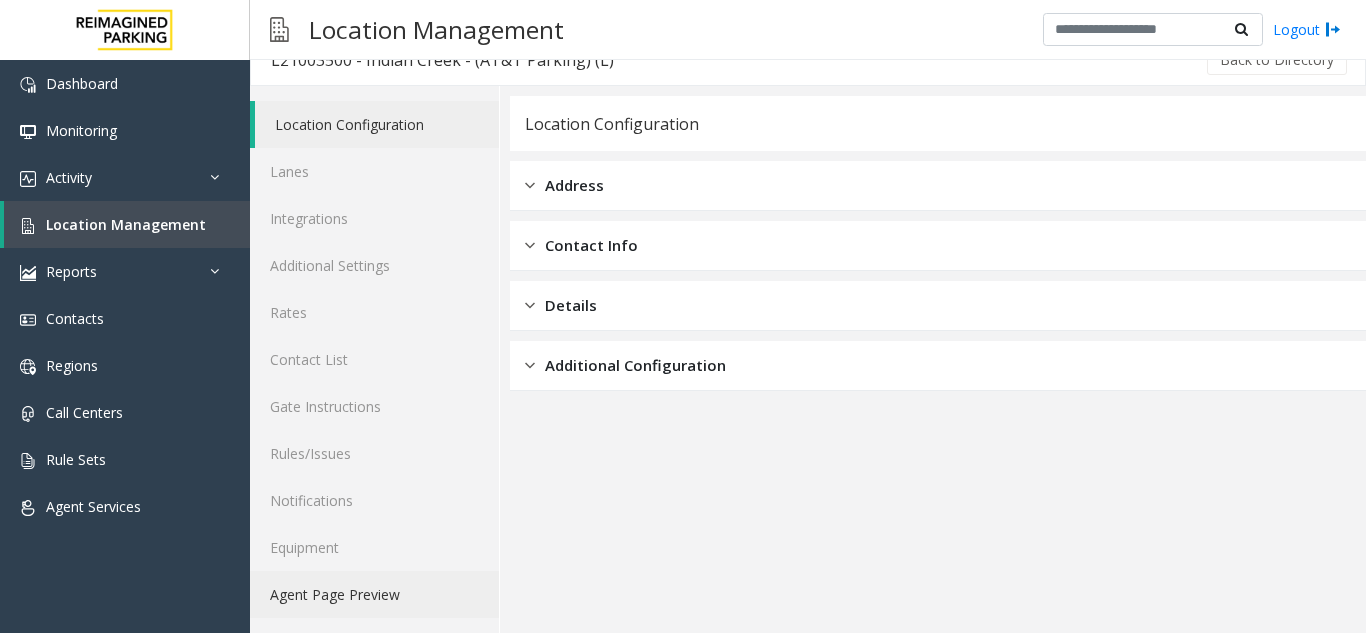 click on "Agent Page Preview" 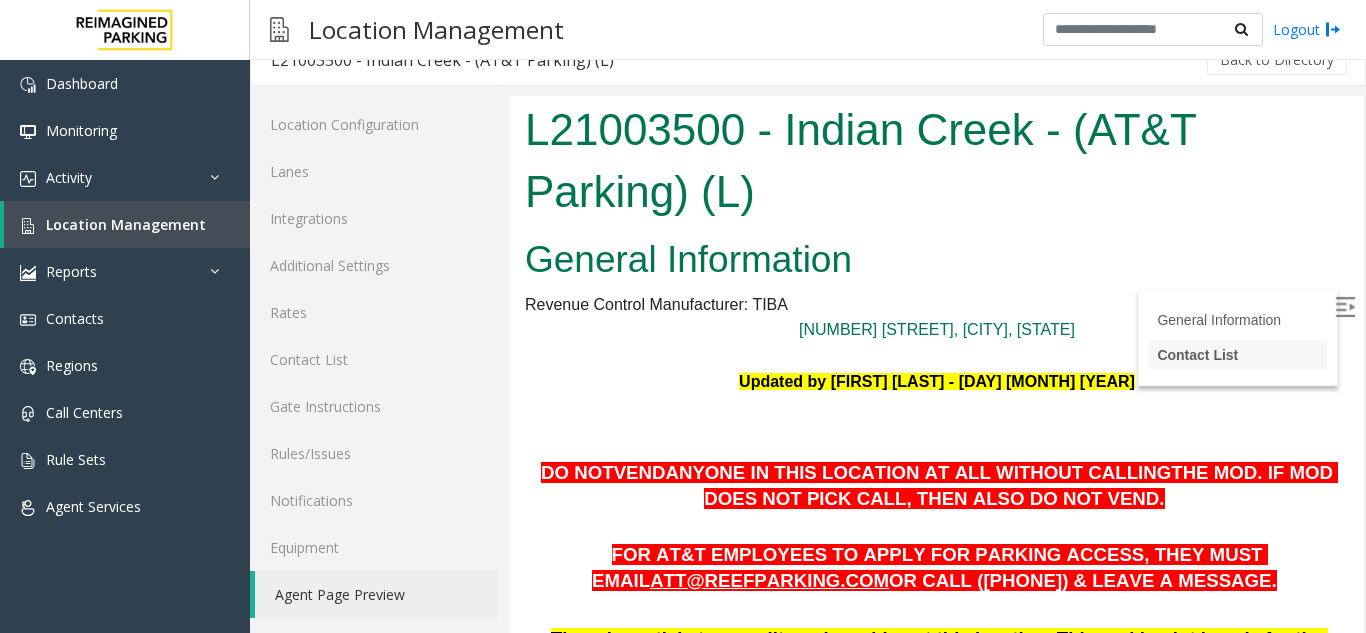scroll, scrollTop: 0, scrollLeft: 0, axis: both 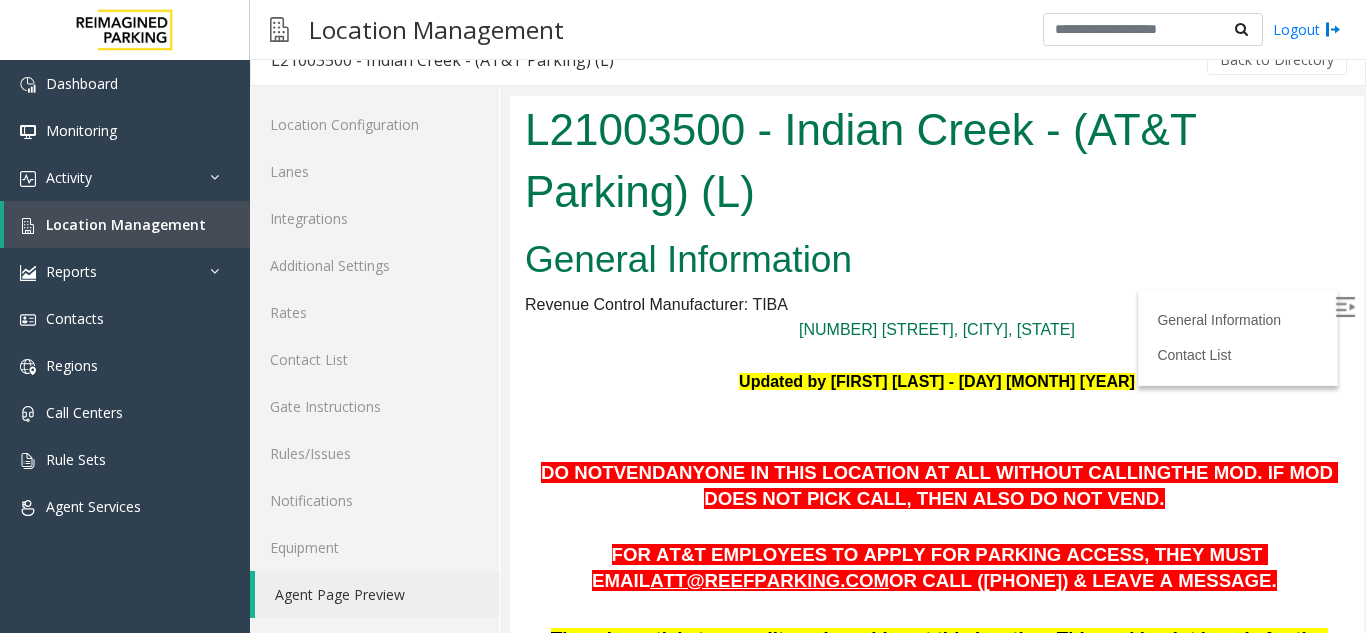 click at bounding box center [1345, 307] 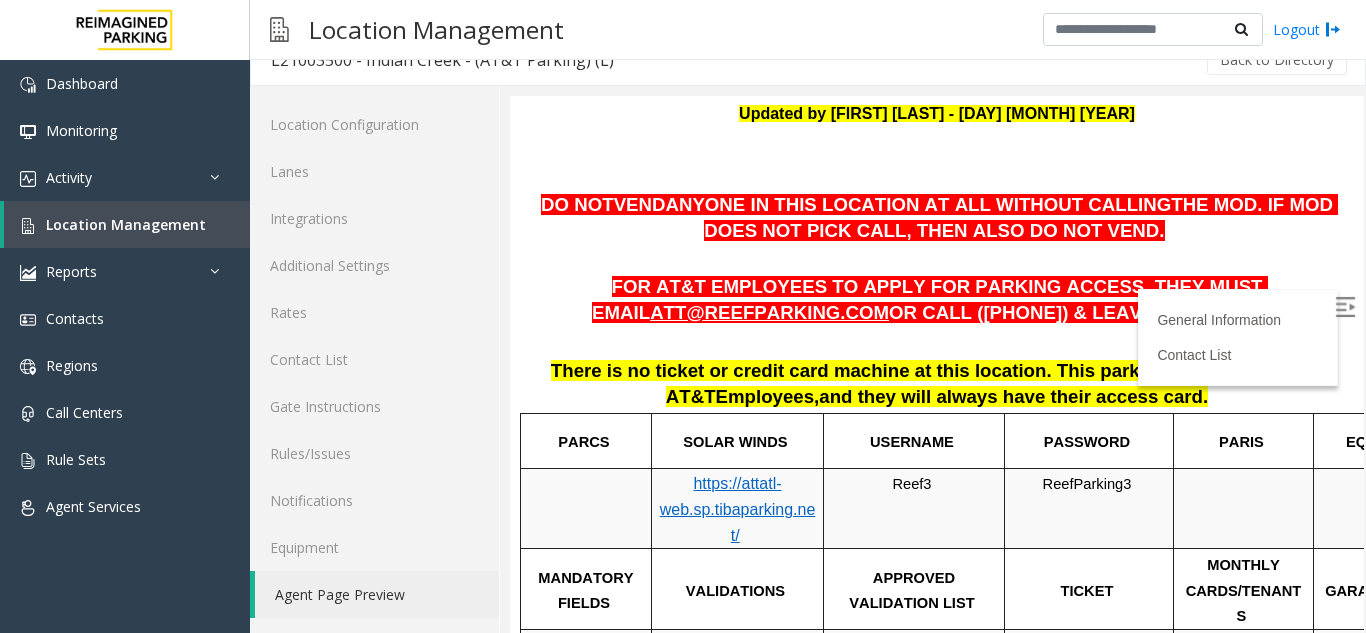 scroll, scrollTop: 300, scrollLeft: 0, axis: vertical 